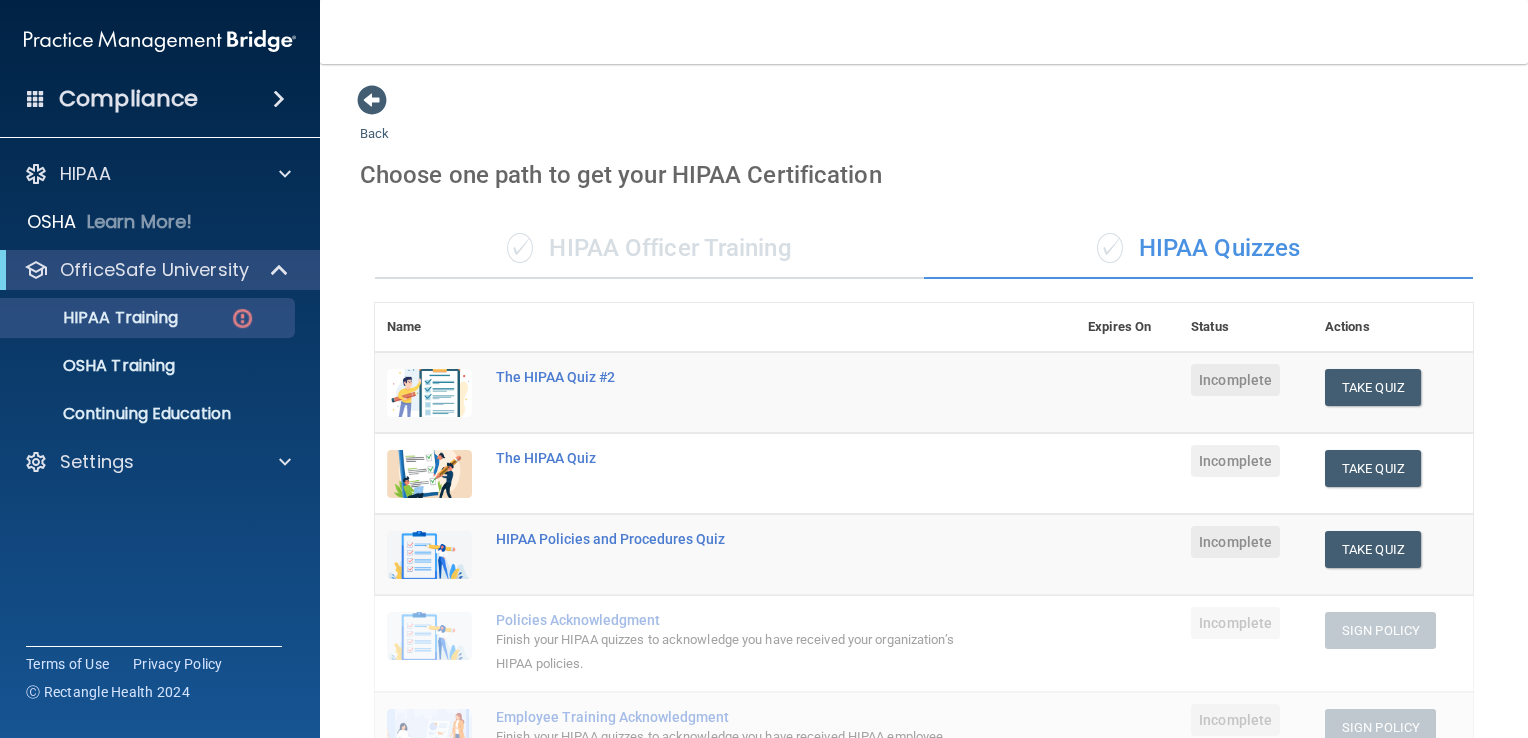 scroll, scrollTop: 0, scrollLeft: 0, axis: both 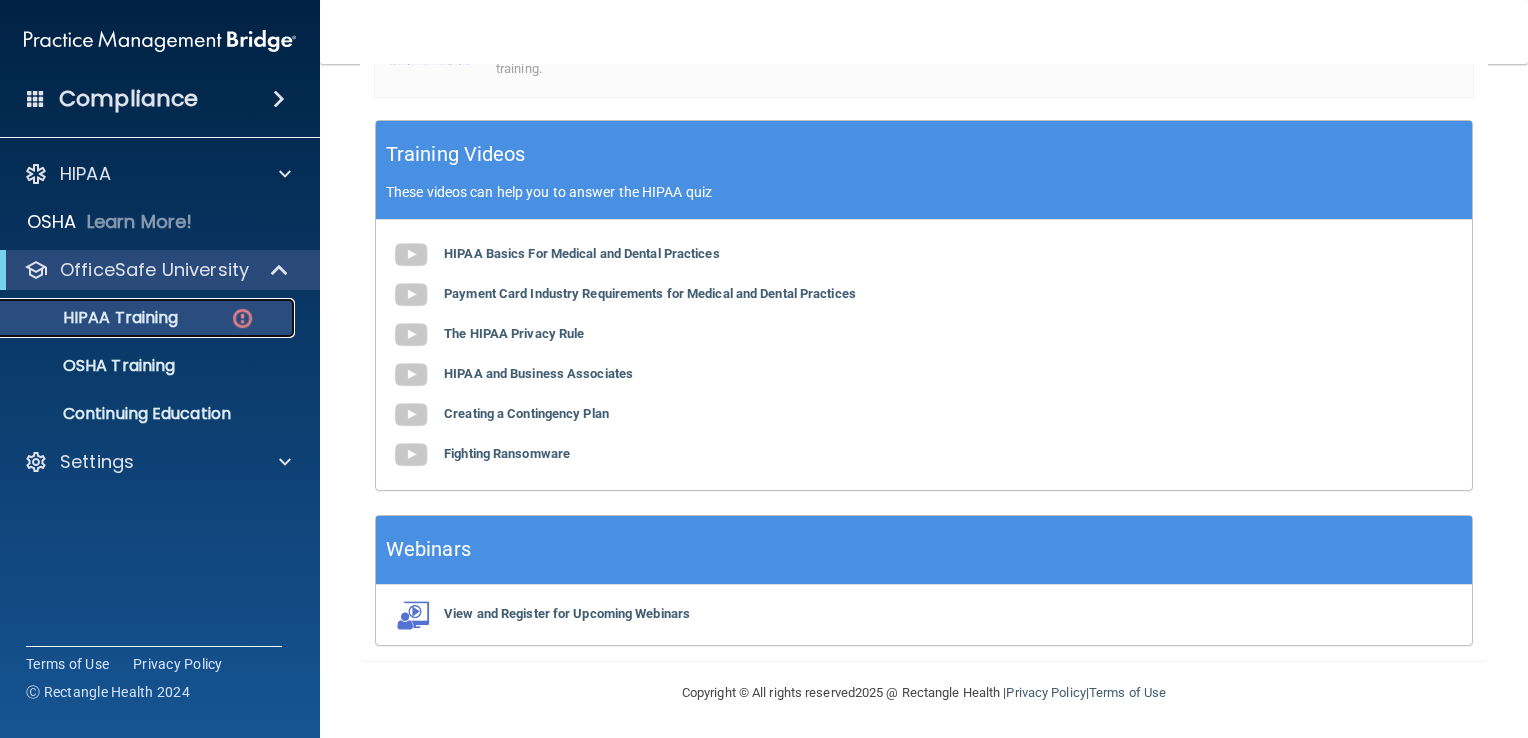 click at bounding box center (242, 318) 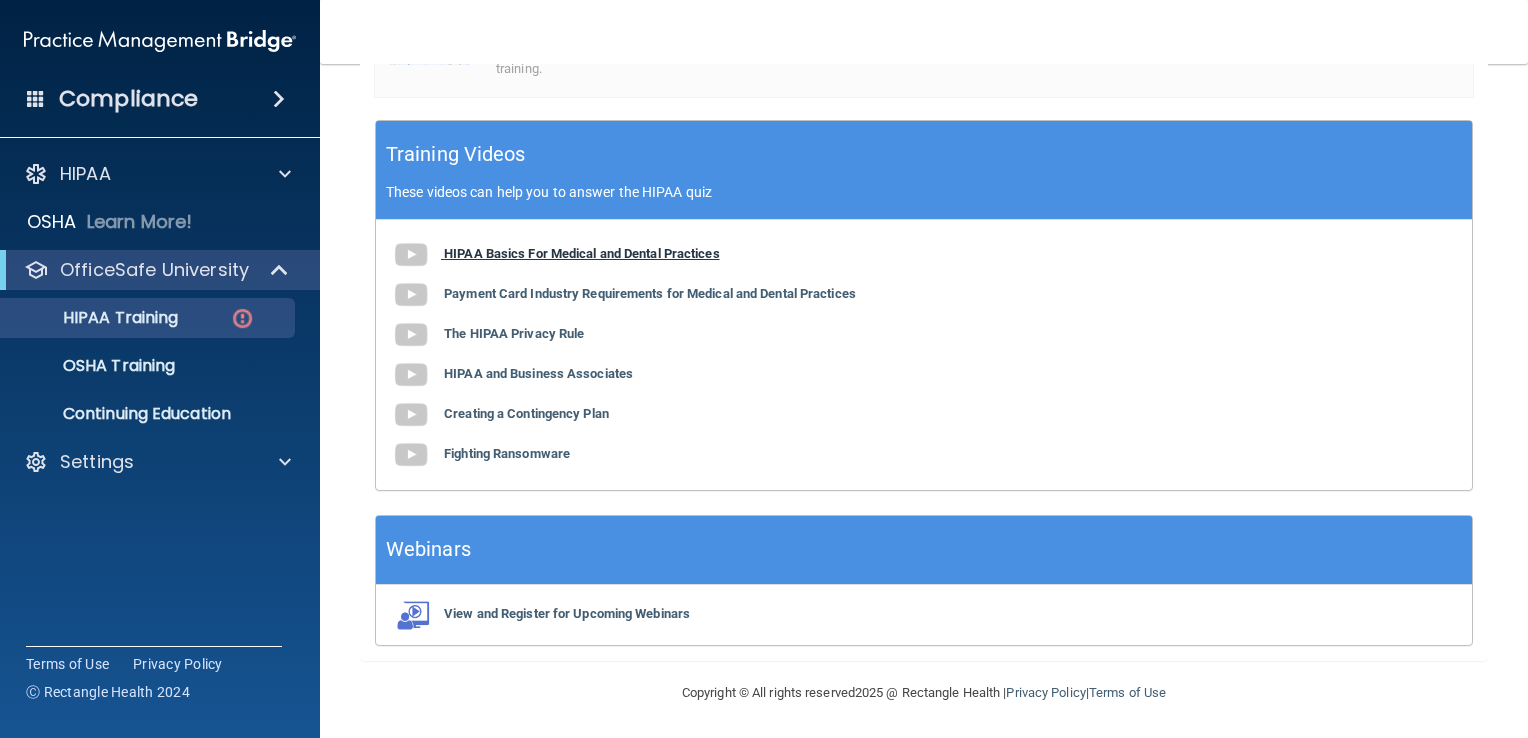 click at bounding box center [411, 255] 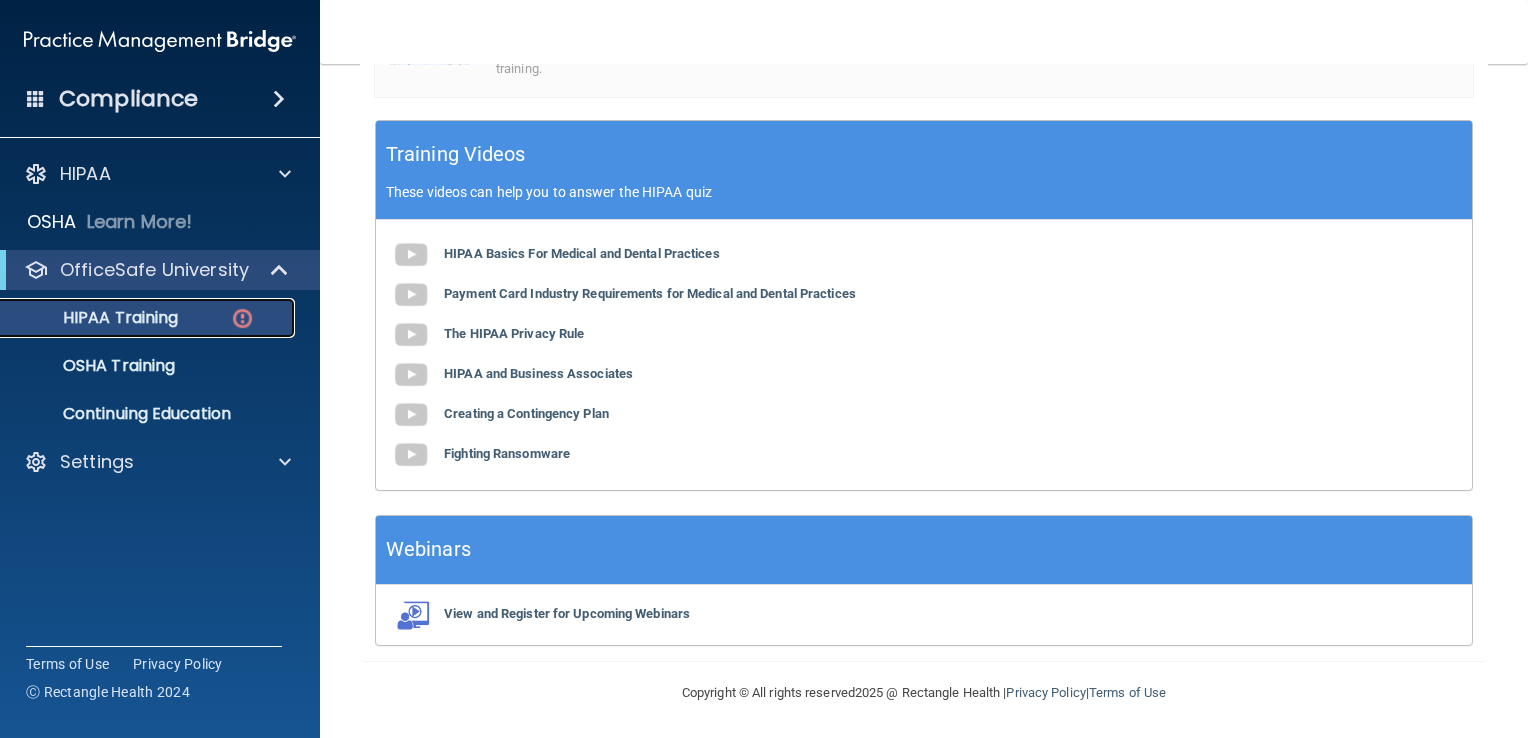 click at bounding box center [242, 318] 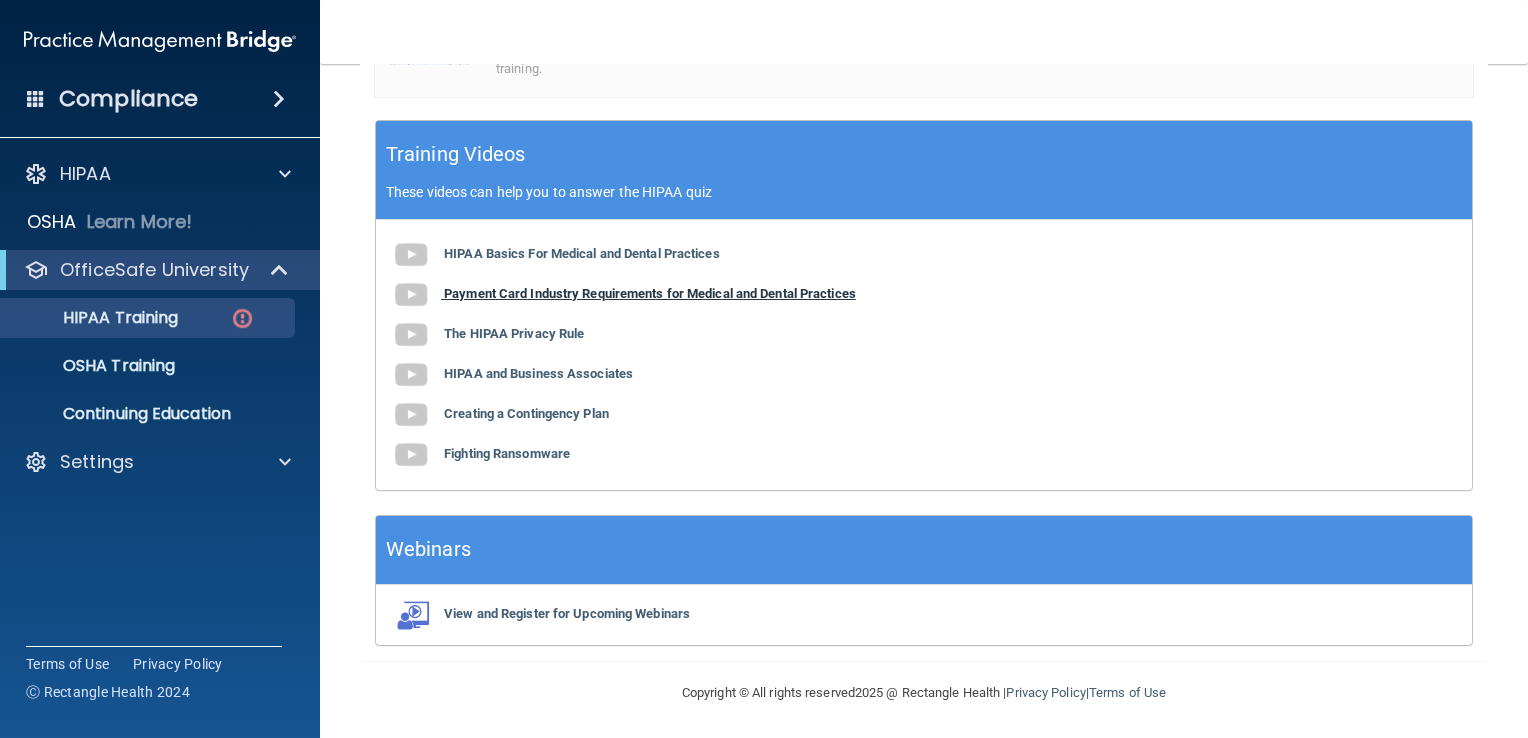 click on "Payment Card Industry Requirements for Medical and Dental Practices" at bounding box center (650, 293) 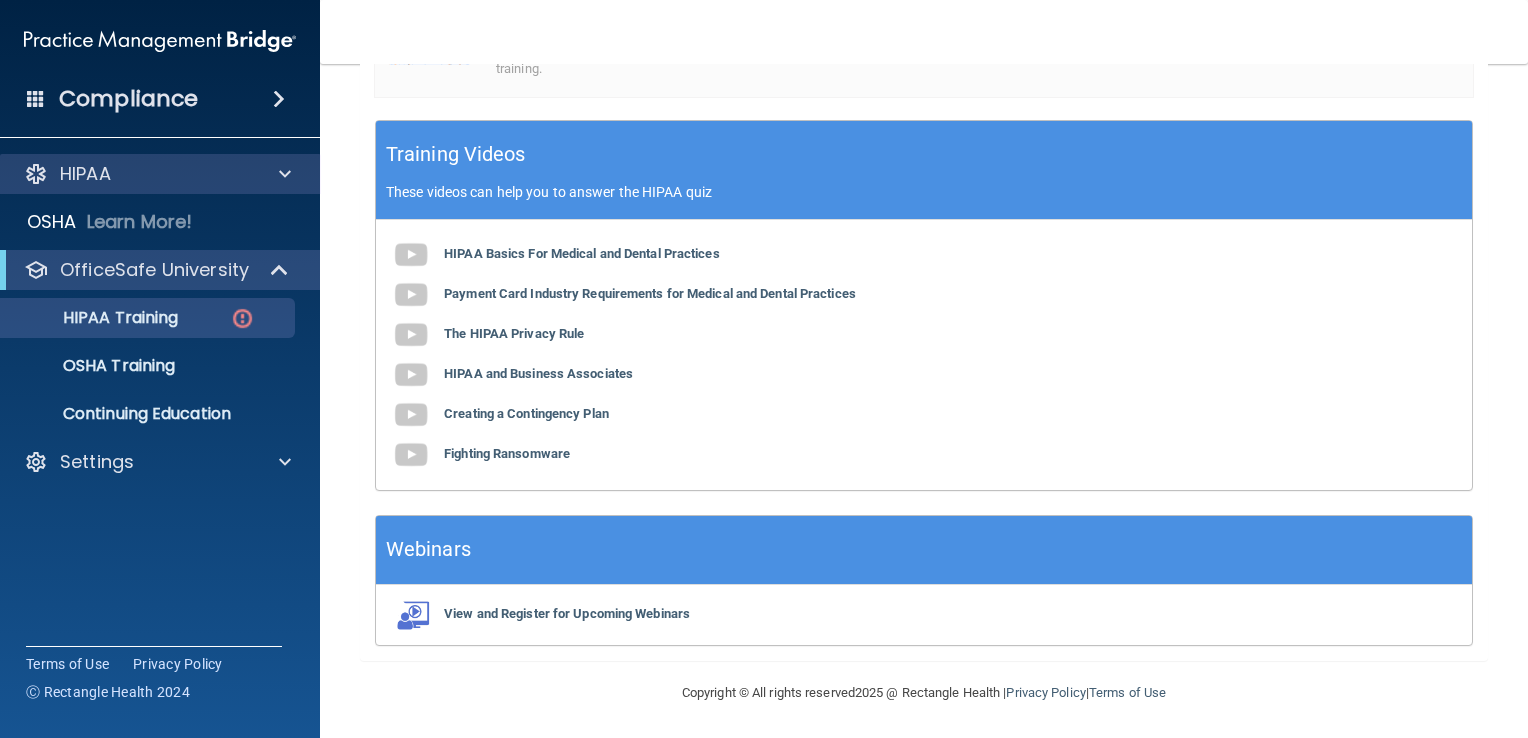 click on "HIPAA" at bounding box center (160, 174) 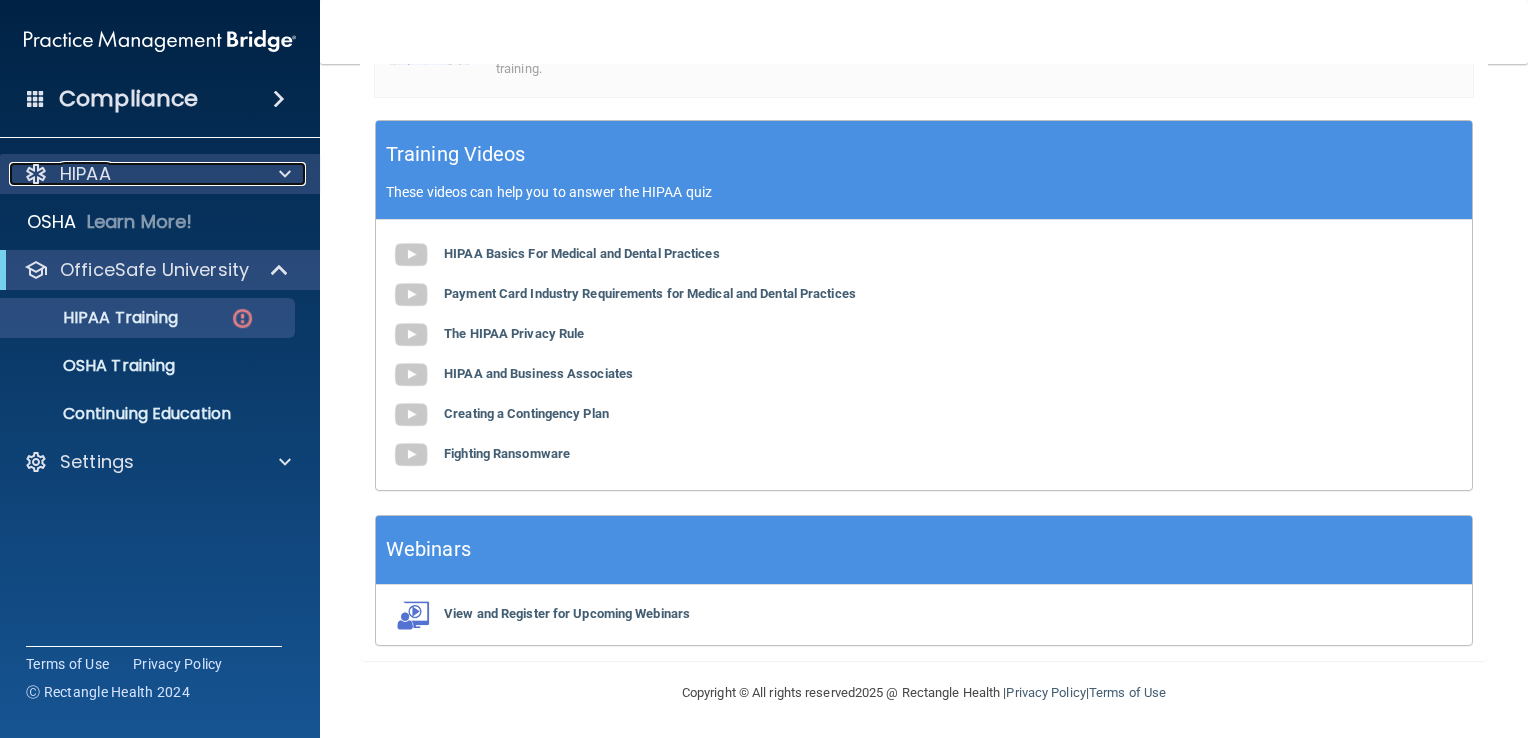 click at bounding box center (282, 174) 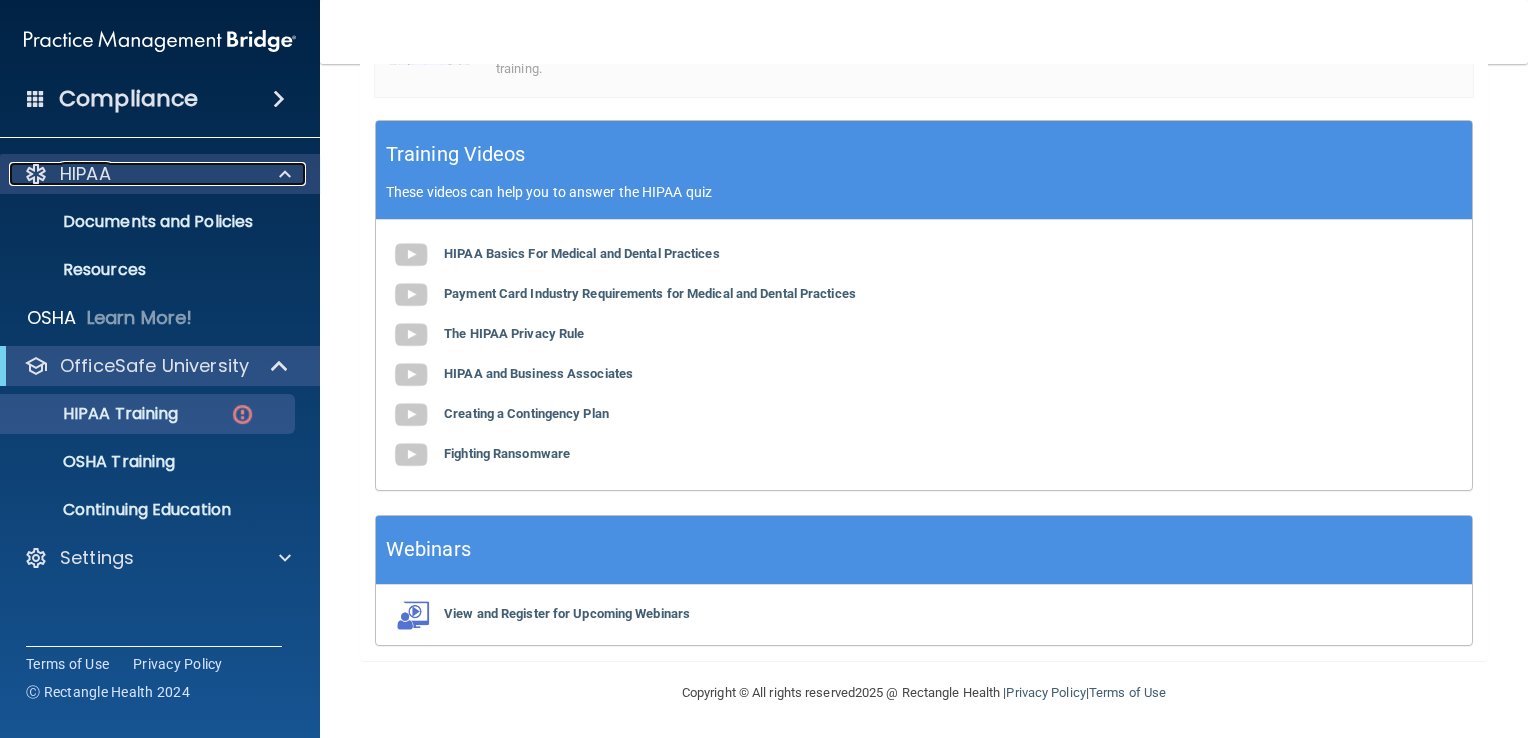 click at bounding box center (282, 174) 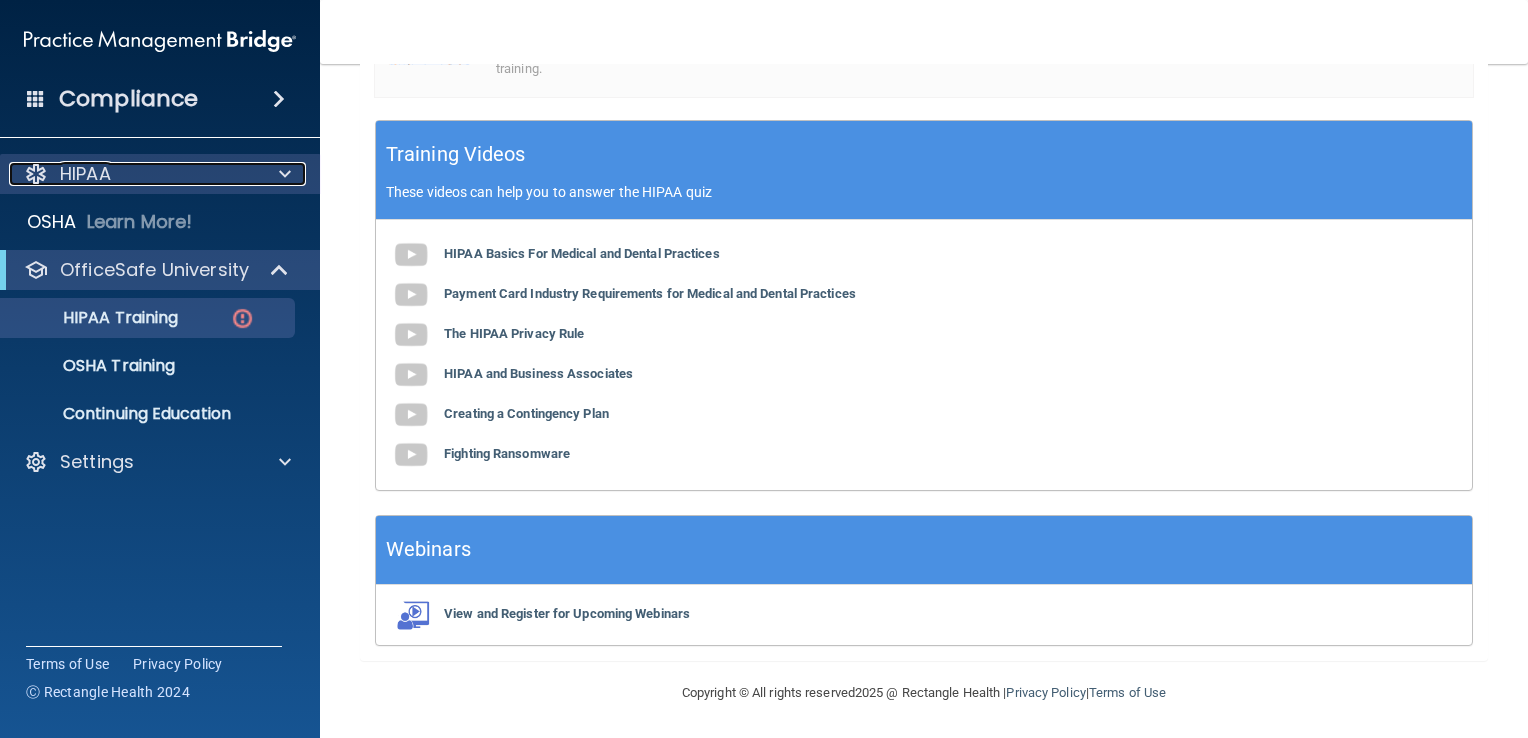 click at bounding box center (282, 174) 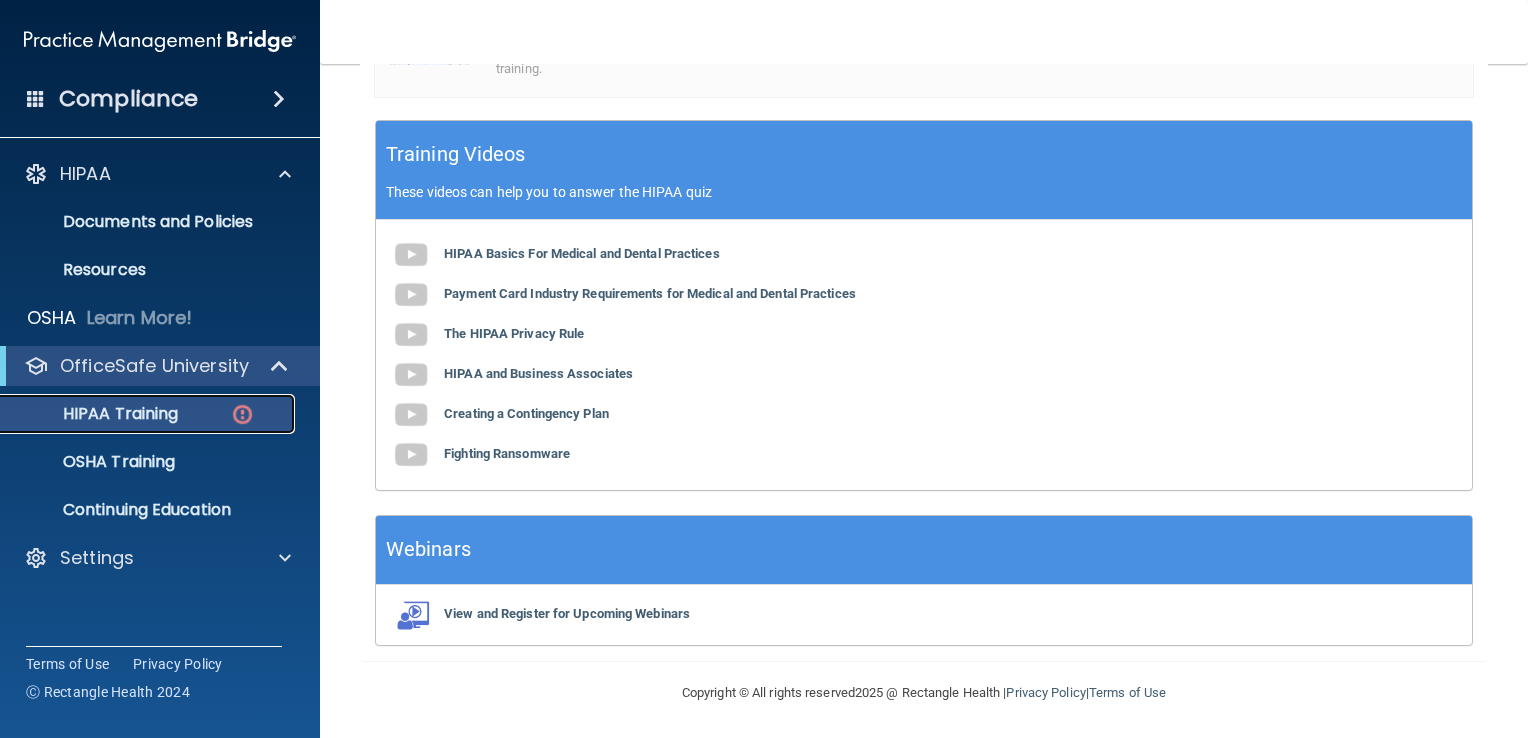 click on "HIPAA Training" at bounding box center [95, 414] 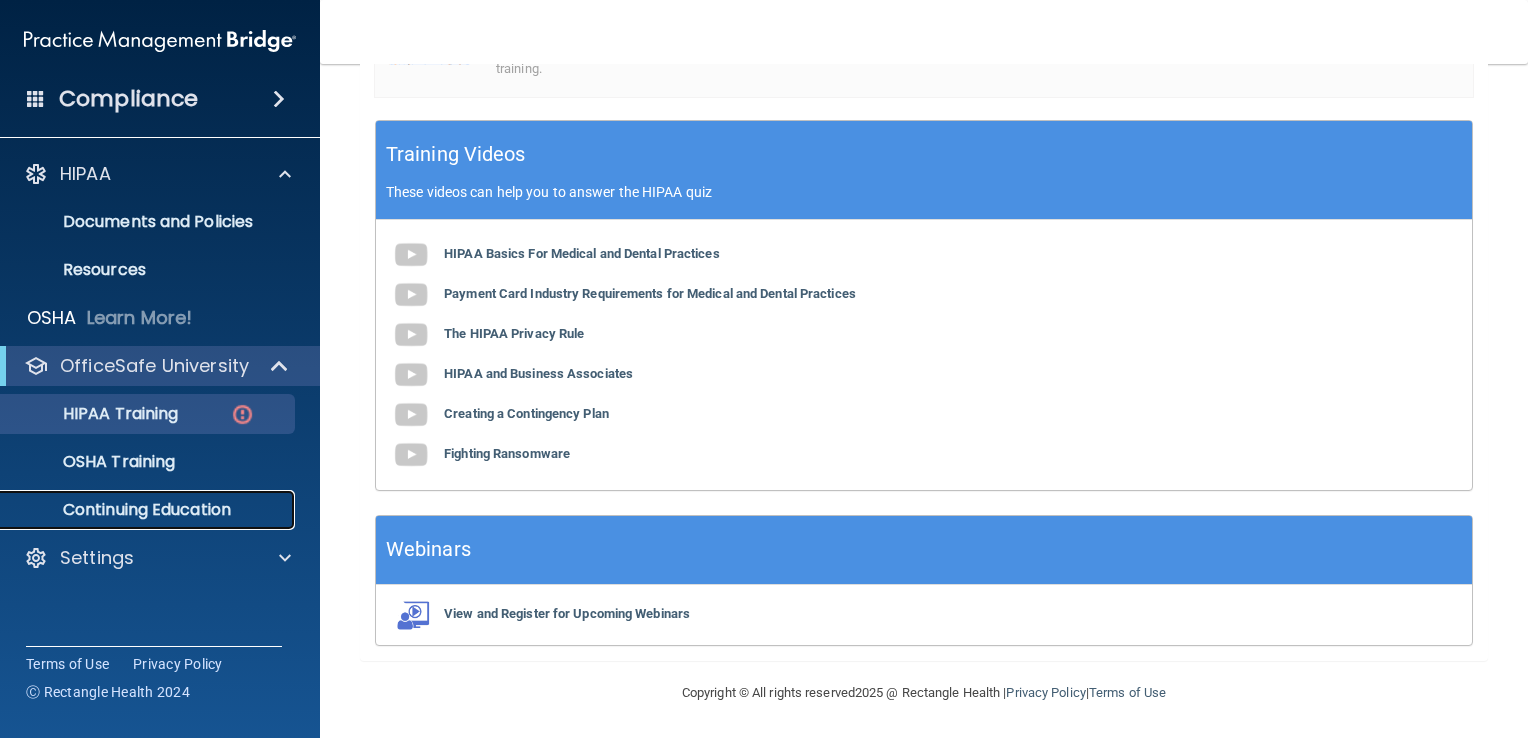 click on "Continuing Education" at bounding box center [149, 510] 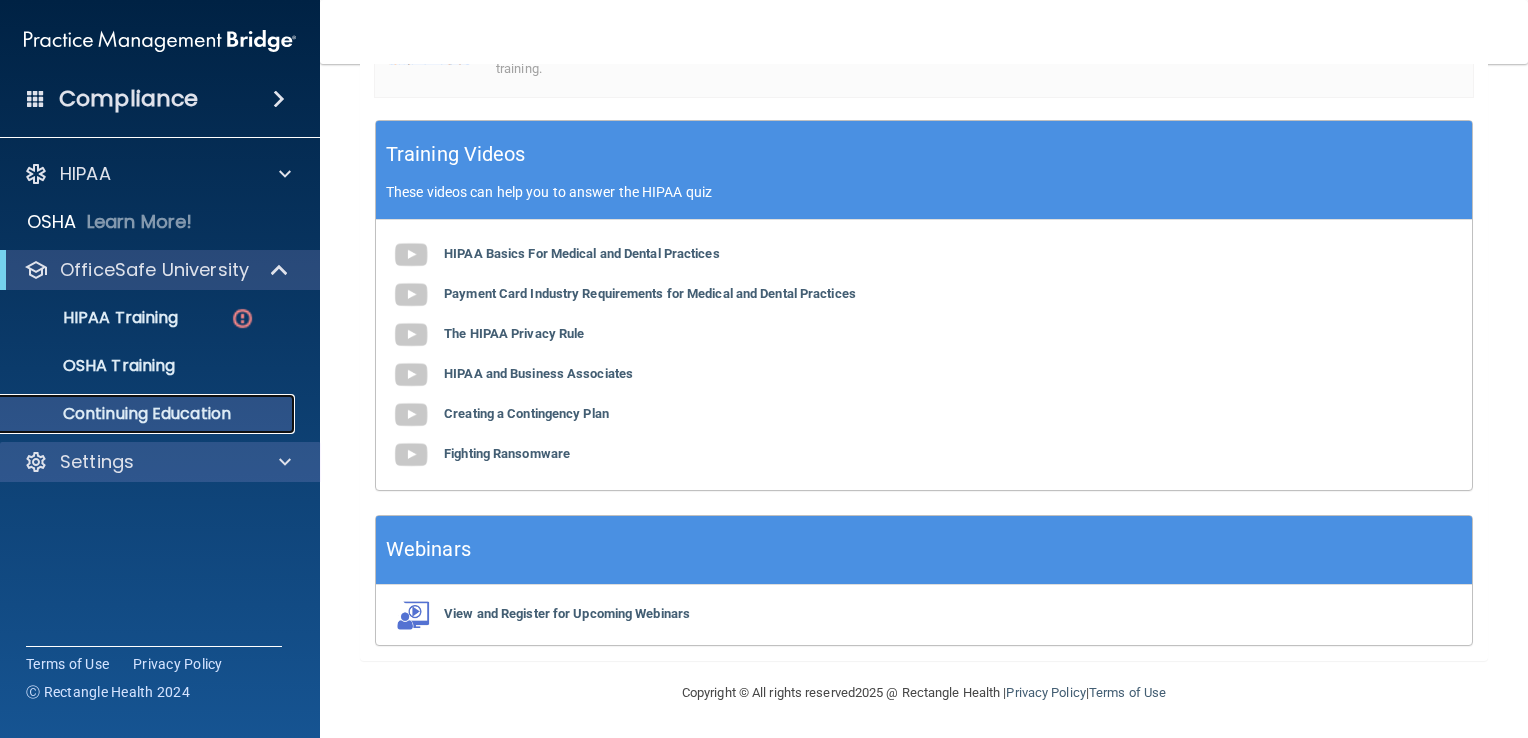 click on "HIPAA
Documents and Policies                 Report an Incident               Business Associates               Emergency Planning               Resources                 HIPAA Risk Assessment
OSHA   Learn More!
PCI
PCI Compliance                Merchant Savings Calculator
OfficeSafe University
HIPAA Training                   OSHA Training                   Continuing Education
Settings
My Account               My Users               Services                 Sign Out" at bounding box center (160, 322) 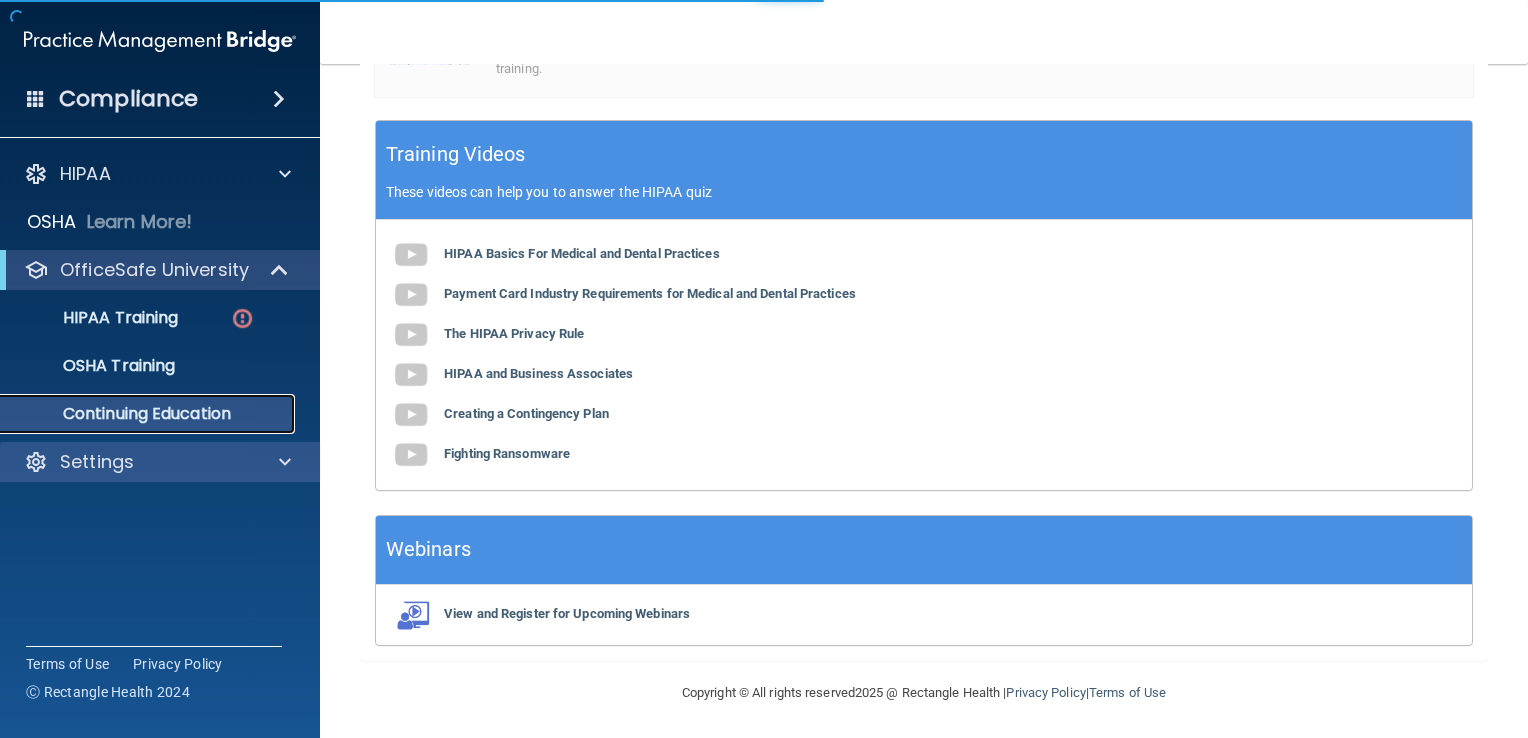 scroll, scrollTop: 0, scrollLeft: 0, axis: both 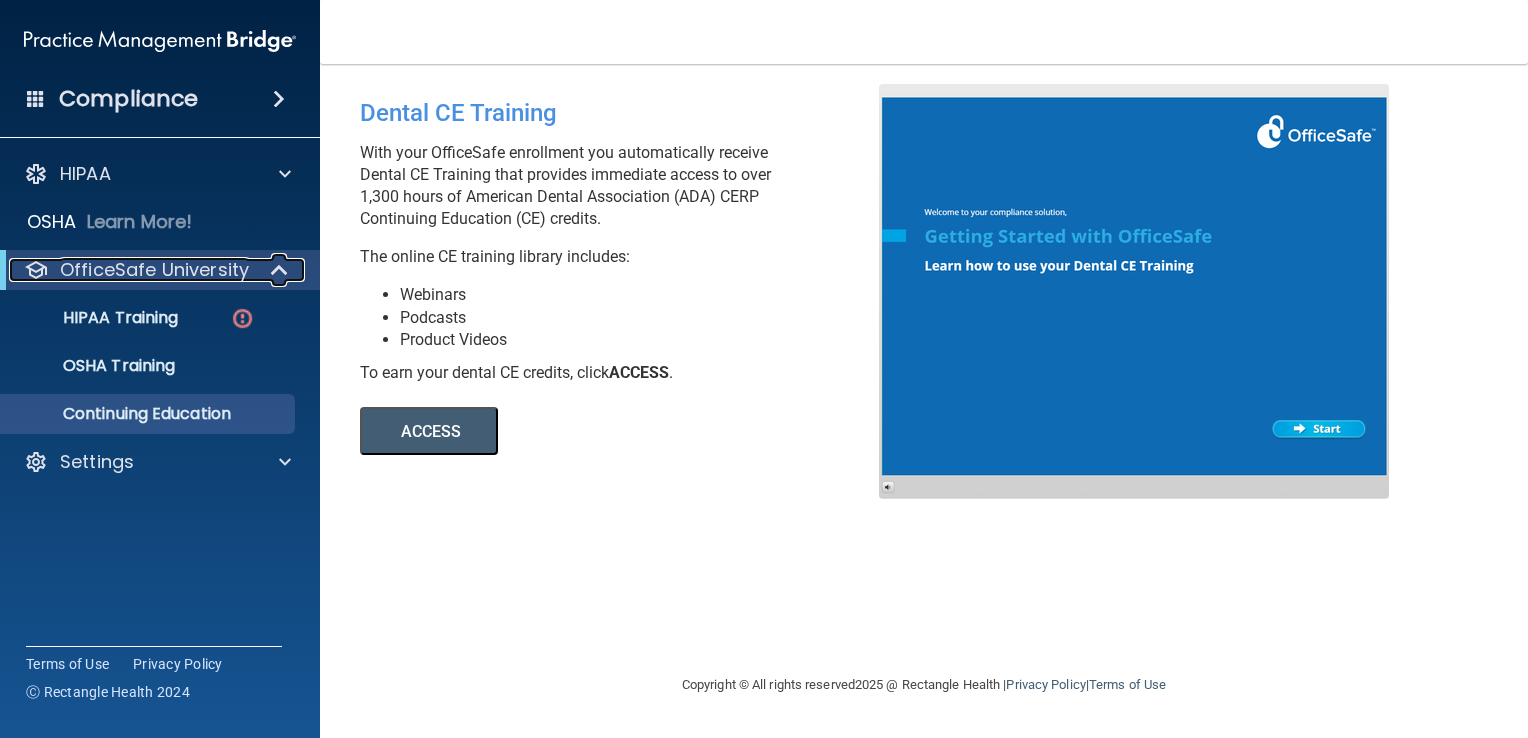 click at bounding box center (281, 270) 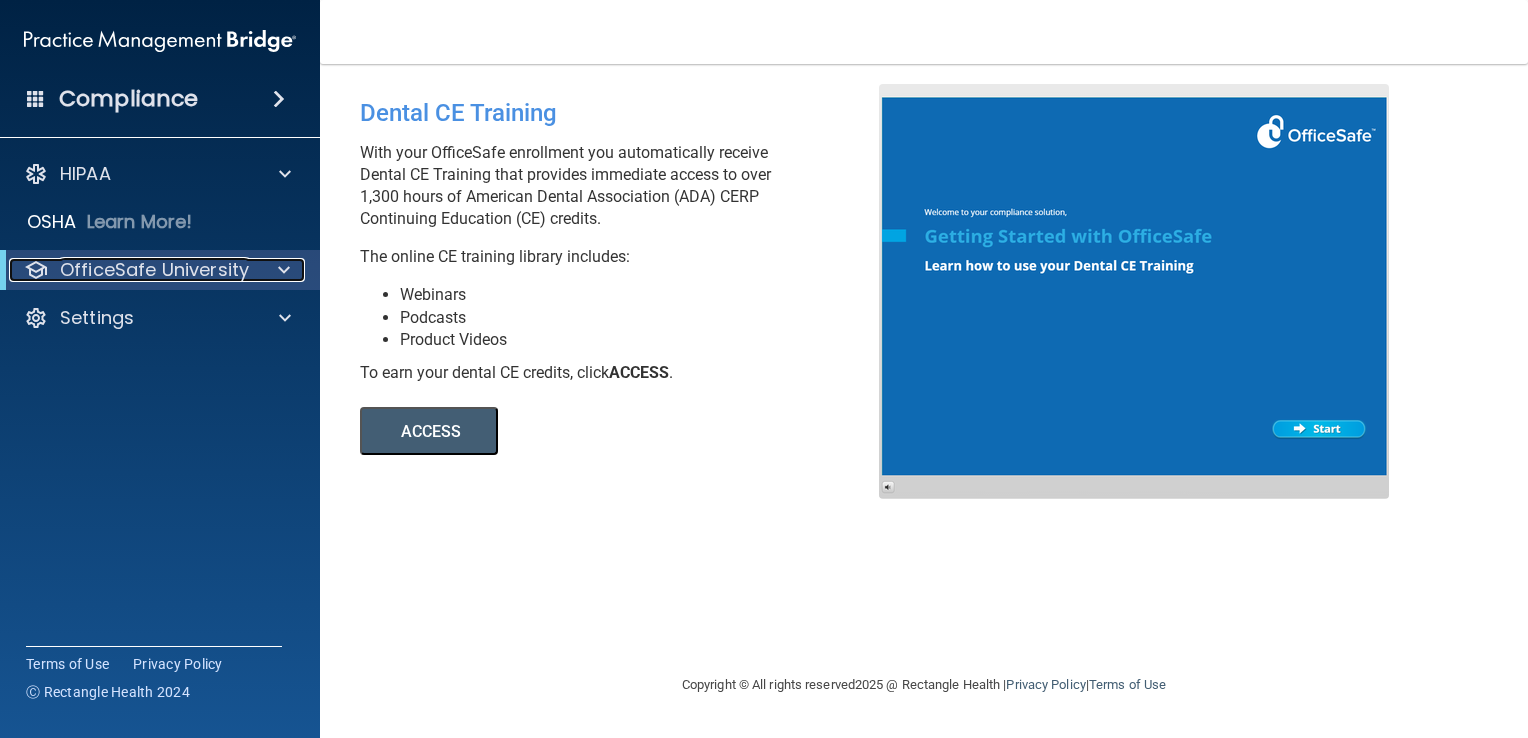 click at bounding box center (284, 270) 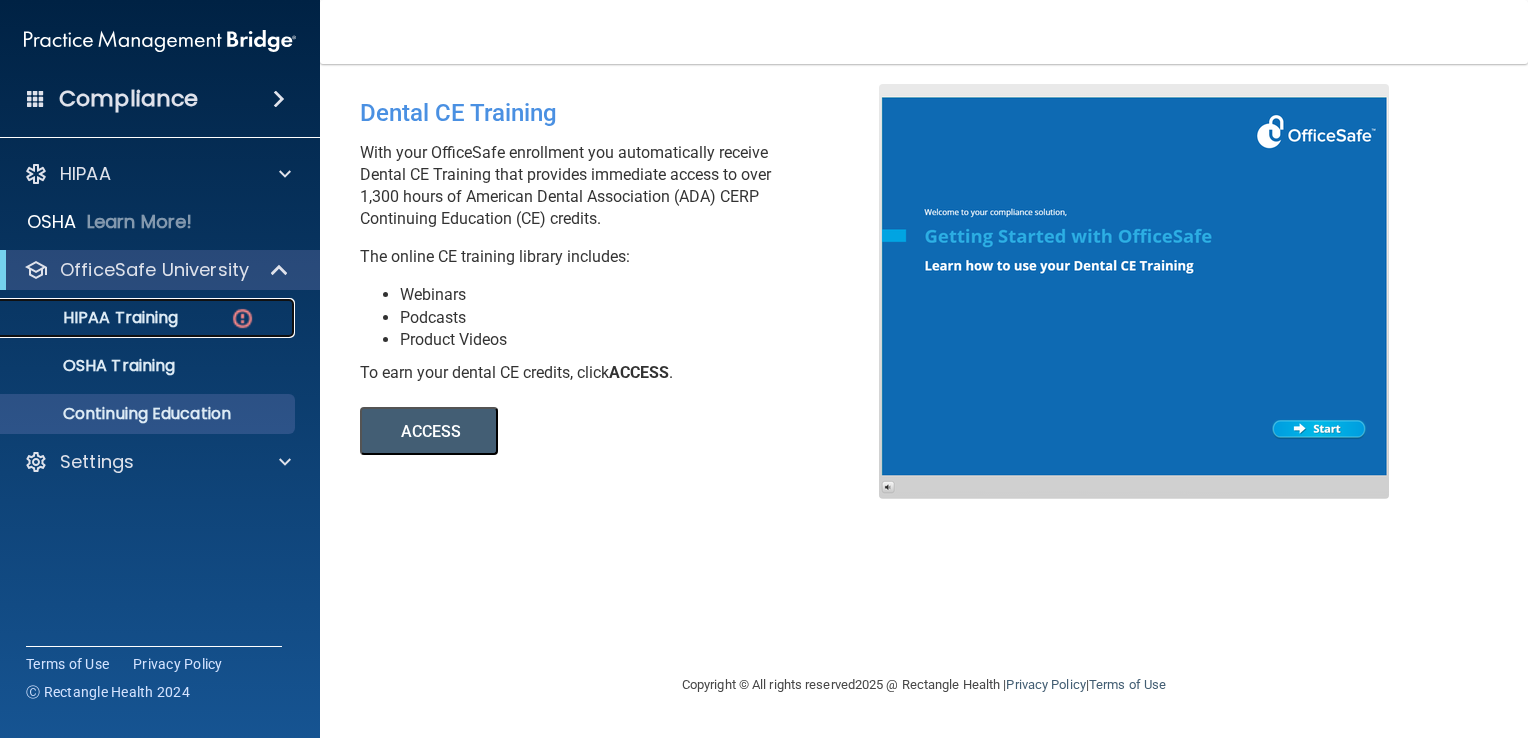 click on "HIPAA Training" at bounding box center (95, 318) 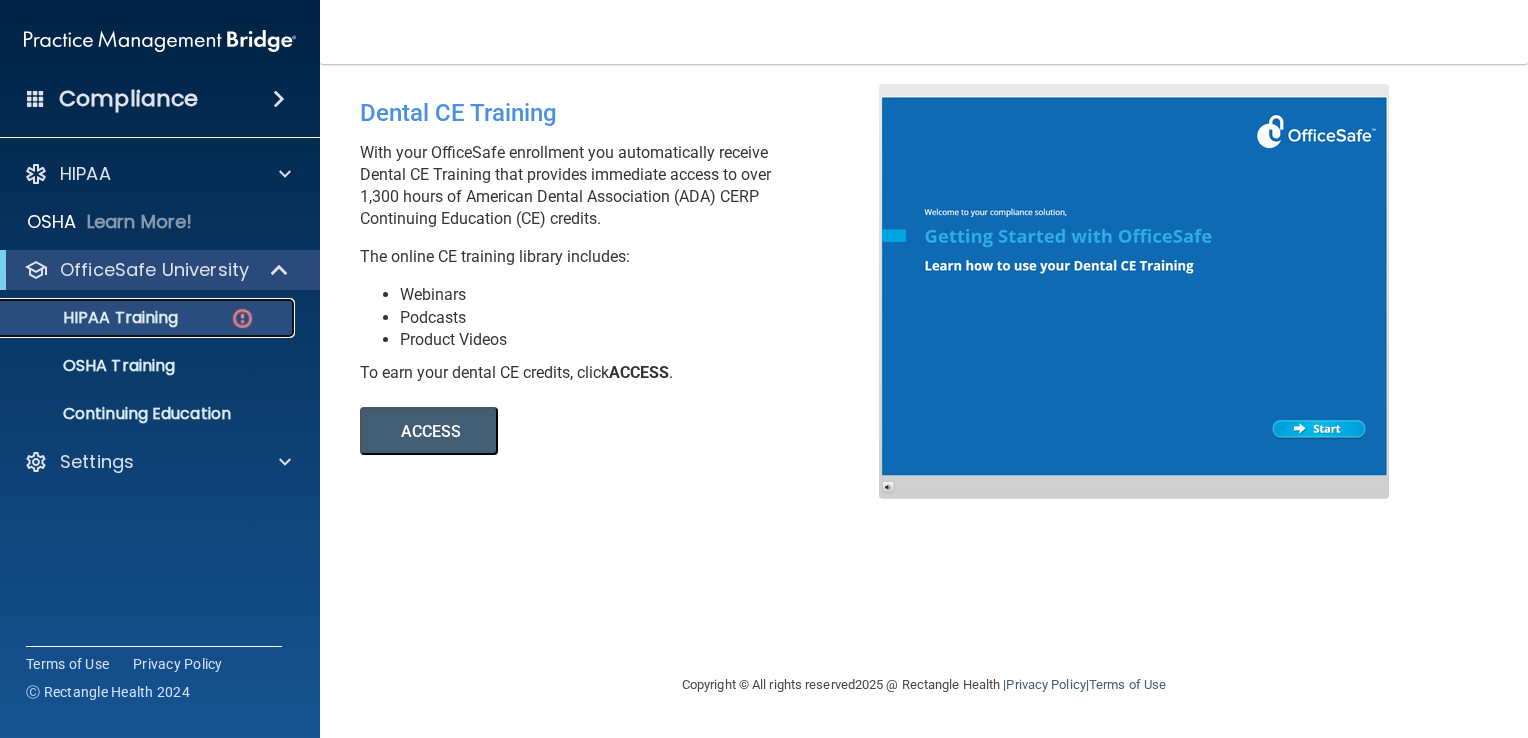 click on "HIPAA Training" at bounding box center [95, 318] 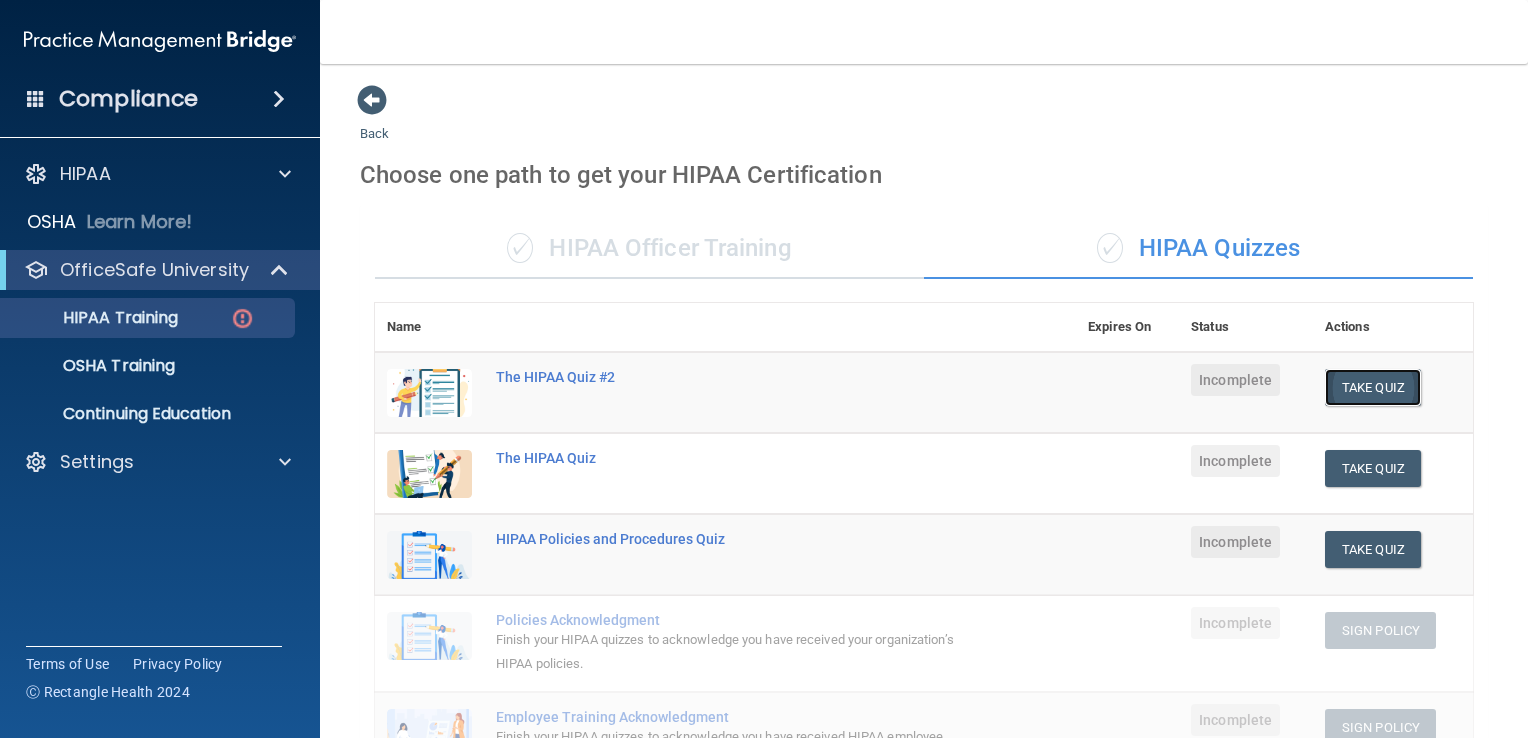 click on "Take Quiz" at bounding box center [1373, 387] 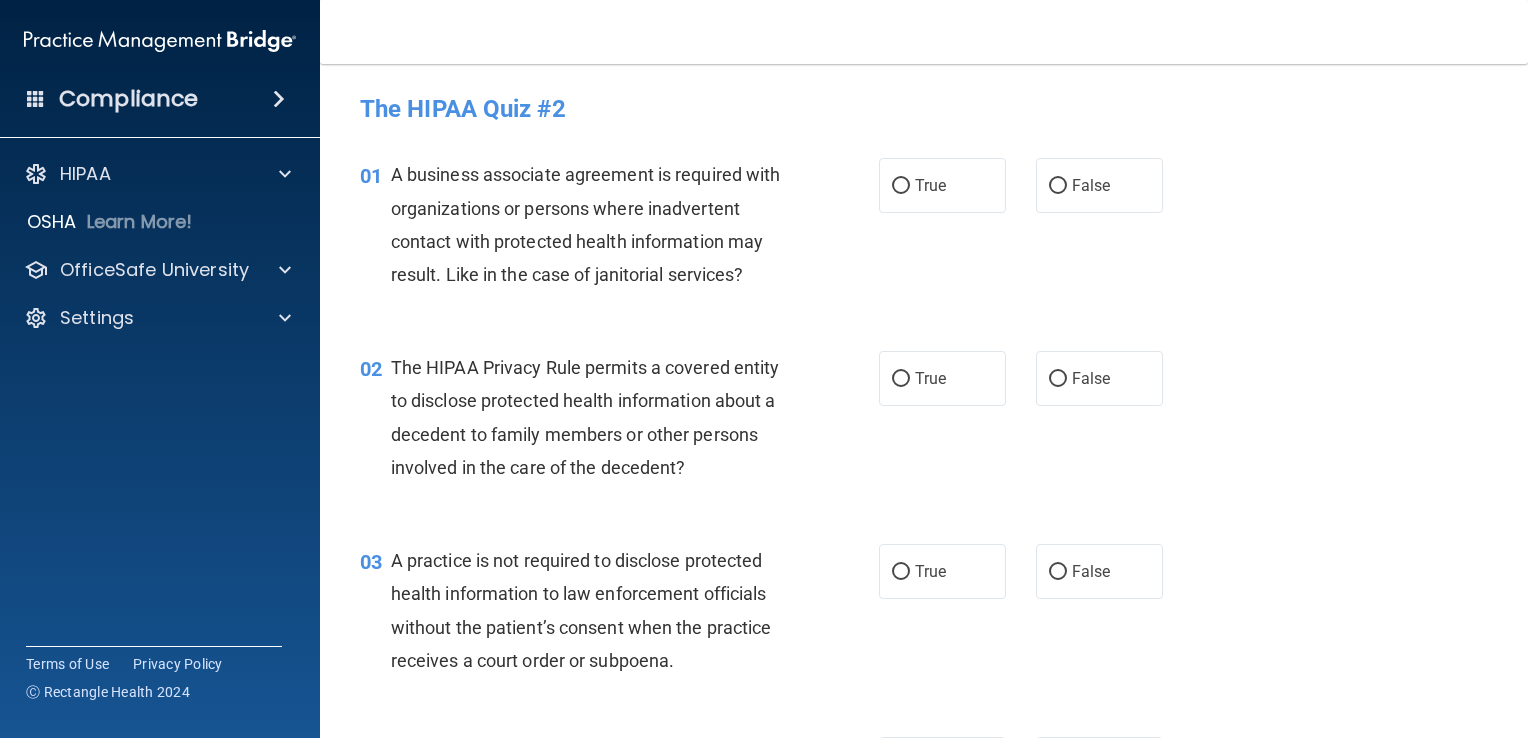 click on "04       A practice is required to respond to a request for PHI to law enforcement about a victim of a crime if the victim is unable to respond and the PHI is not intended to be used against the victim.                 True           False" at bounding box center (924, 808) 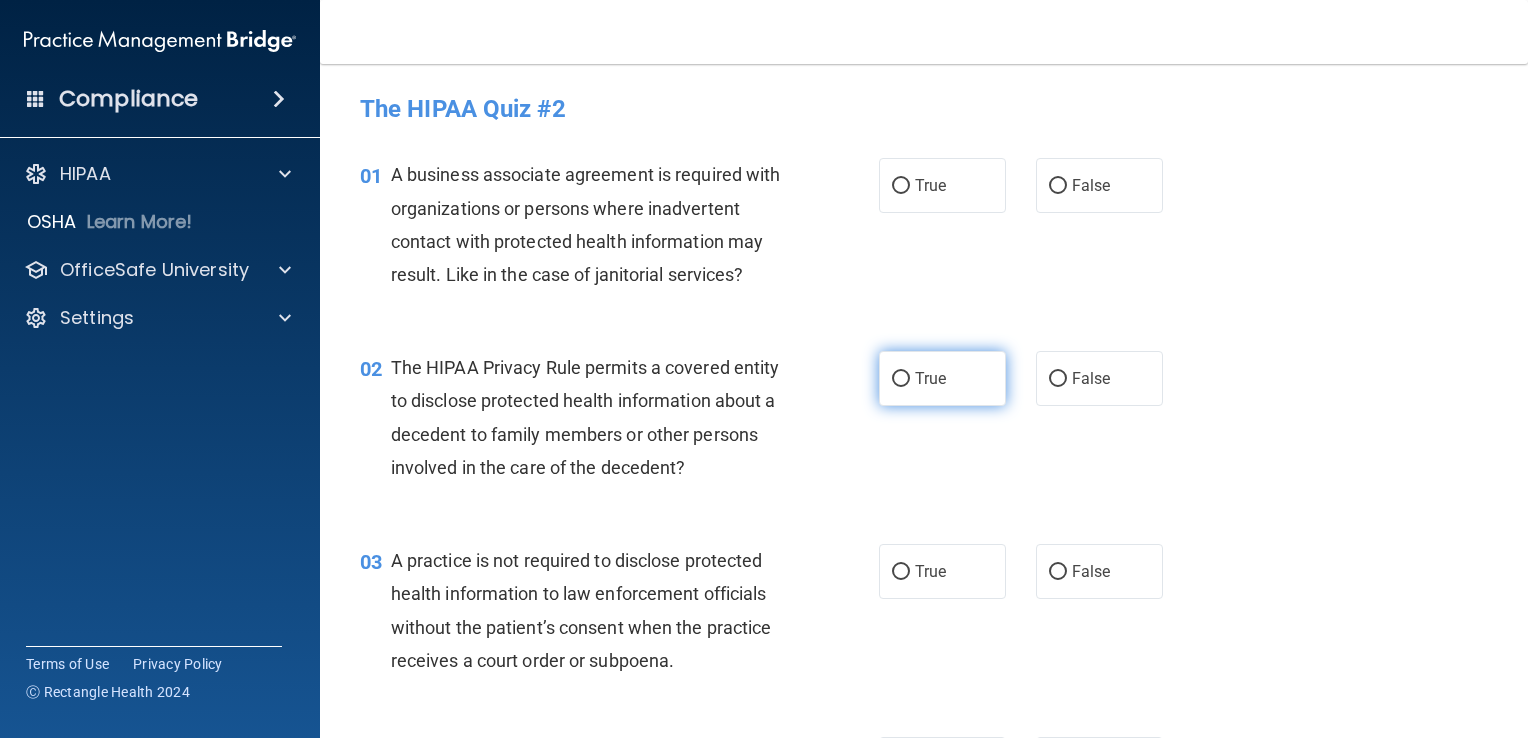 click on "True" at bounding box center [901, 379] 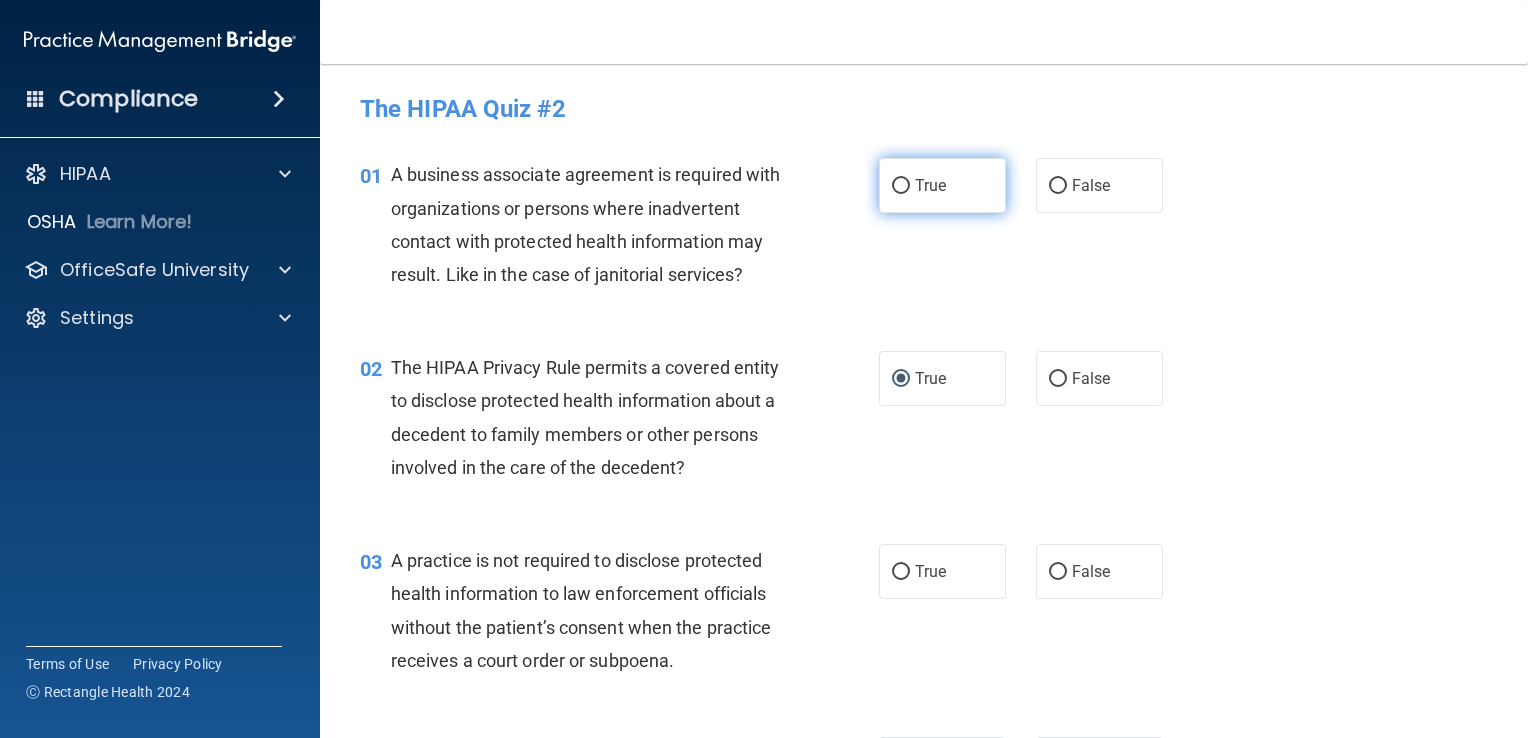 click on "True" at bounding box center [901, 186] 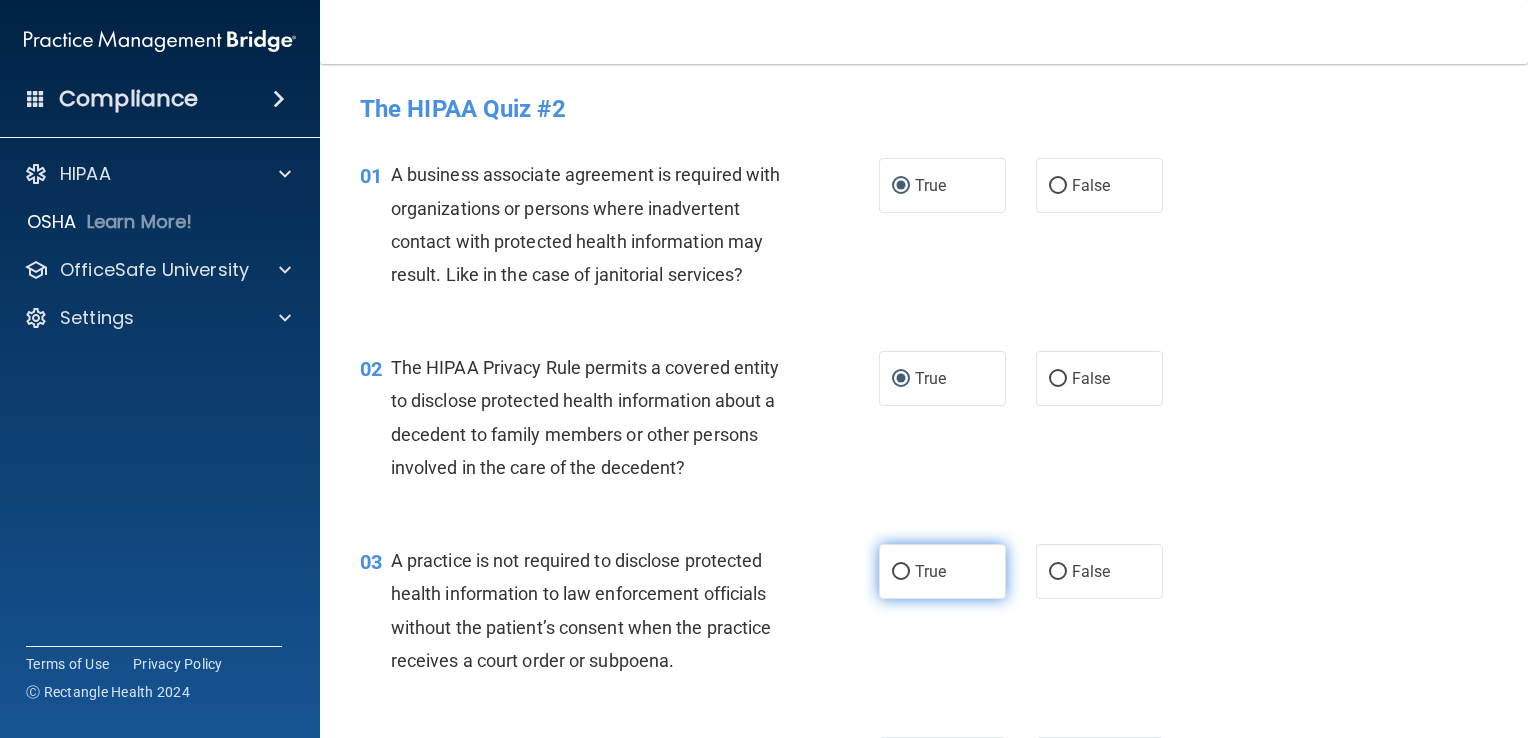 click on "True" at bounding box center (901, 572) 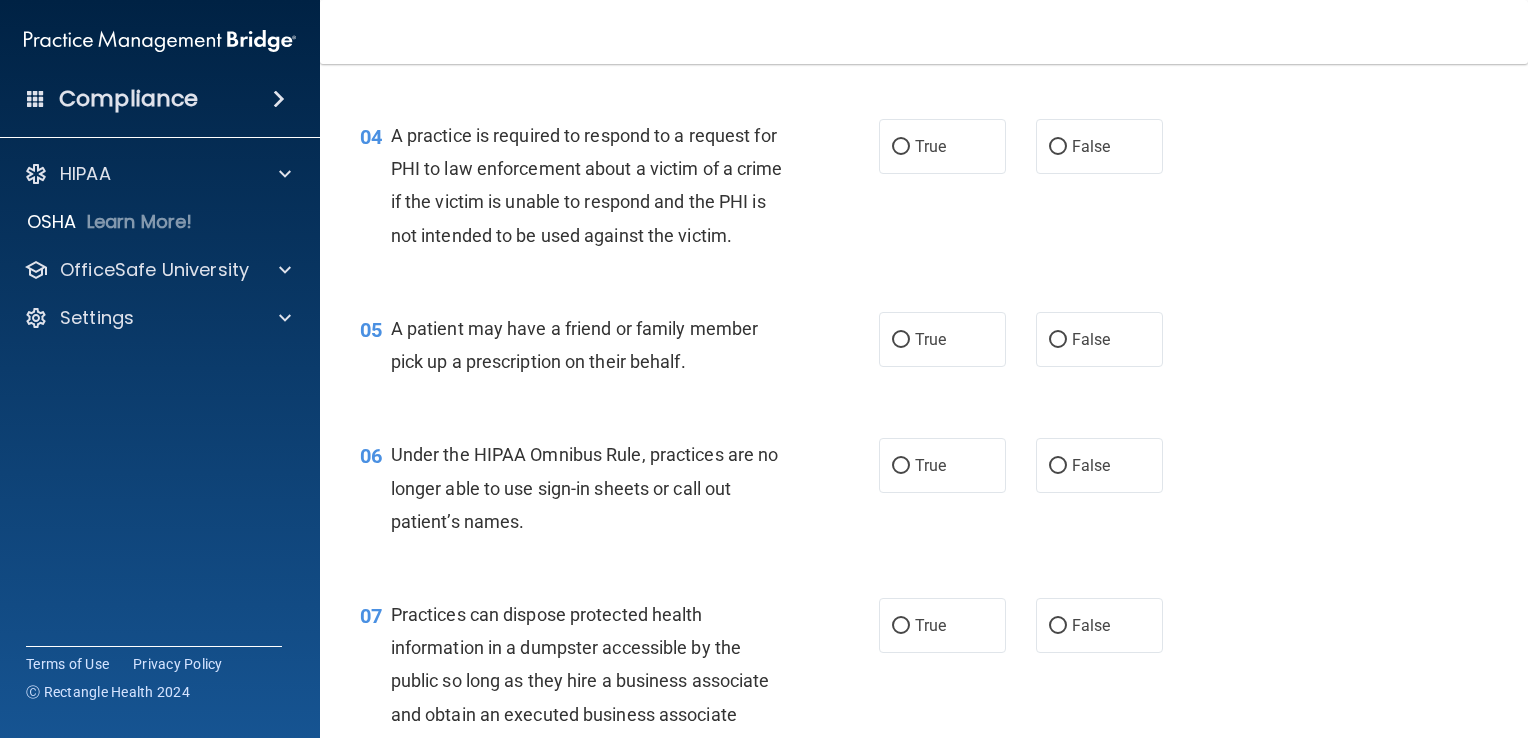 scroll, scrollTop: 625, scrollLeft: 0, axis: vertical 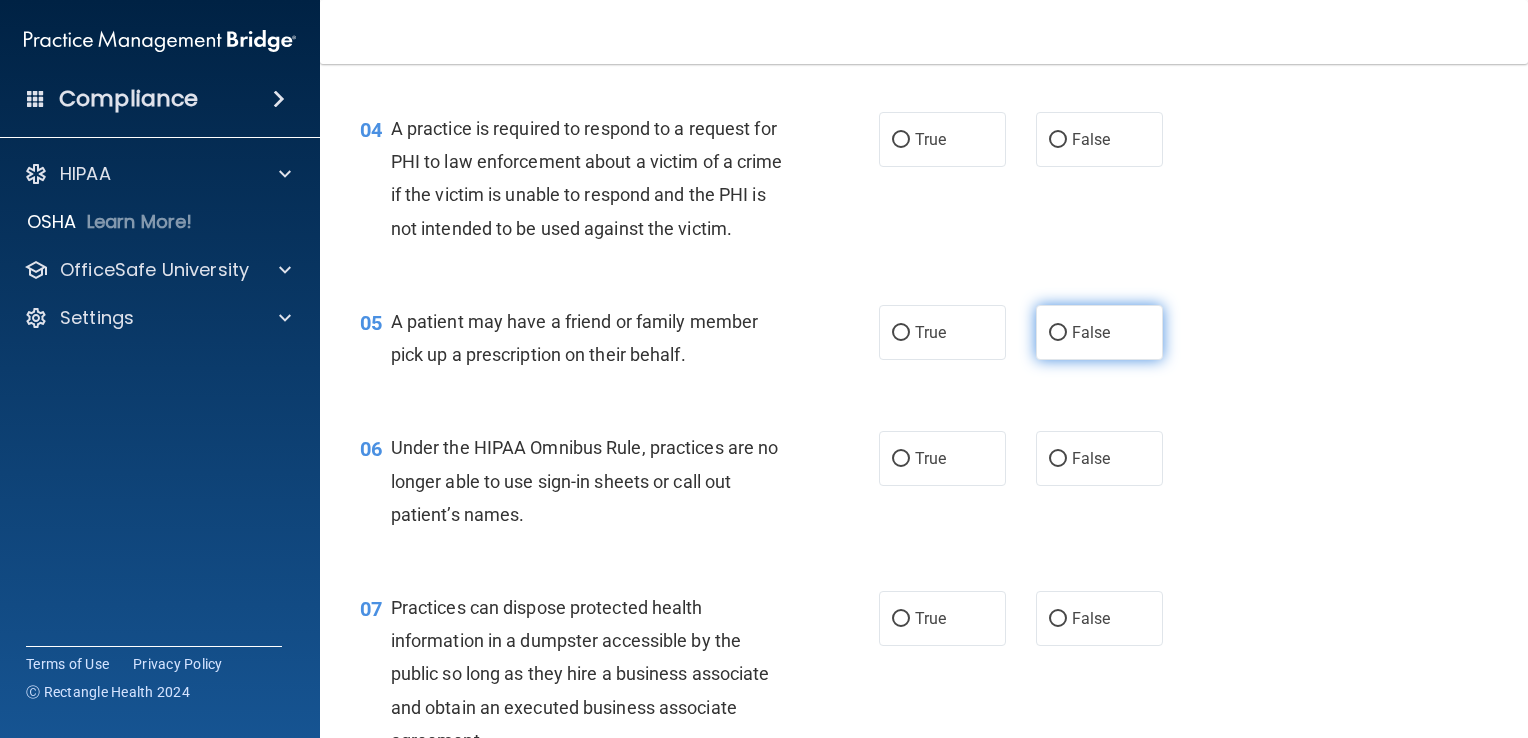 click on "False" at bounding box center [1058, 333] 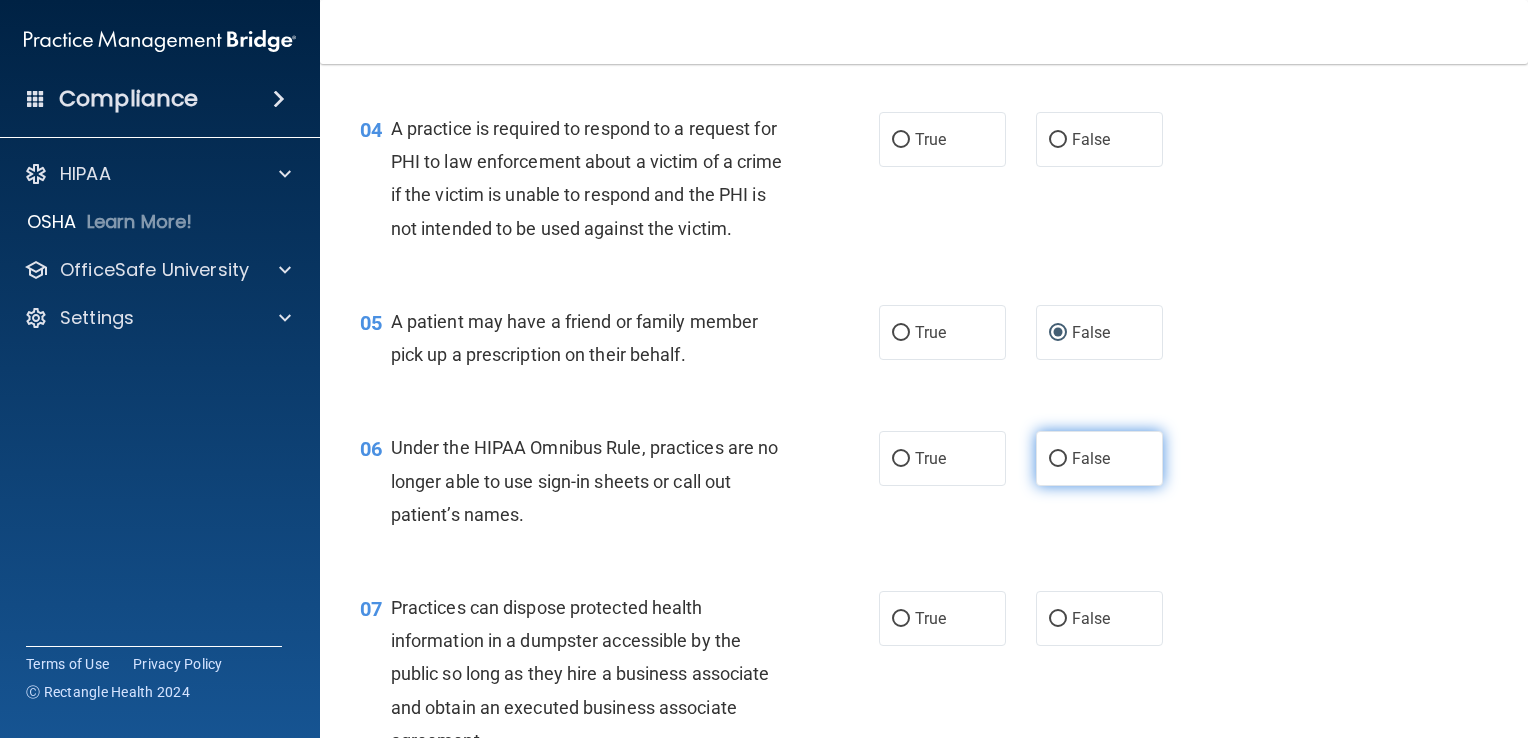 click on "False" at bounding box center (1058, 459) 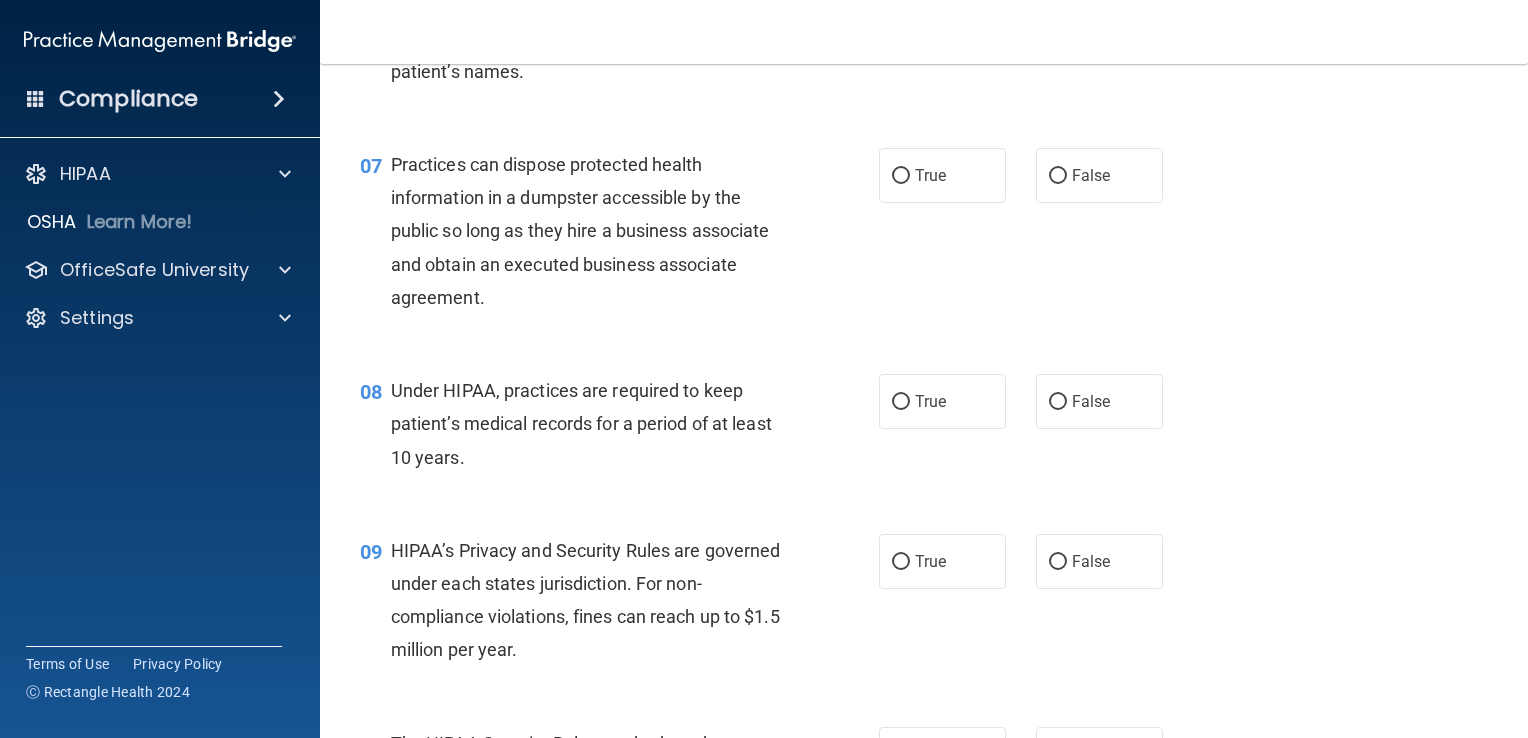 scroll, scrollTop: 1104, scrollLeft: 0, axis: vertical 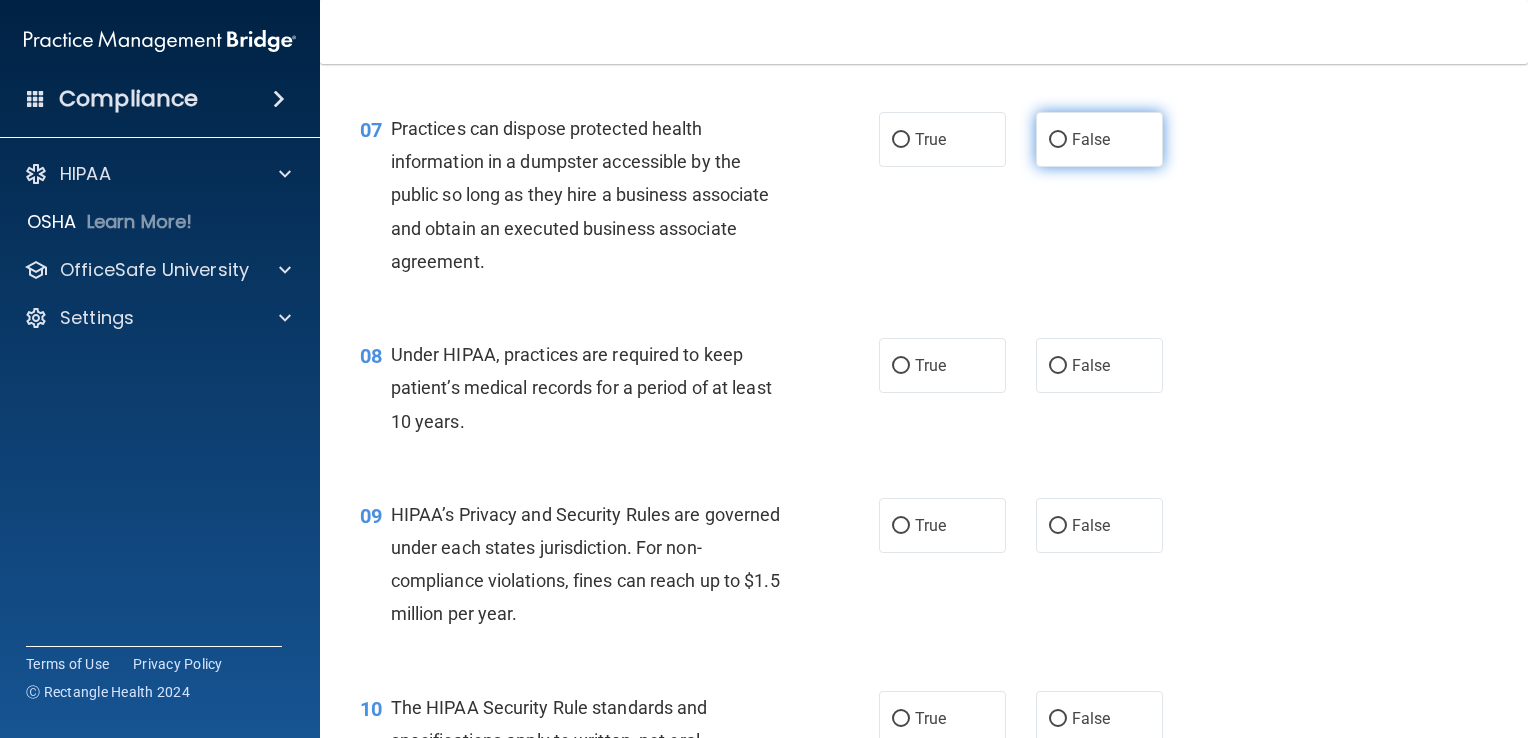 click on "False" at bounding box center [1058, 140] 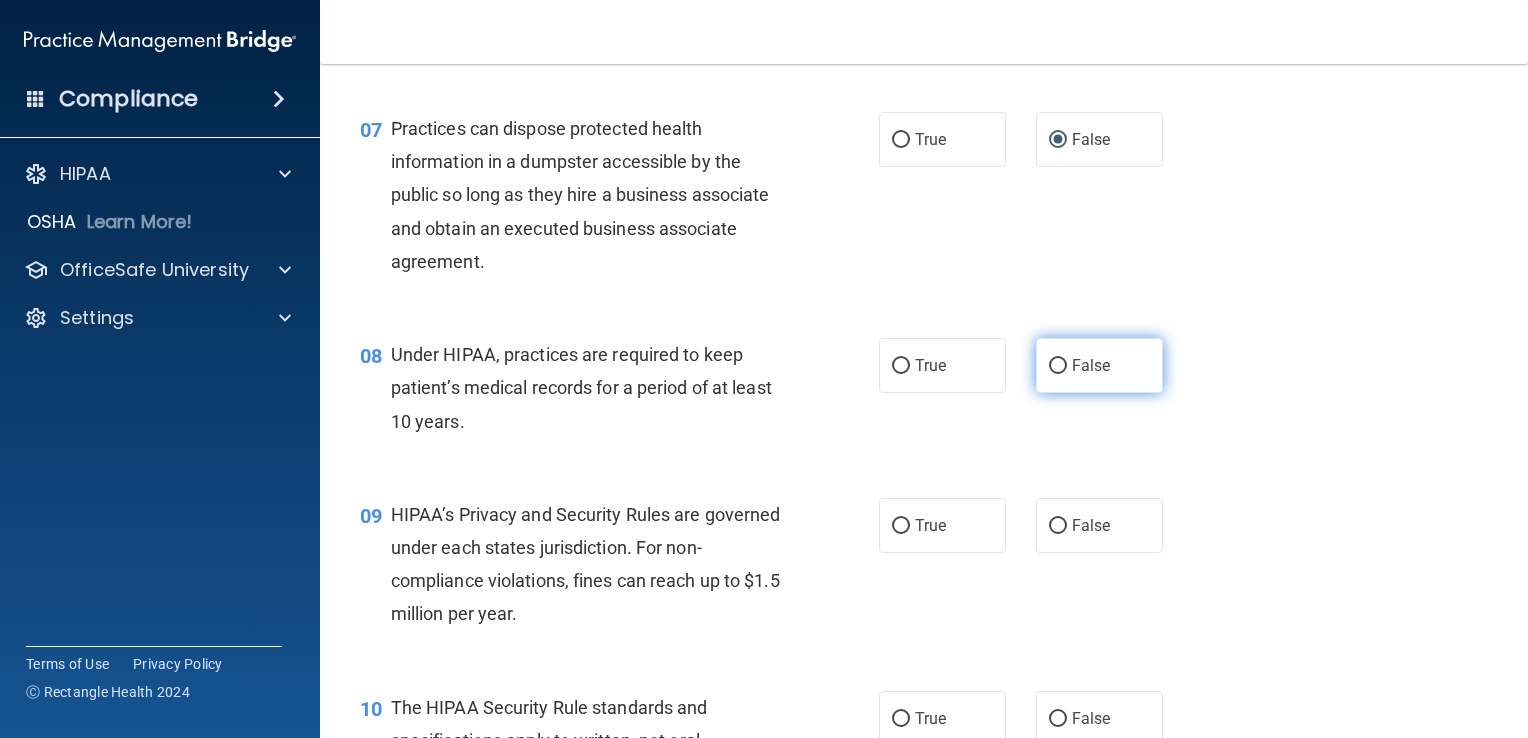 click on "False" at bounding box center [1058, 366] 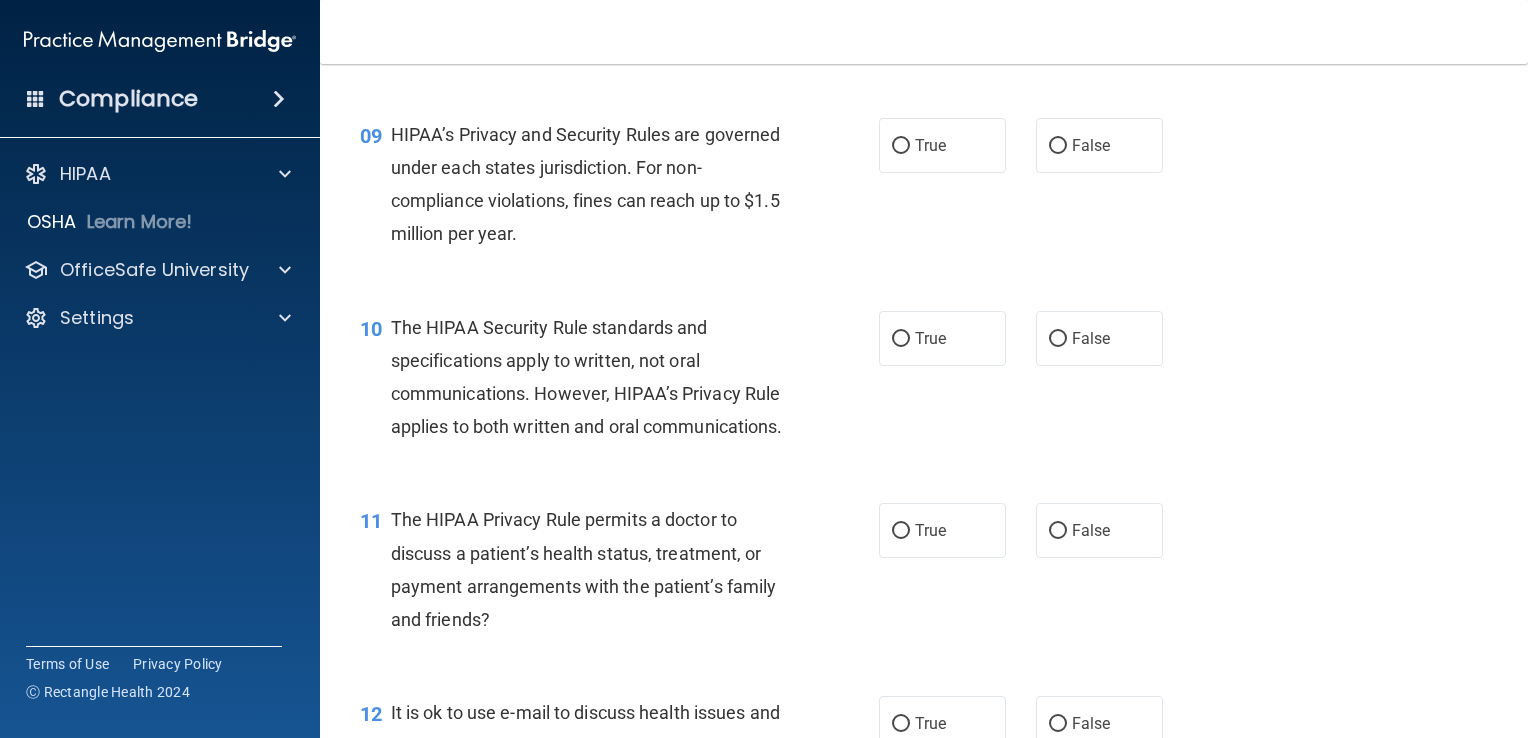 scroll, scrollTop: 1512, scrollLeft: 0, axis: vertical 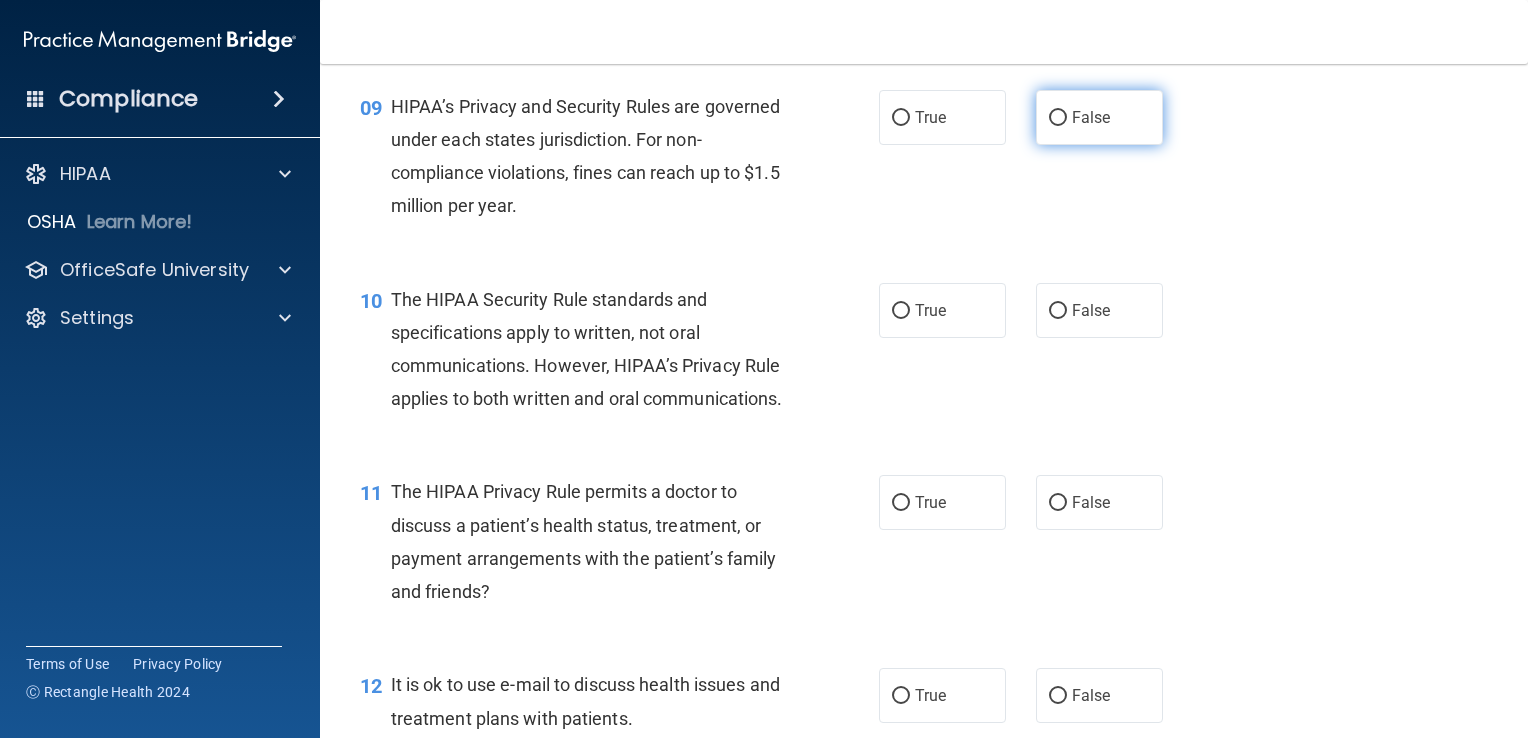 click on "False" at bounding box center [1058, 118] 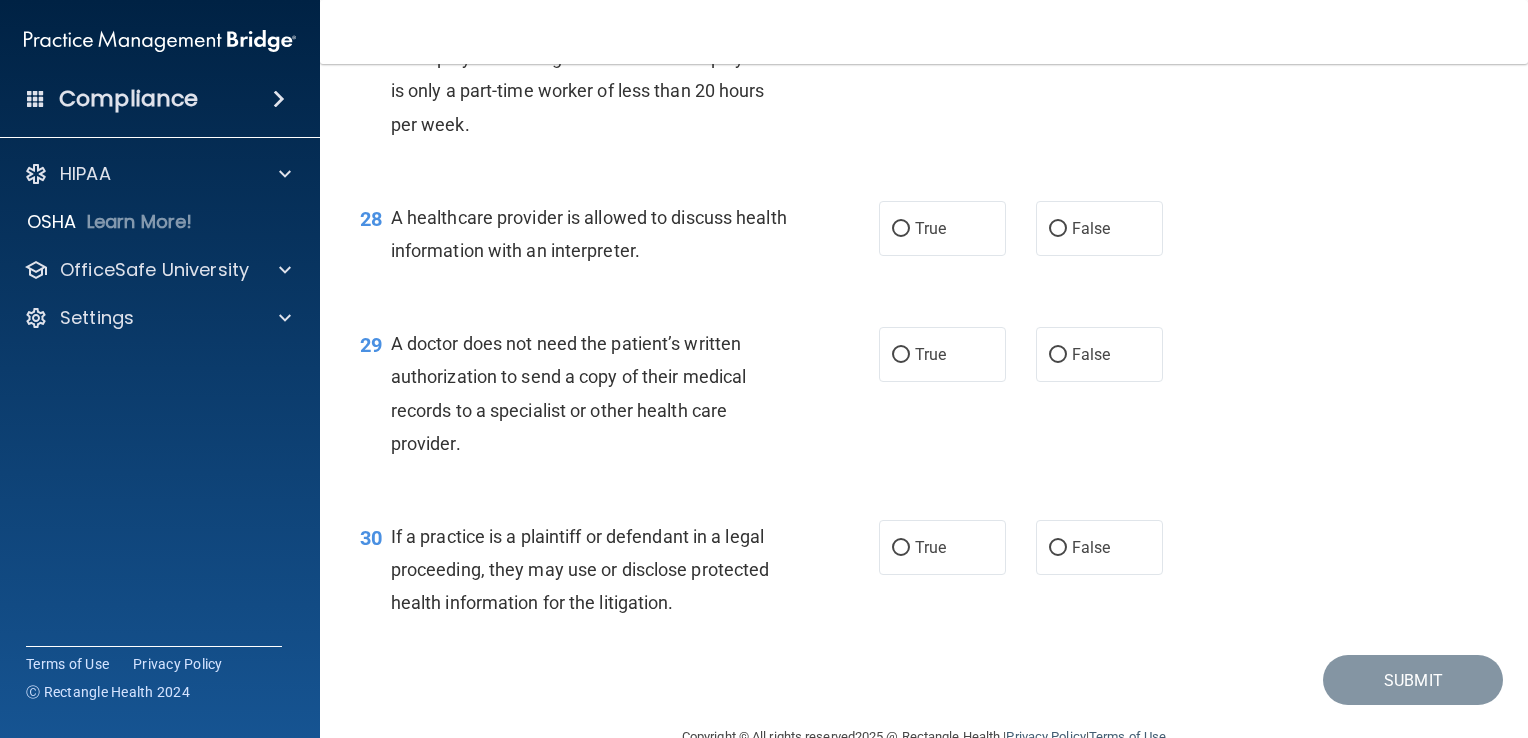 scroll, scrollTop: 4688, scrollLeft: 0, axis: vertical 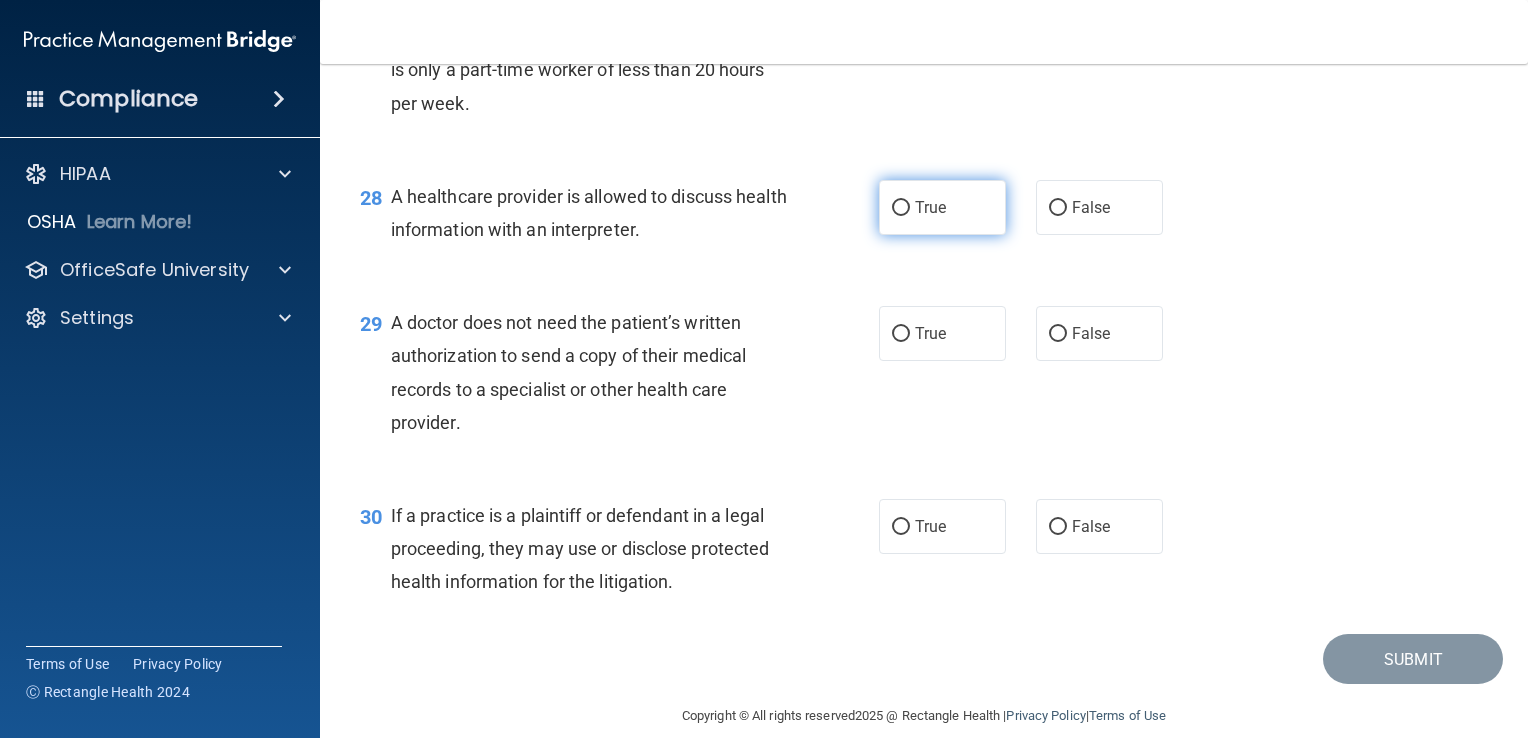 click on "True" at bounding box center (901, 208) 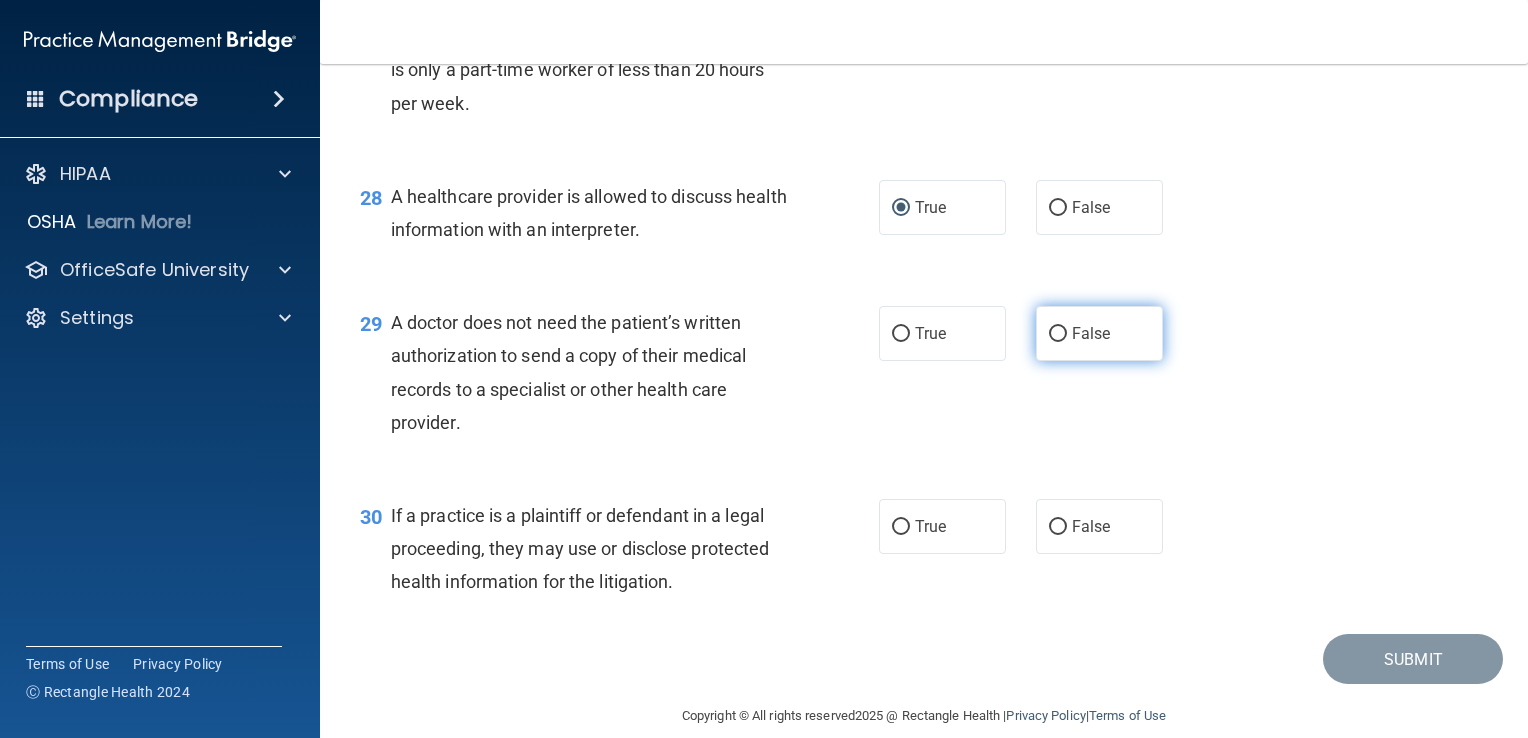 click on "False" at bounding box center (1099, 333) 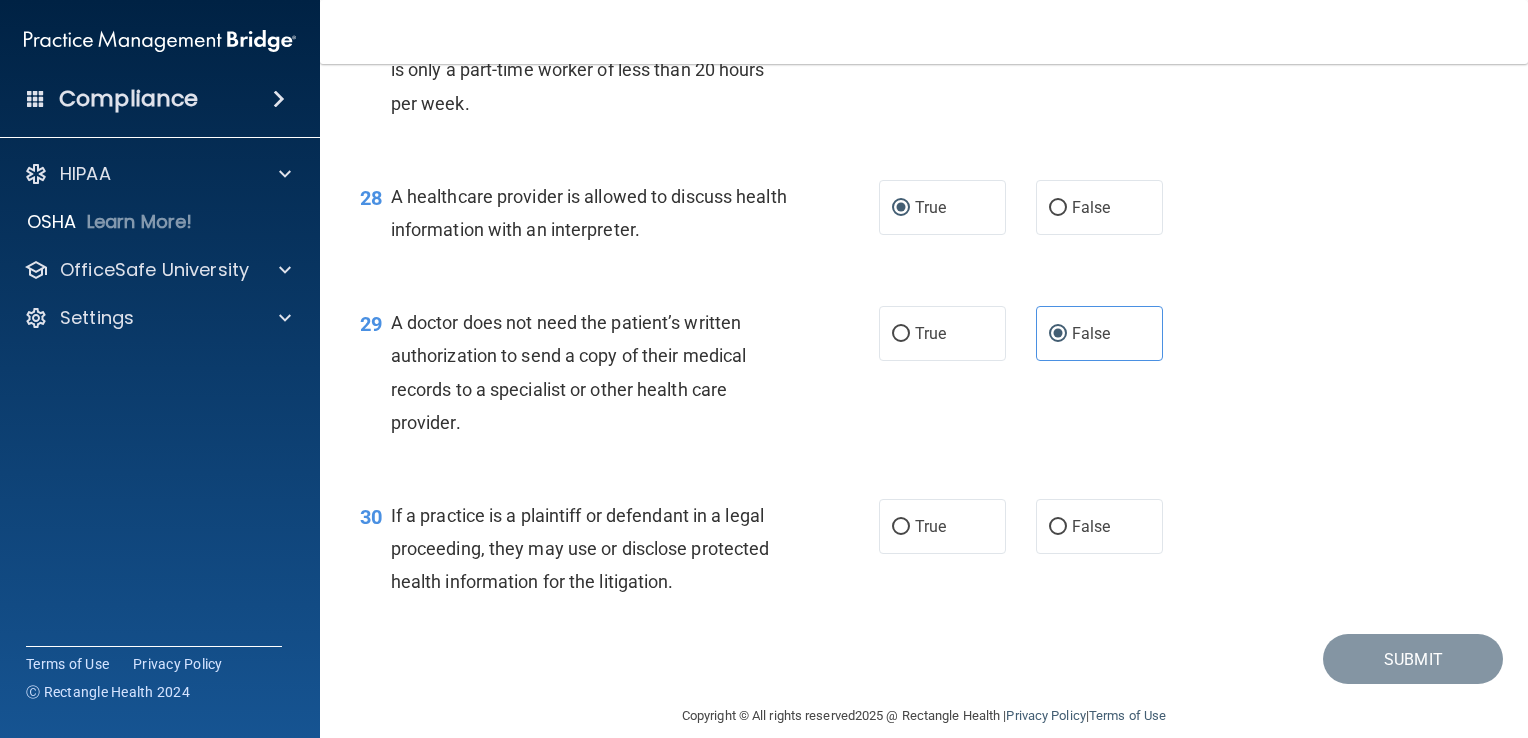 scroll, scrollTop: 4813, scrollLeft: 0, axis: vertical 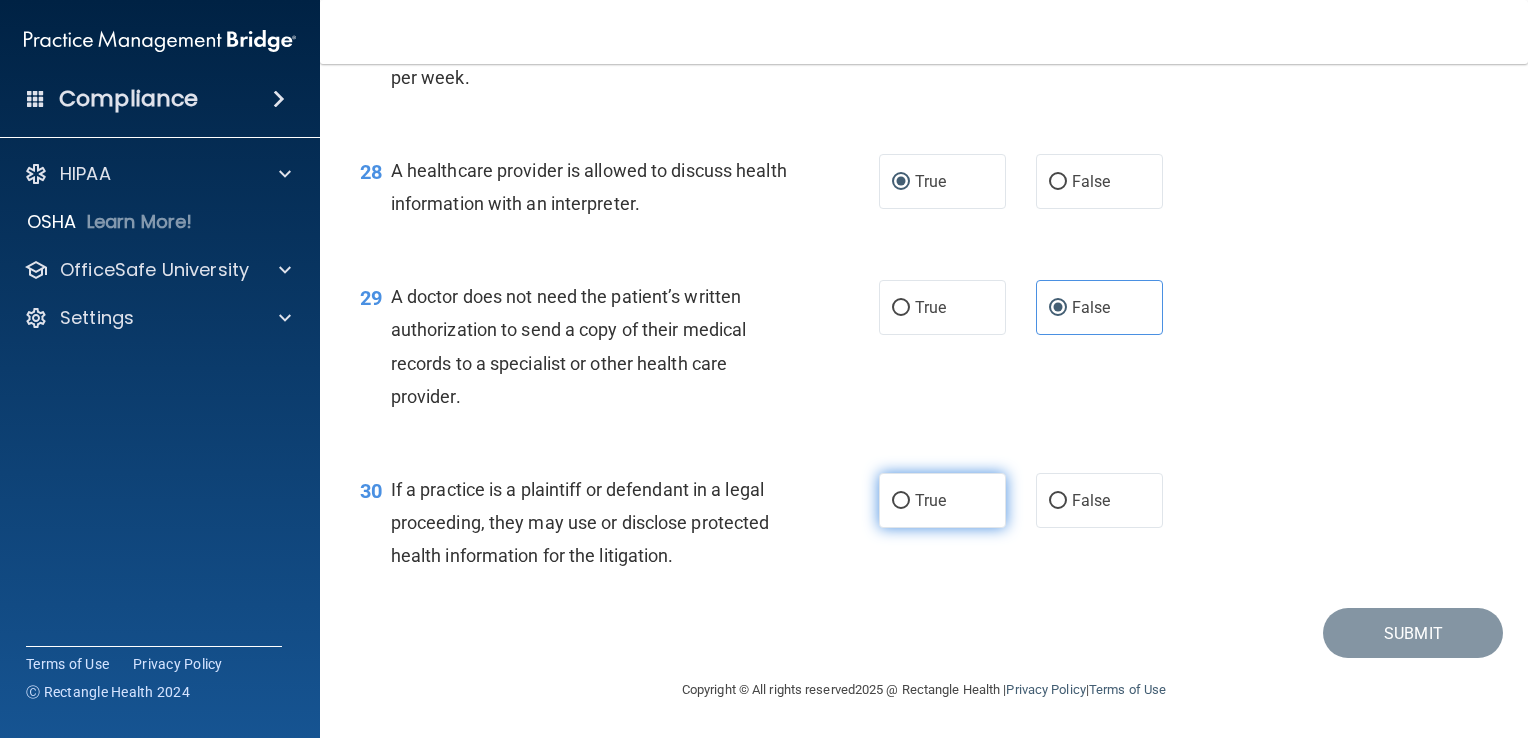 click on "True" at bounding box center [901, 501] 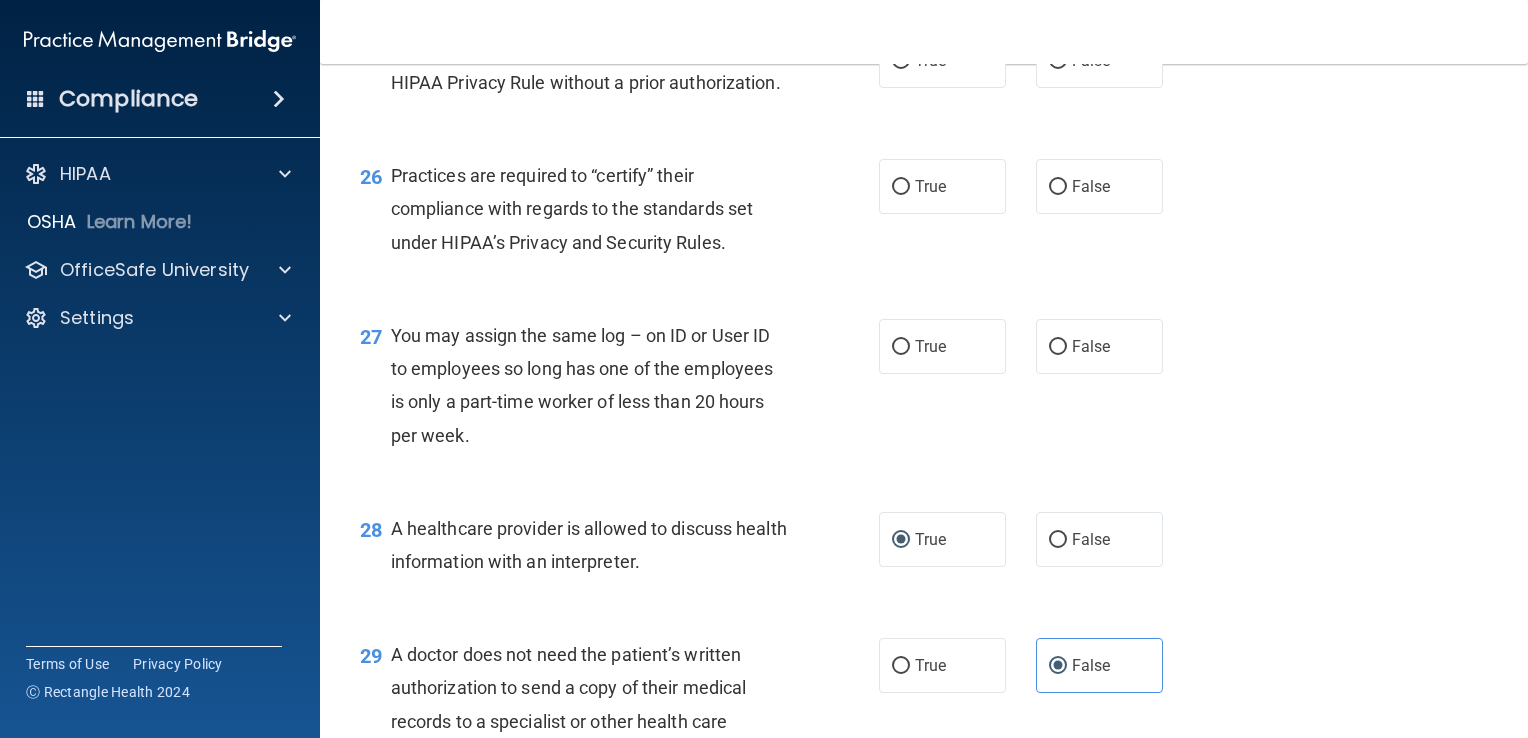 scroll, scrollTop: 4314, scrollLeft: 0, axis: vertical 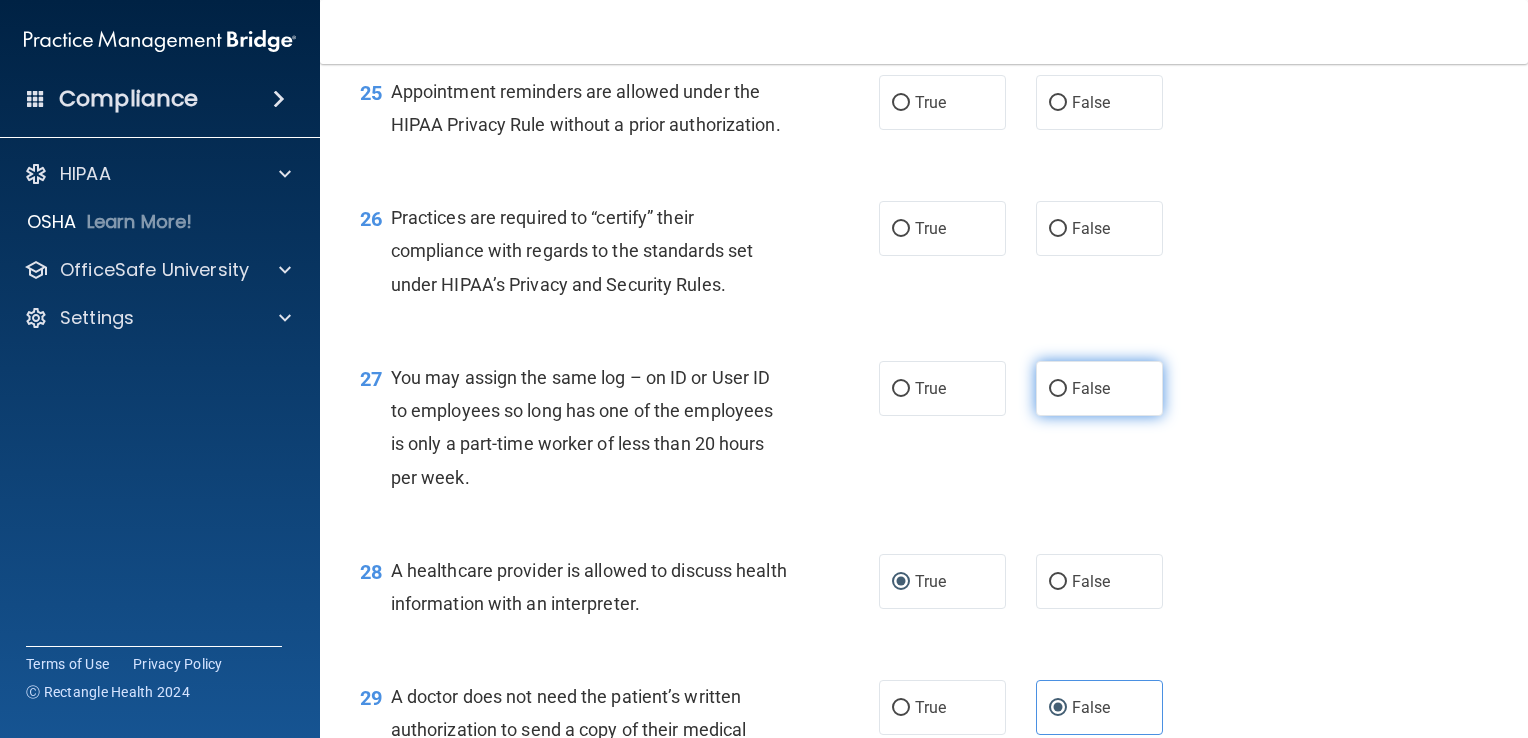 click on "False" at bounding box center [1058, 389] 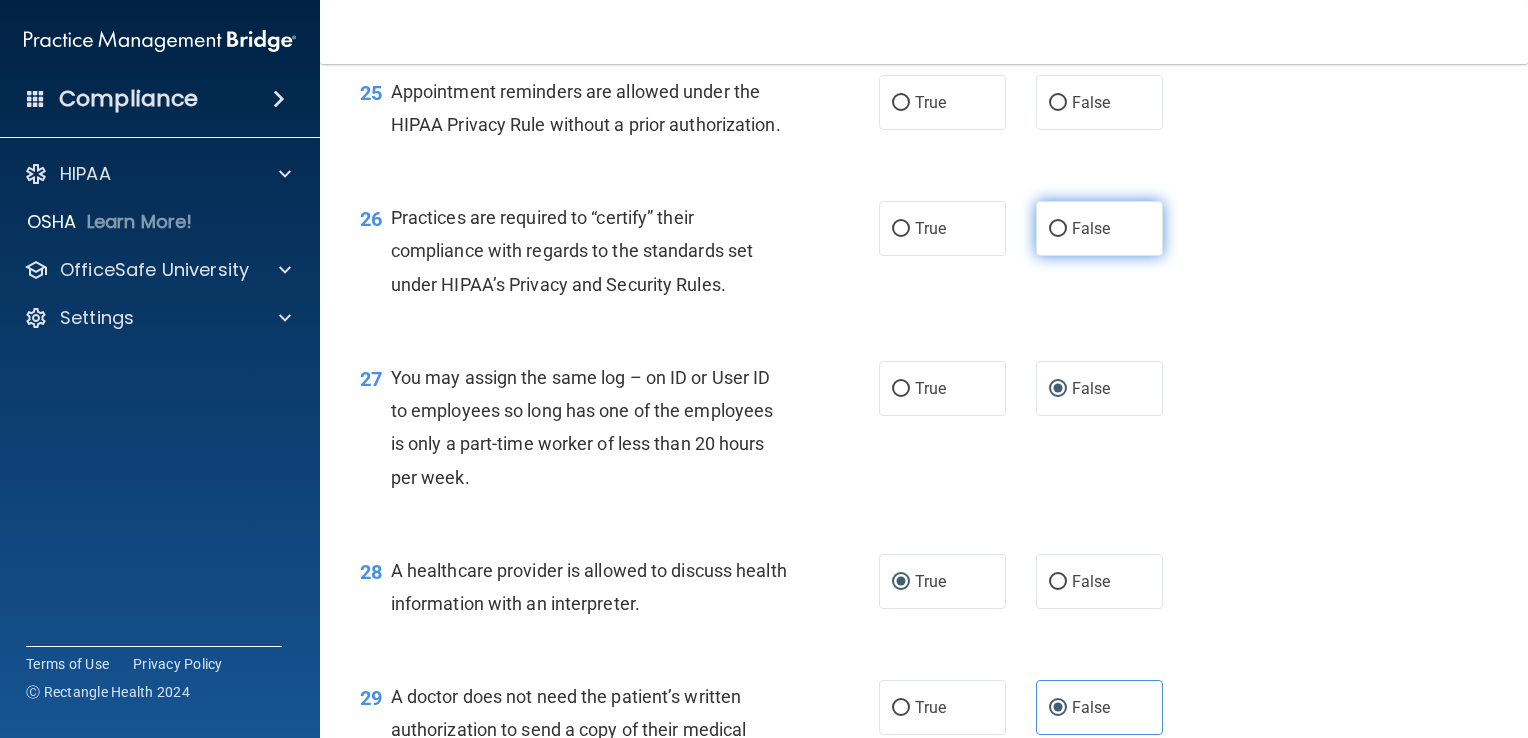 click on "False" at bounding box center [1058, 229] 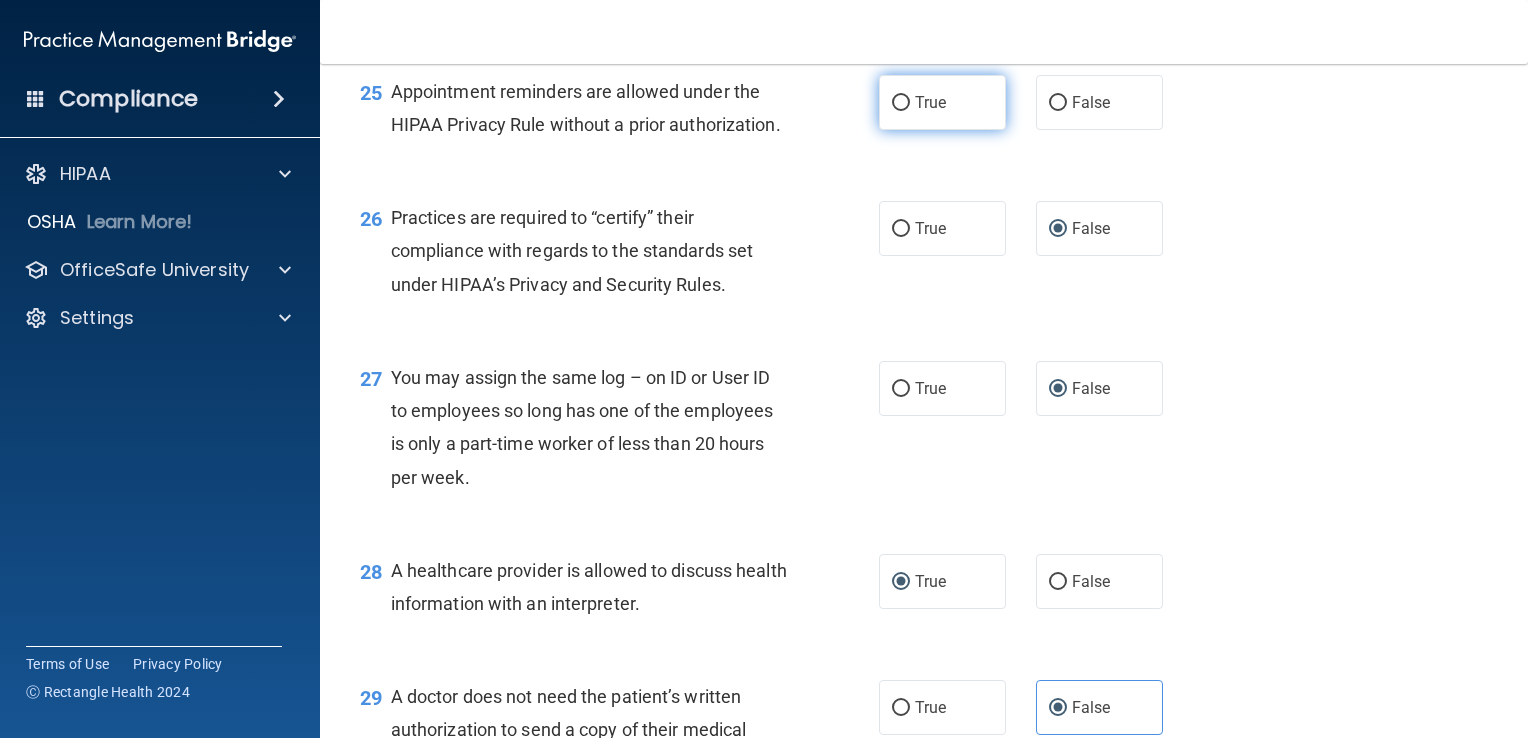 click on "True" at bounding box center [901, 103] 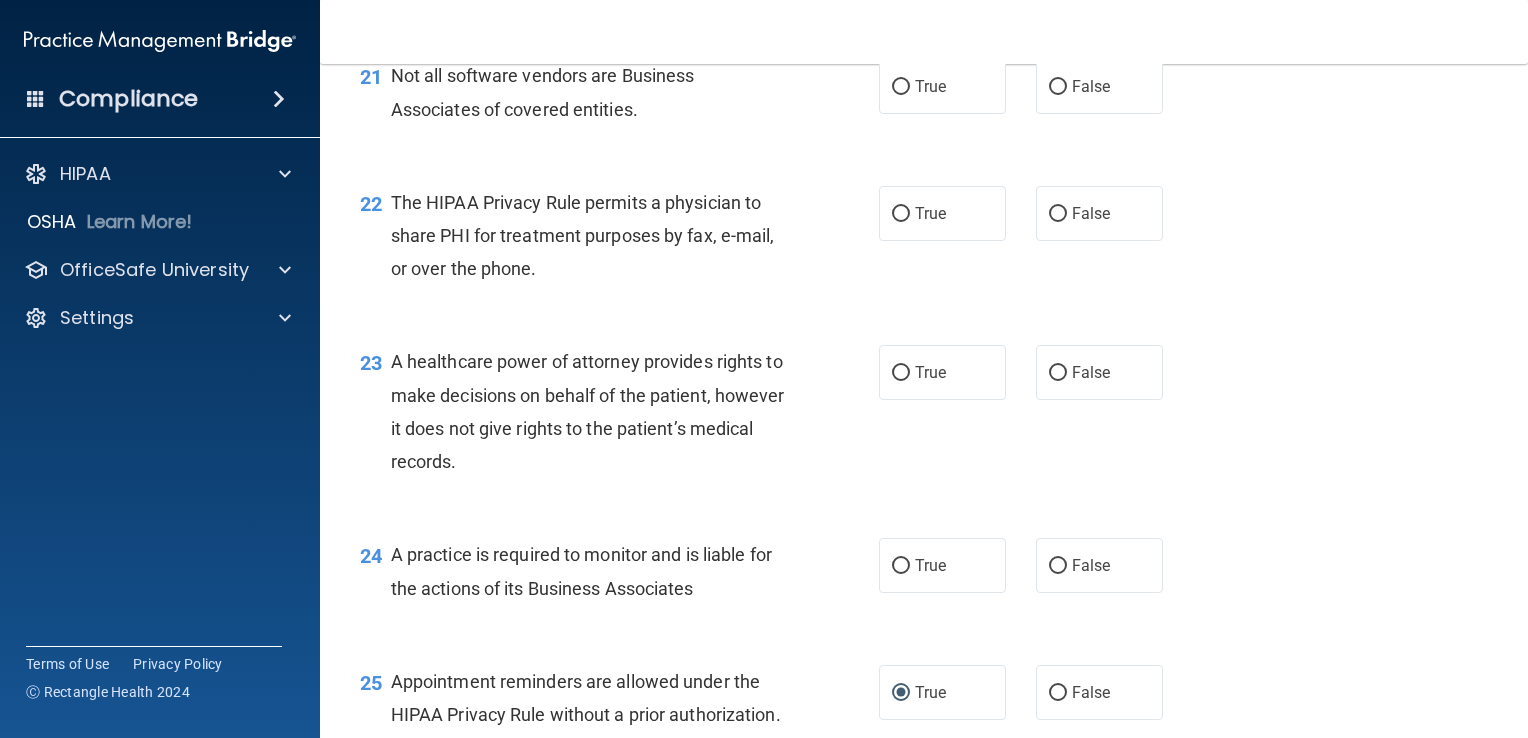 scroll, scrollTop: 3702, scrollLeft: 0, axis: vertical 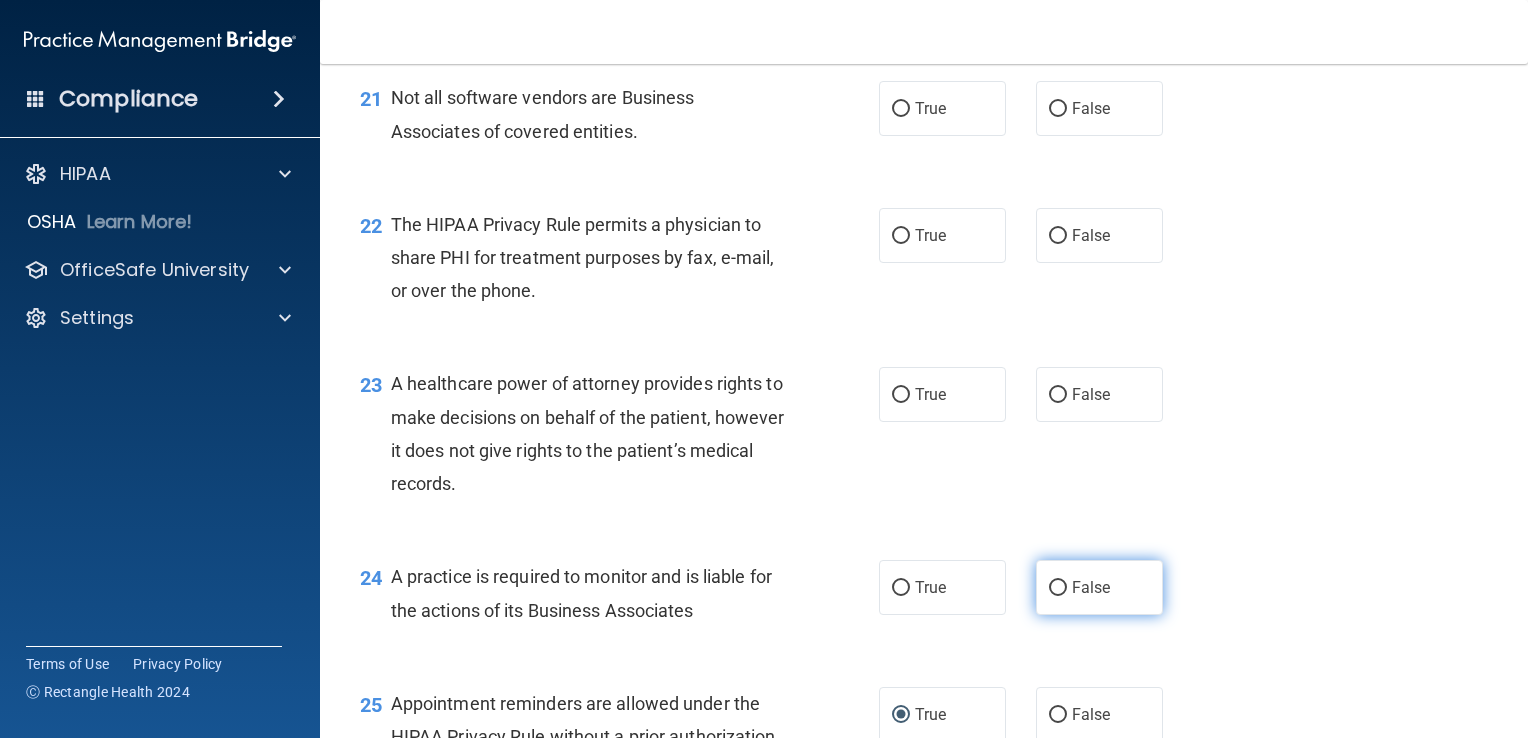 click on "False" at bounding box center [1058, 588] 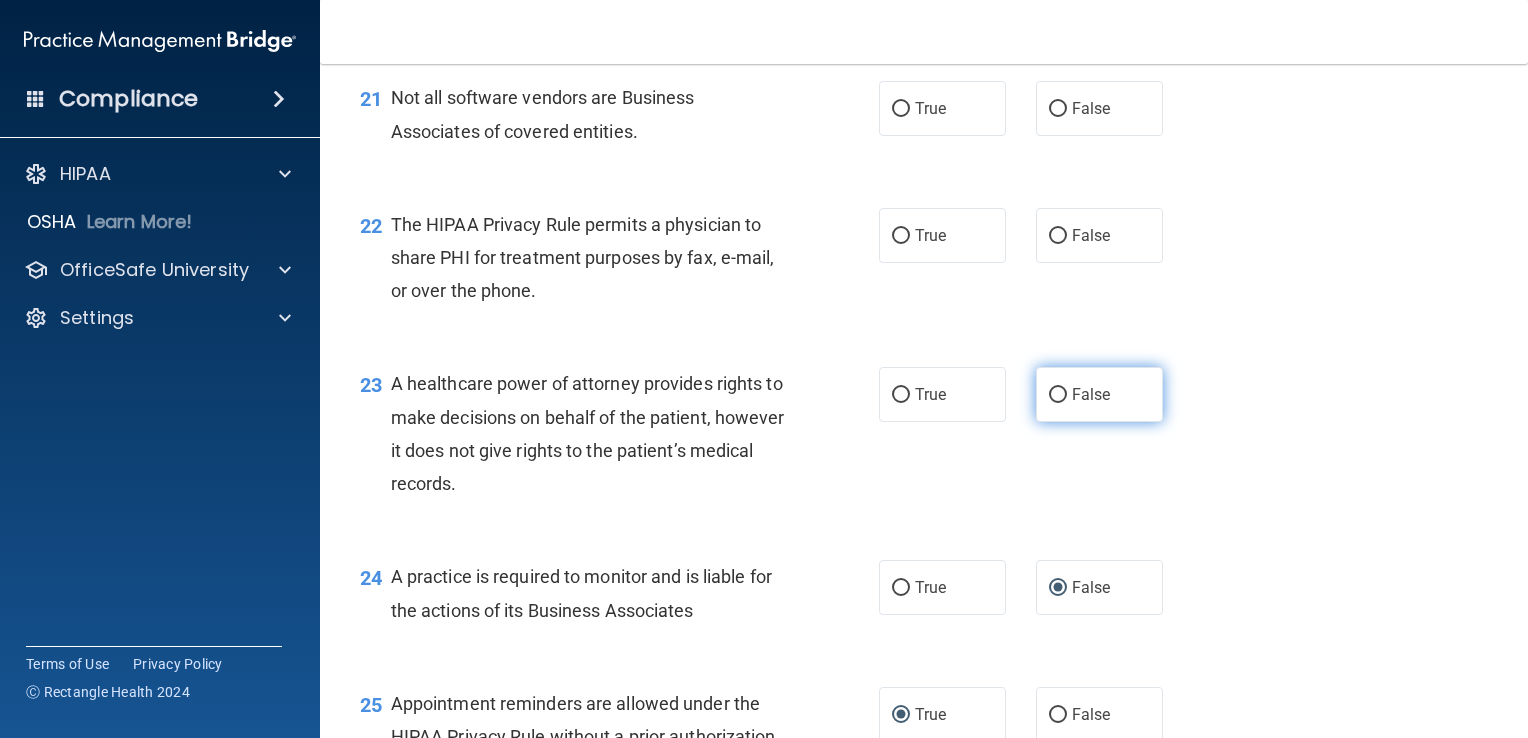 click on "False" at bounding box center (1058, 395) 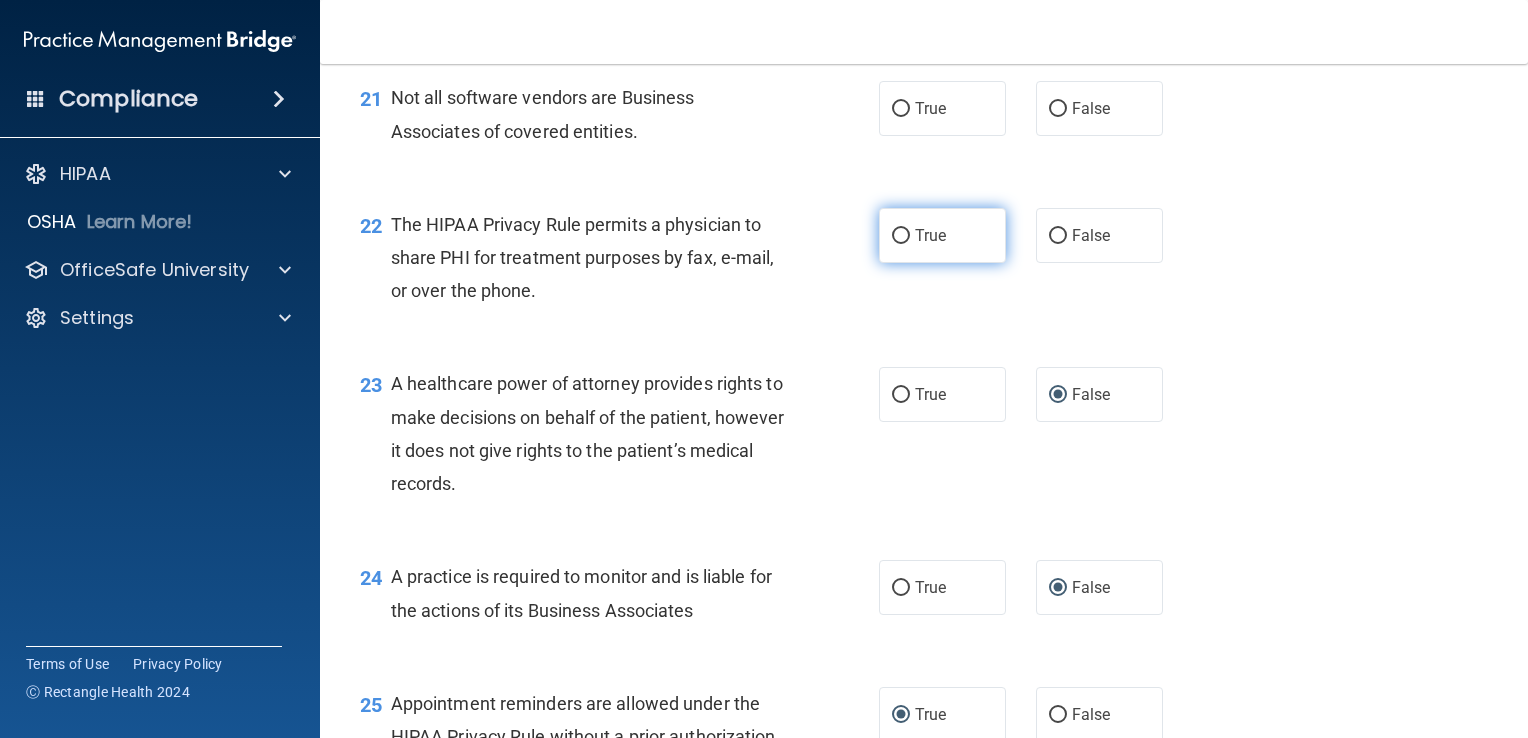 click on "True" at bounding box center (901, 236) 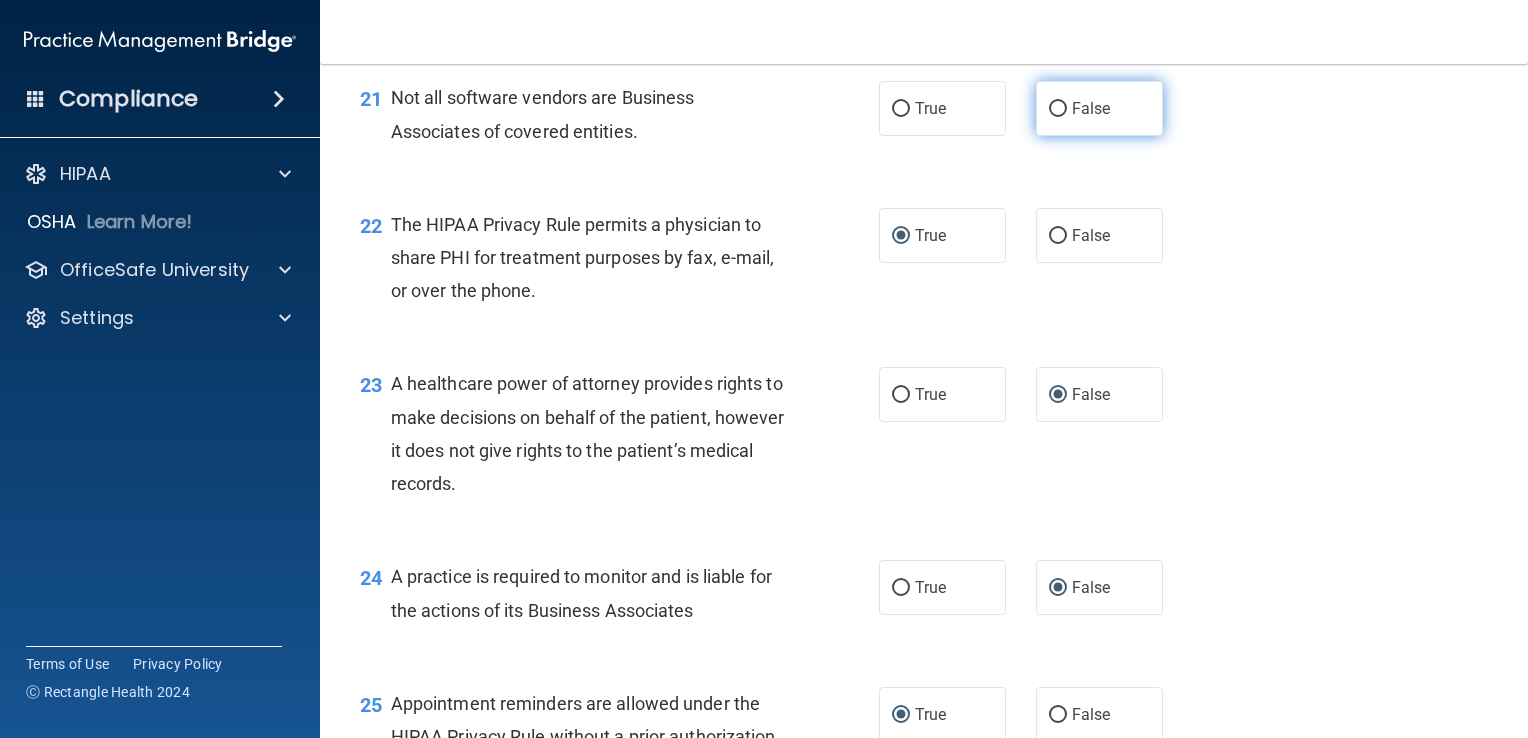 click on "False" at bounding box center [1058, 109] 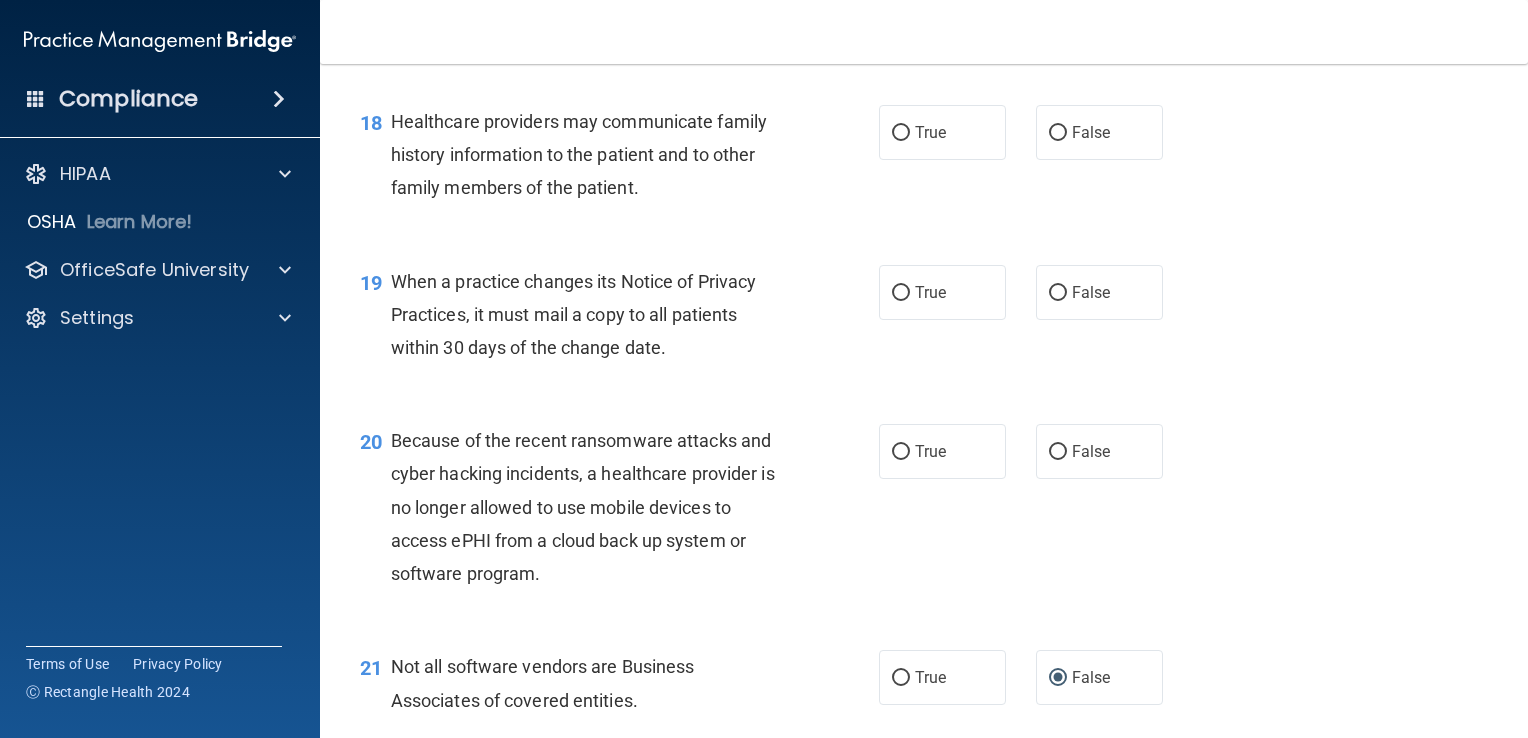 scroll, scrollTop: 3147, scrollLeft: 0, axis: vertical 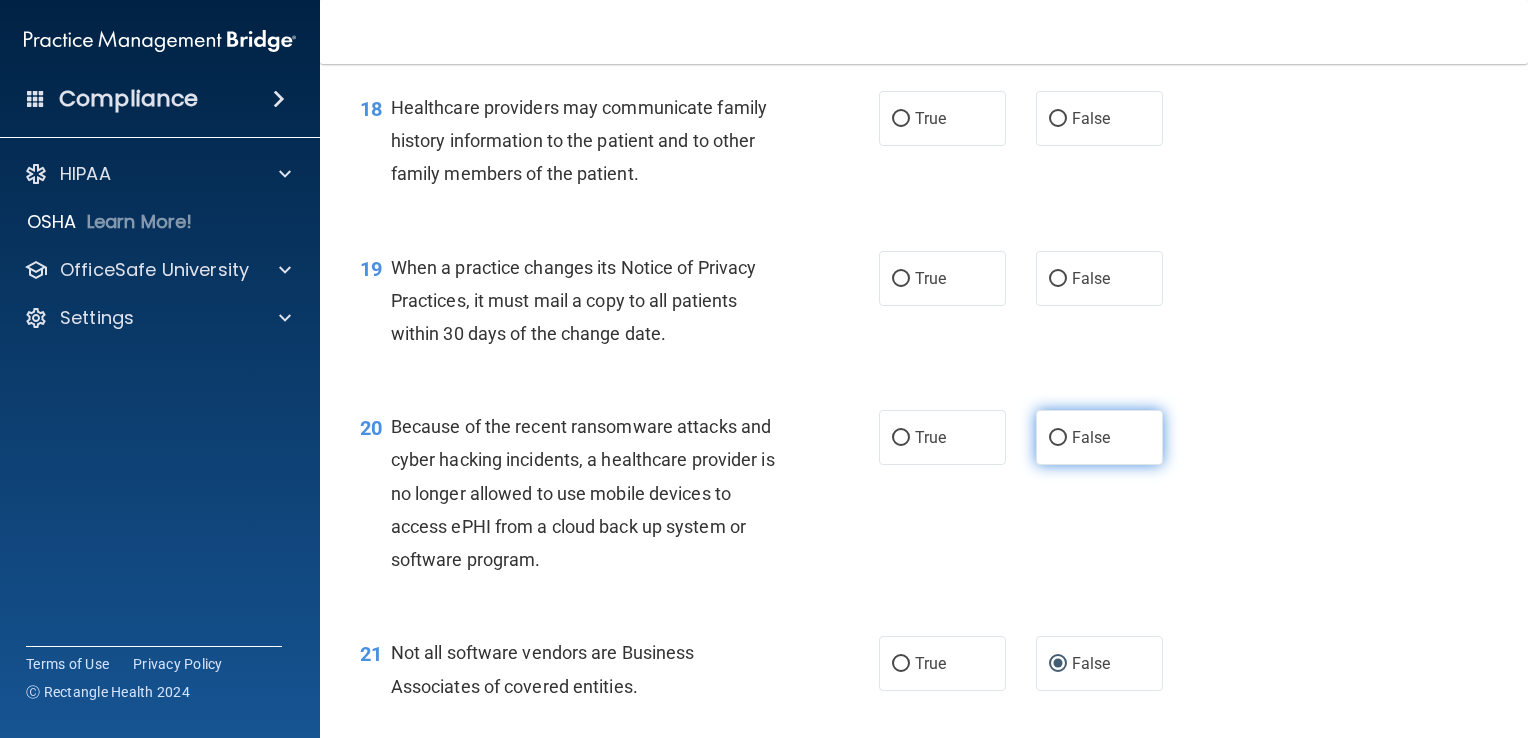 click on "False" at bounding box center [1058, 438] 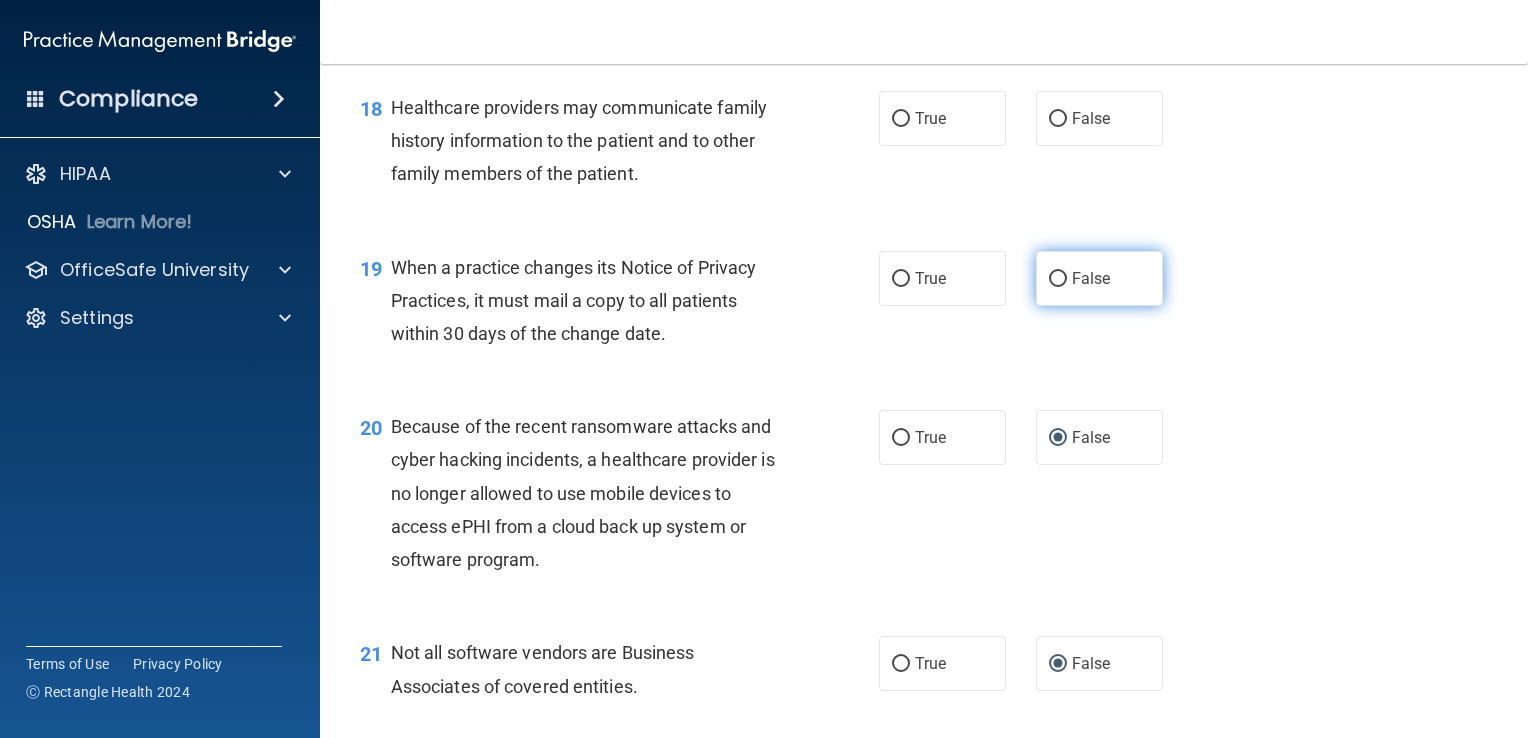 click on "False" at bounding box center [1058, 279] 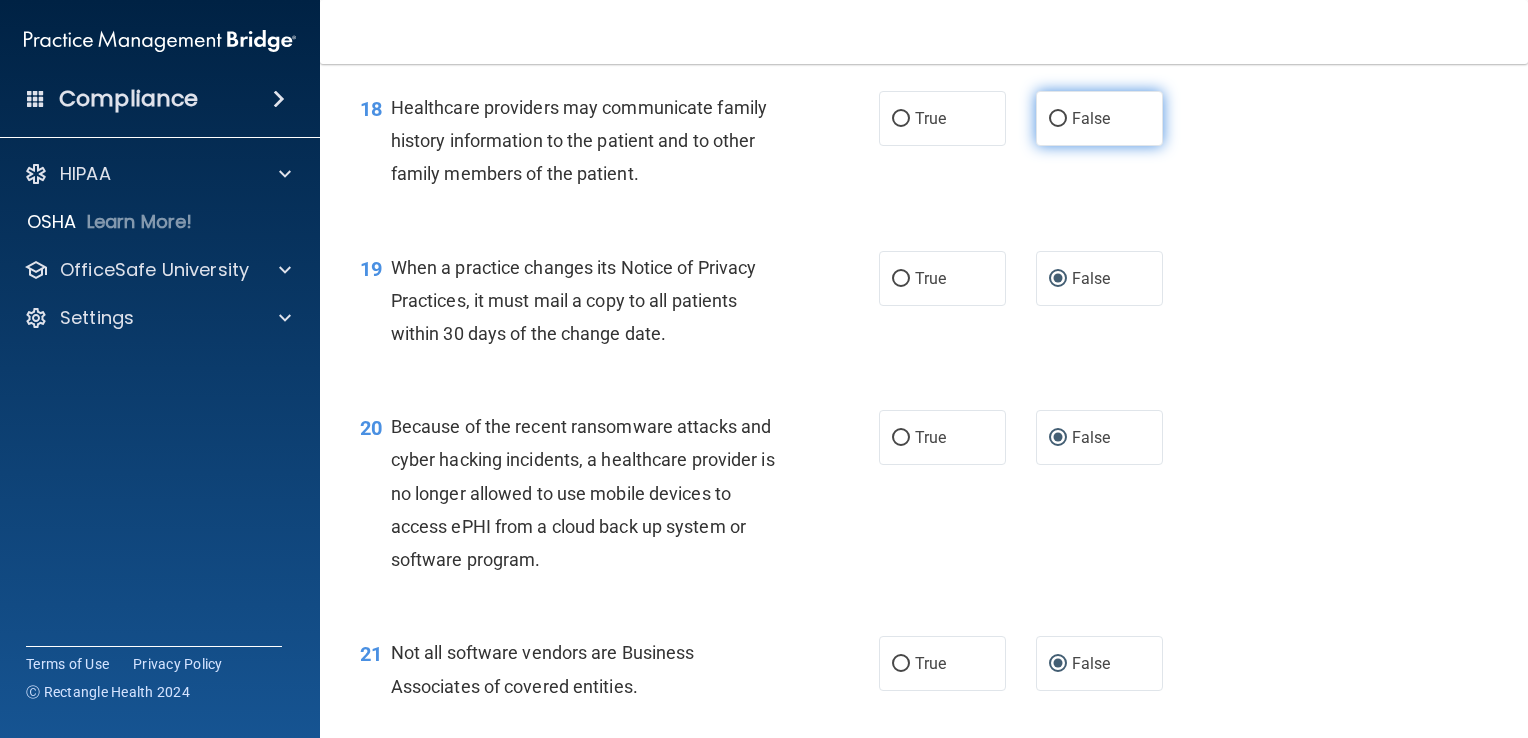 click on "False" at bounding box center [1058, 119] 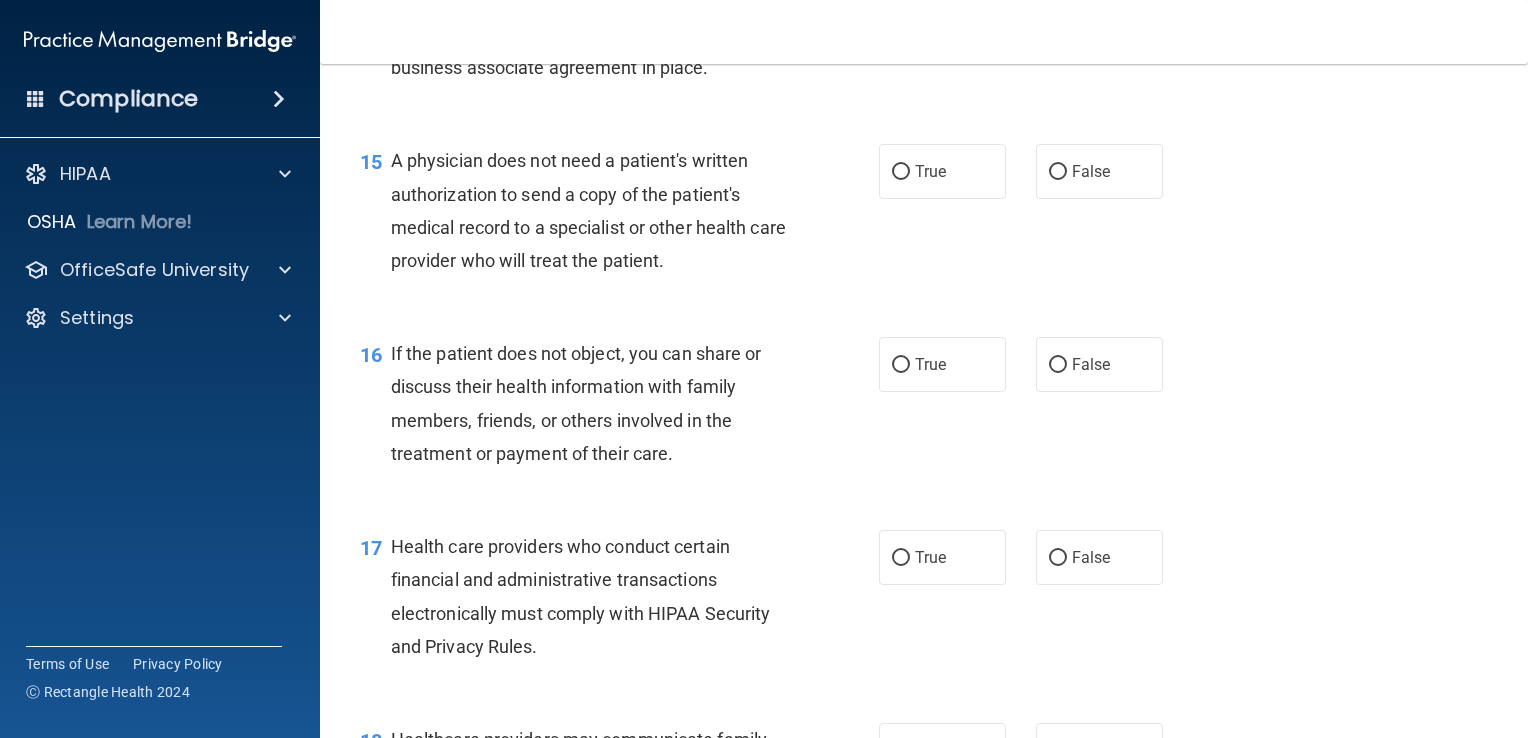 scroll, scrollTop: 2528, scrollLeft: 0, axis: vertical 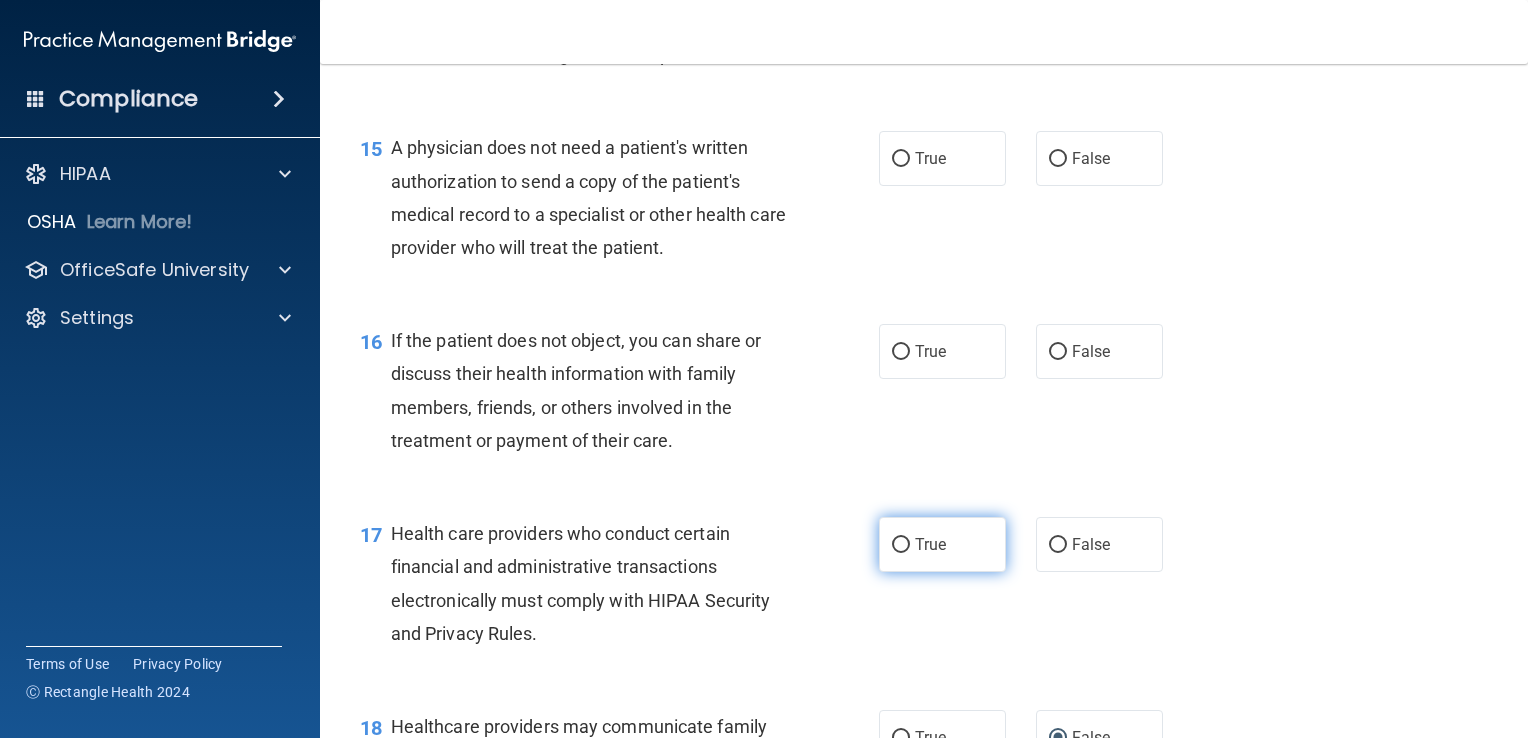 click on "True" at bounding box center (901, 545) 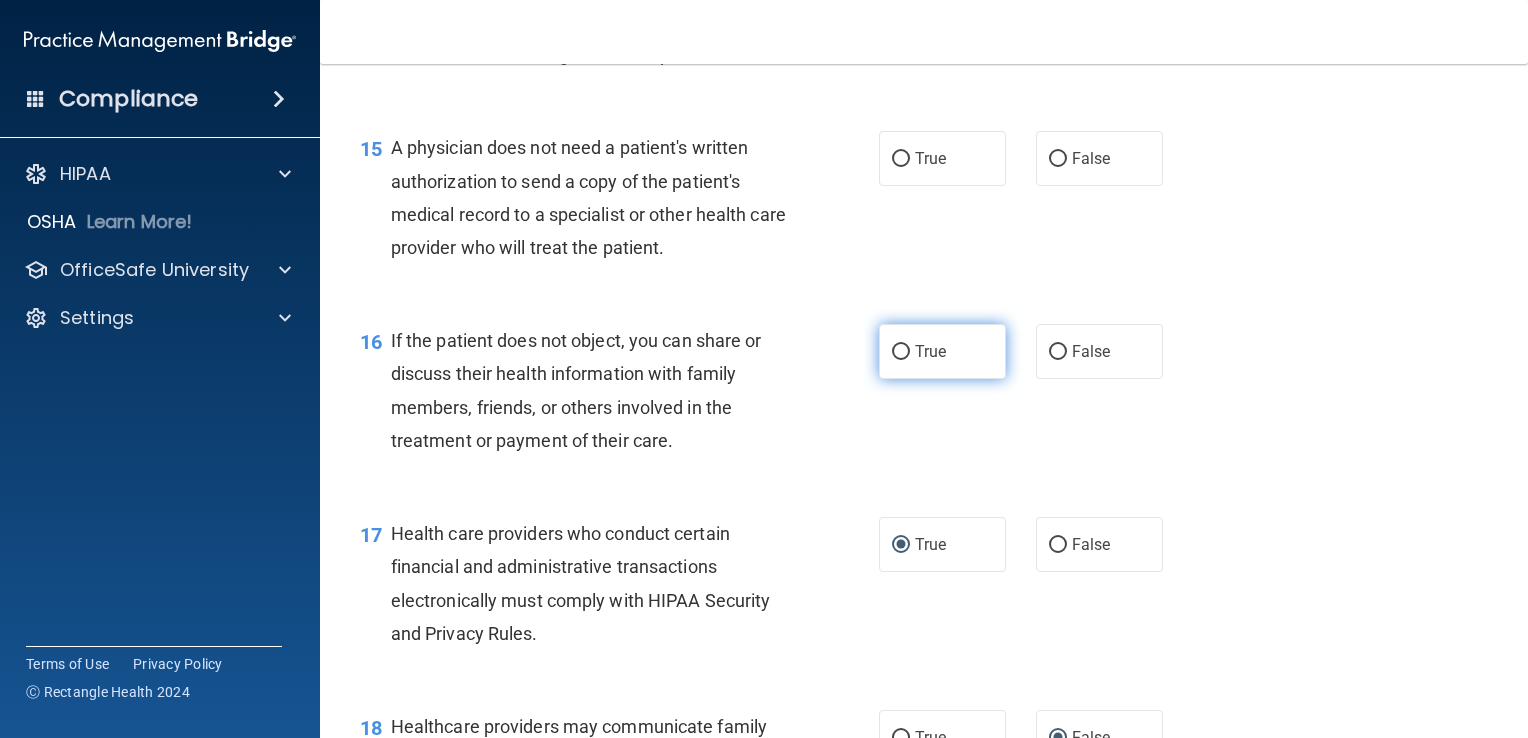click on "True" at bounding box center (901, 352) 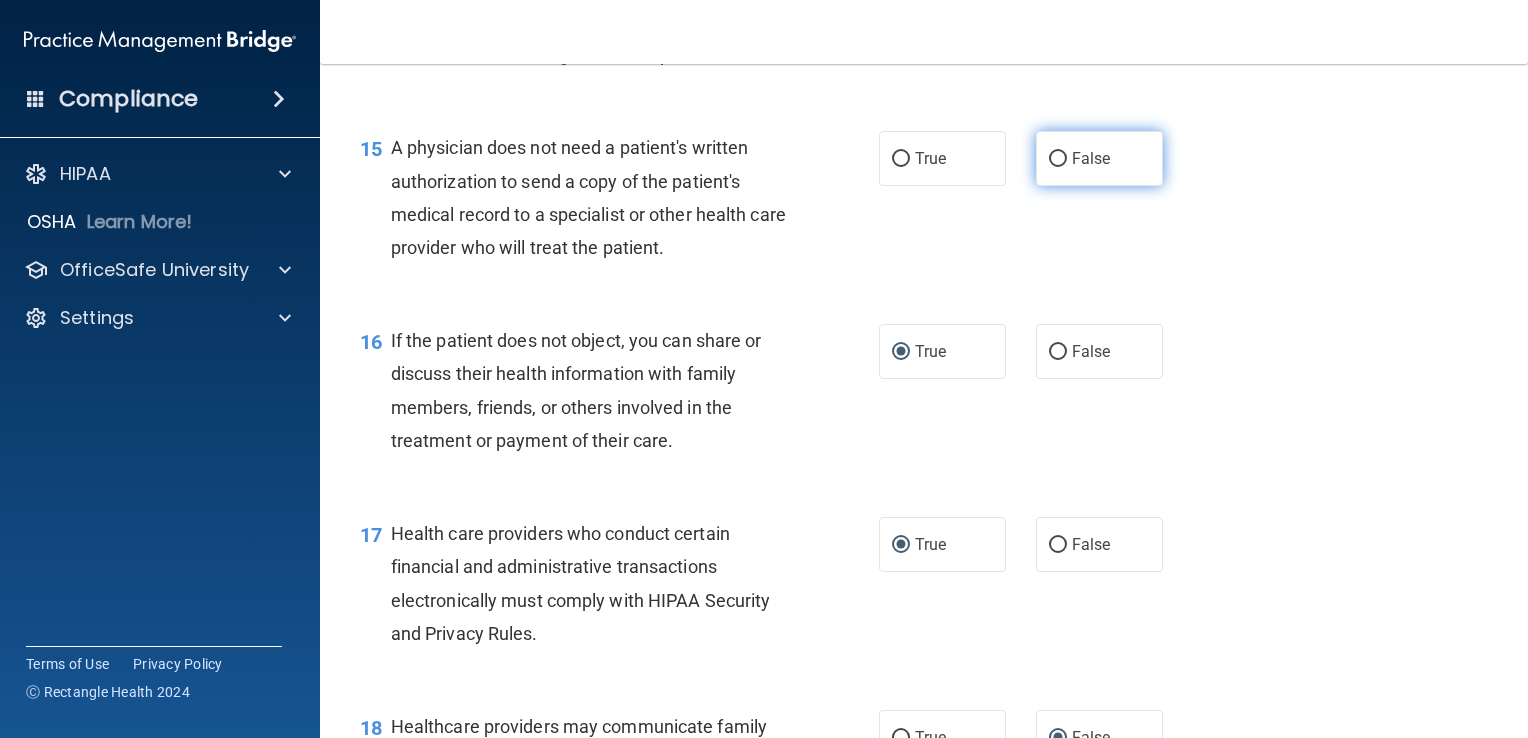 click on "False" at bounding box center (1058, 159) 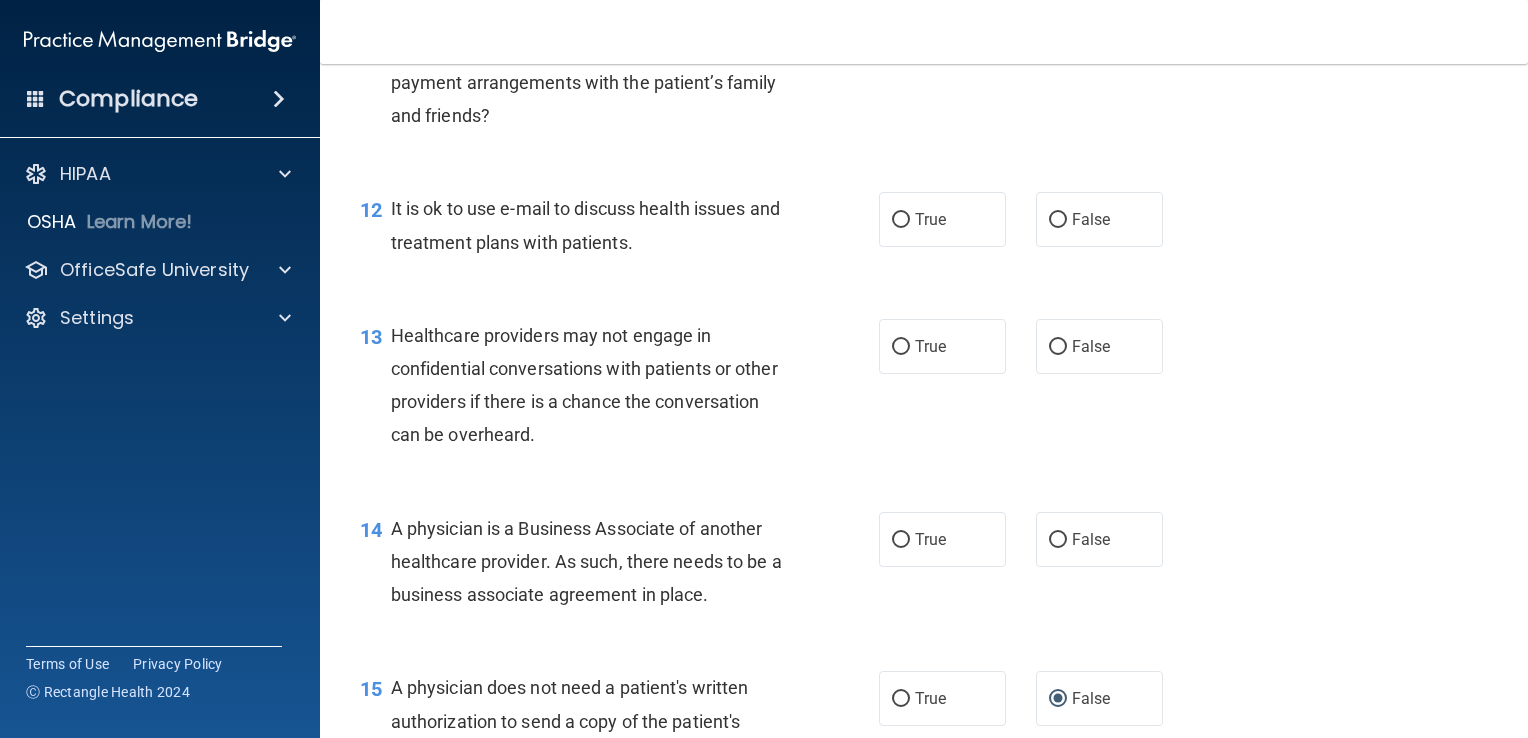 scroll, scrollTop: 1994, scrollLeft: 0, axis: vertical 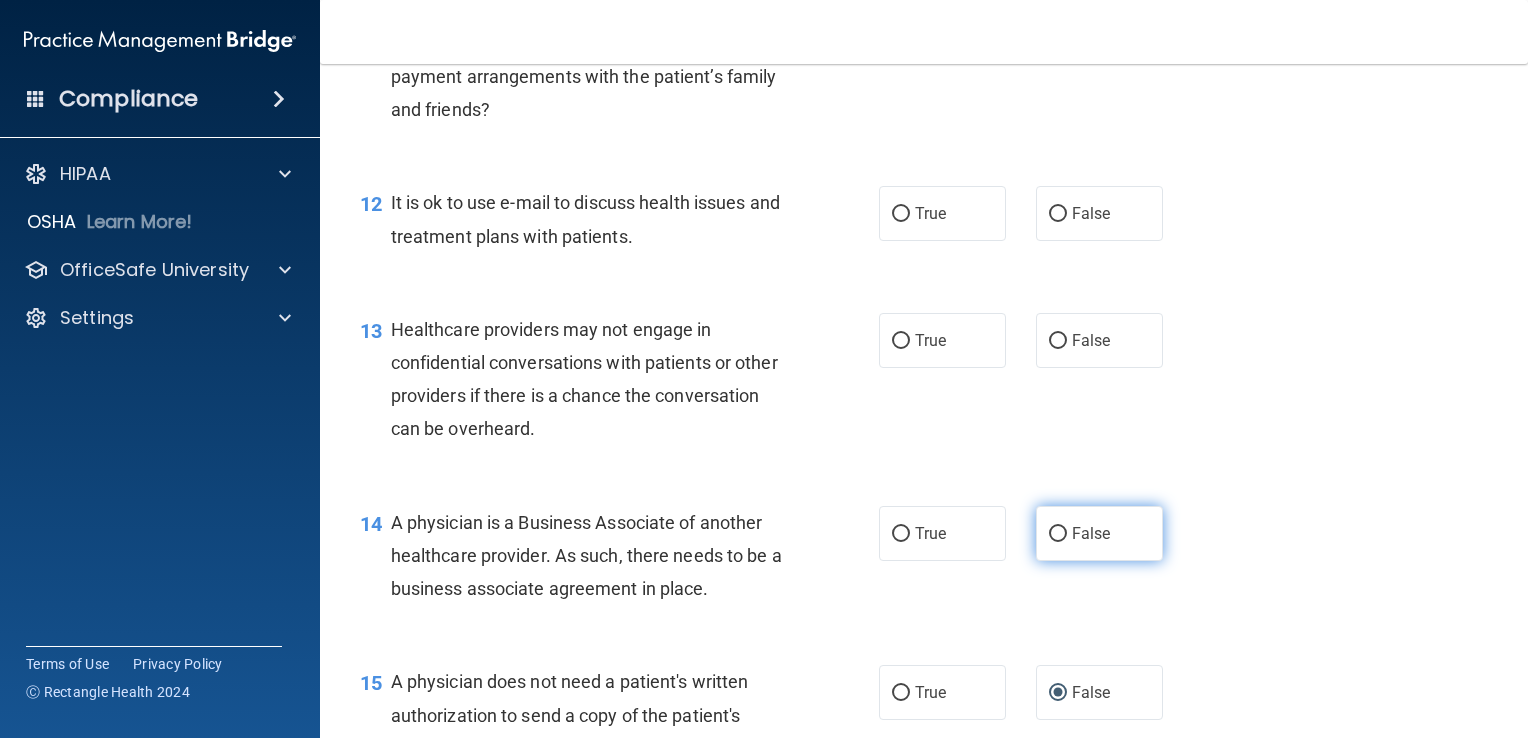 click on "False" at bounding box center [1058, 534] 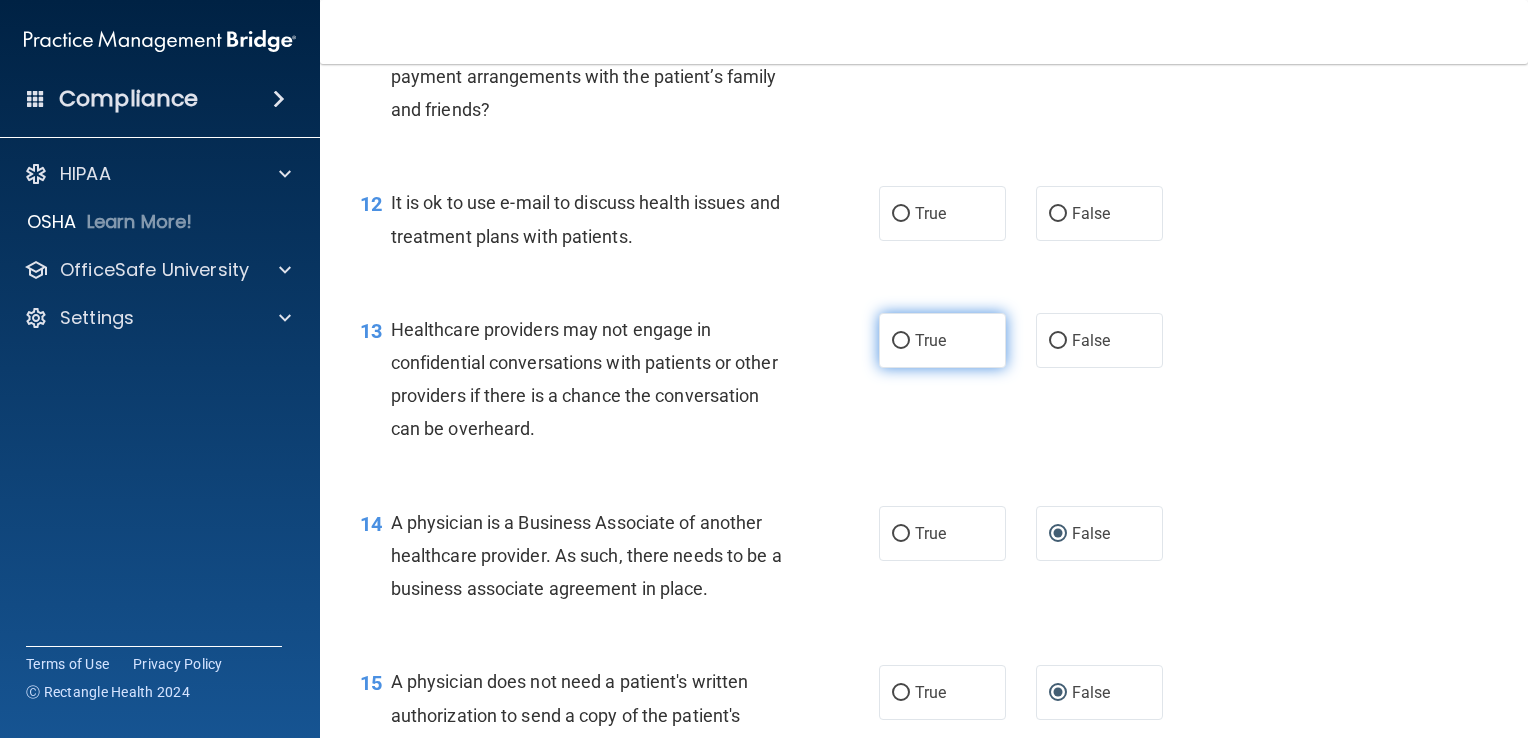 click on "True" at bounding box center (901, 341) 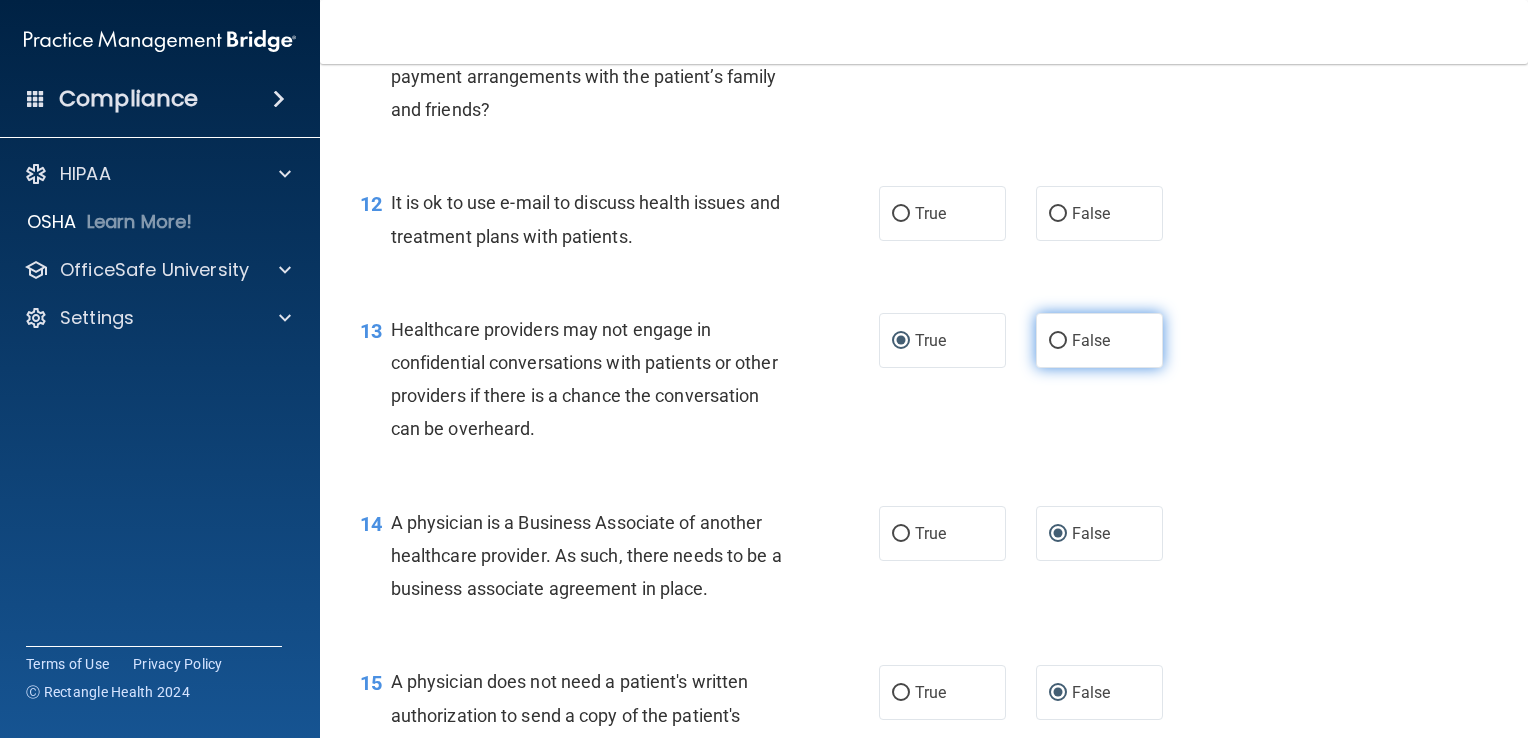 click on "False" at bounding box center [1058, 341] 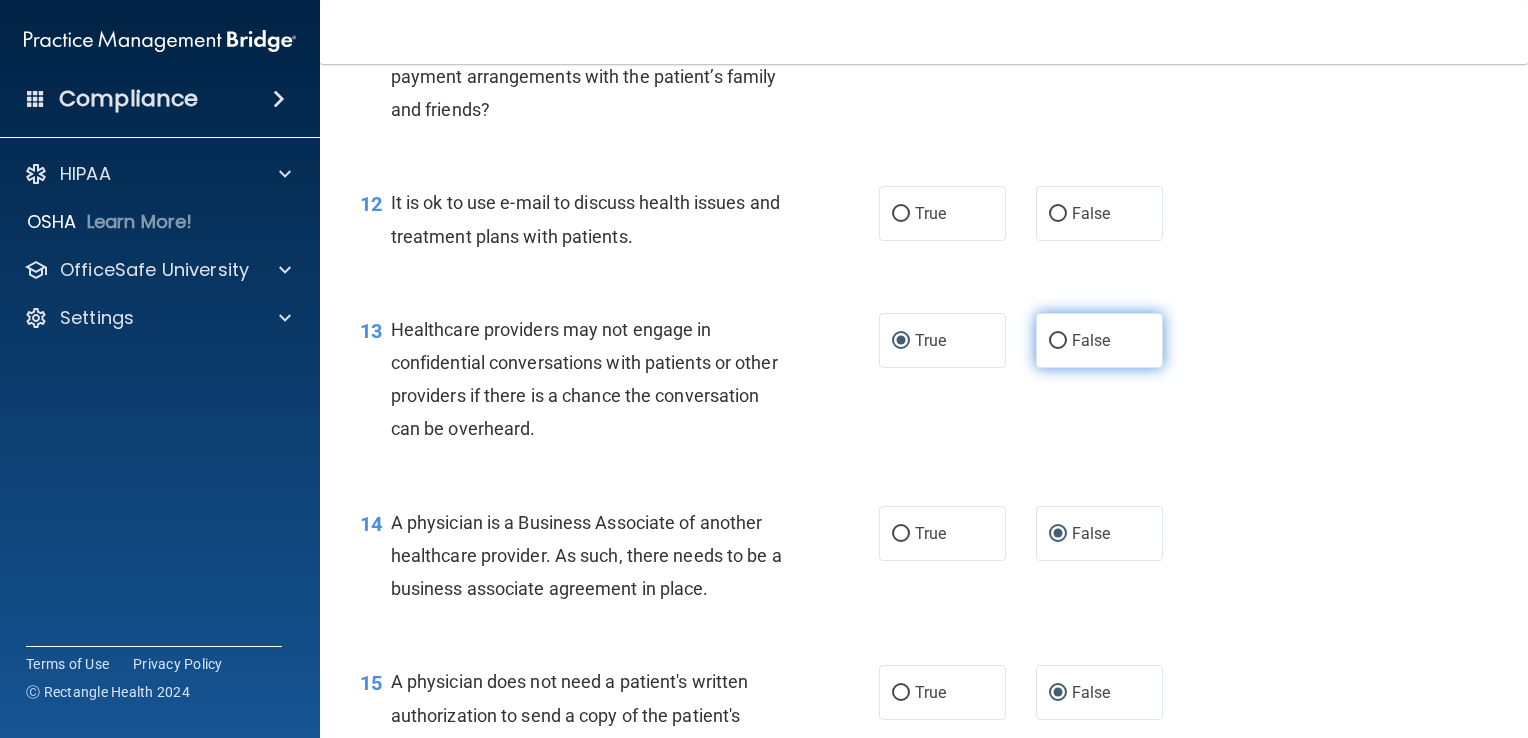 radio on "true" 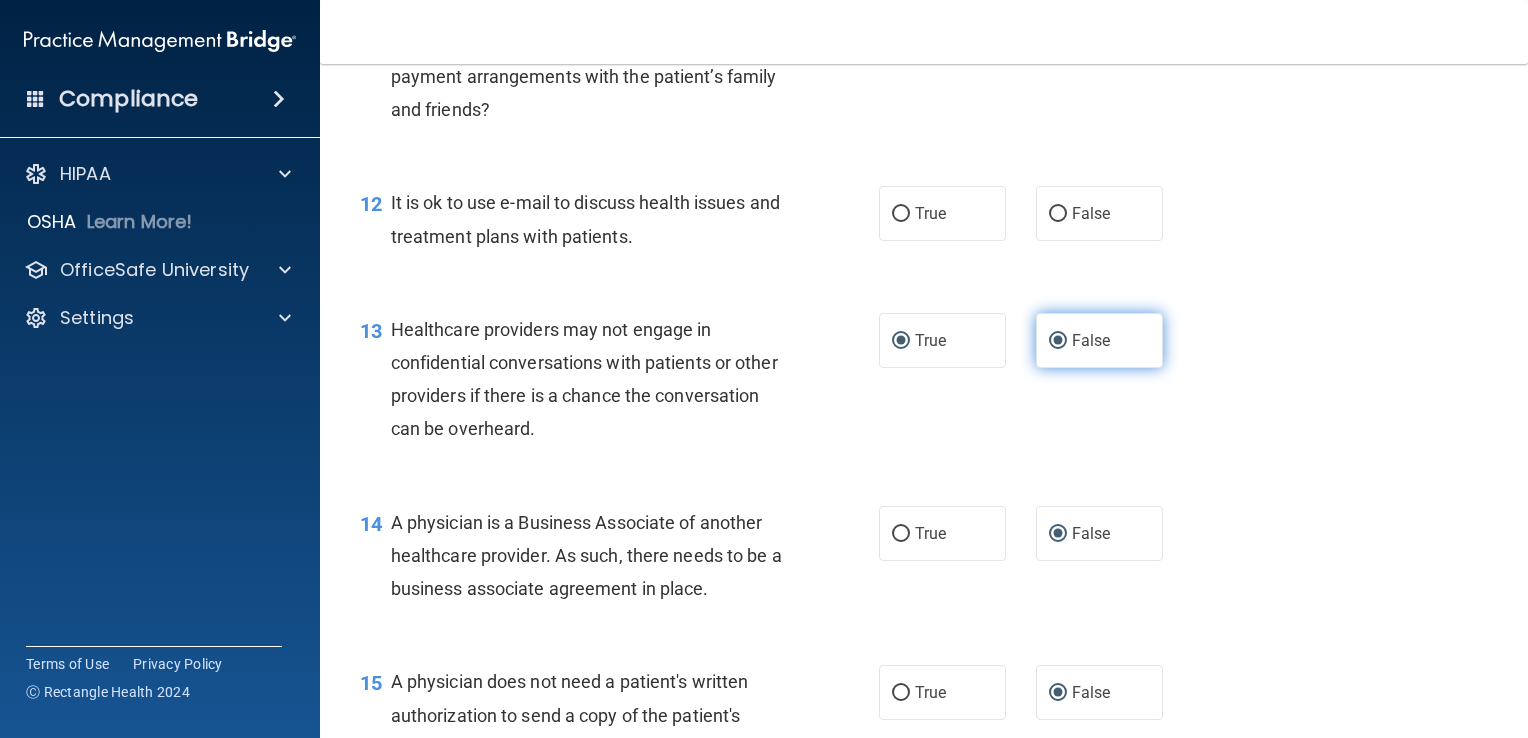 radio on "false" 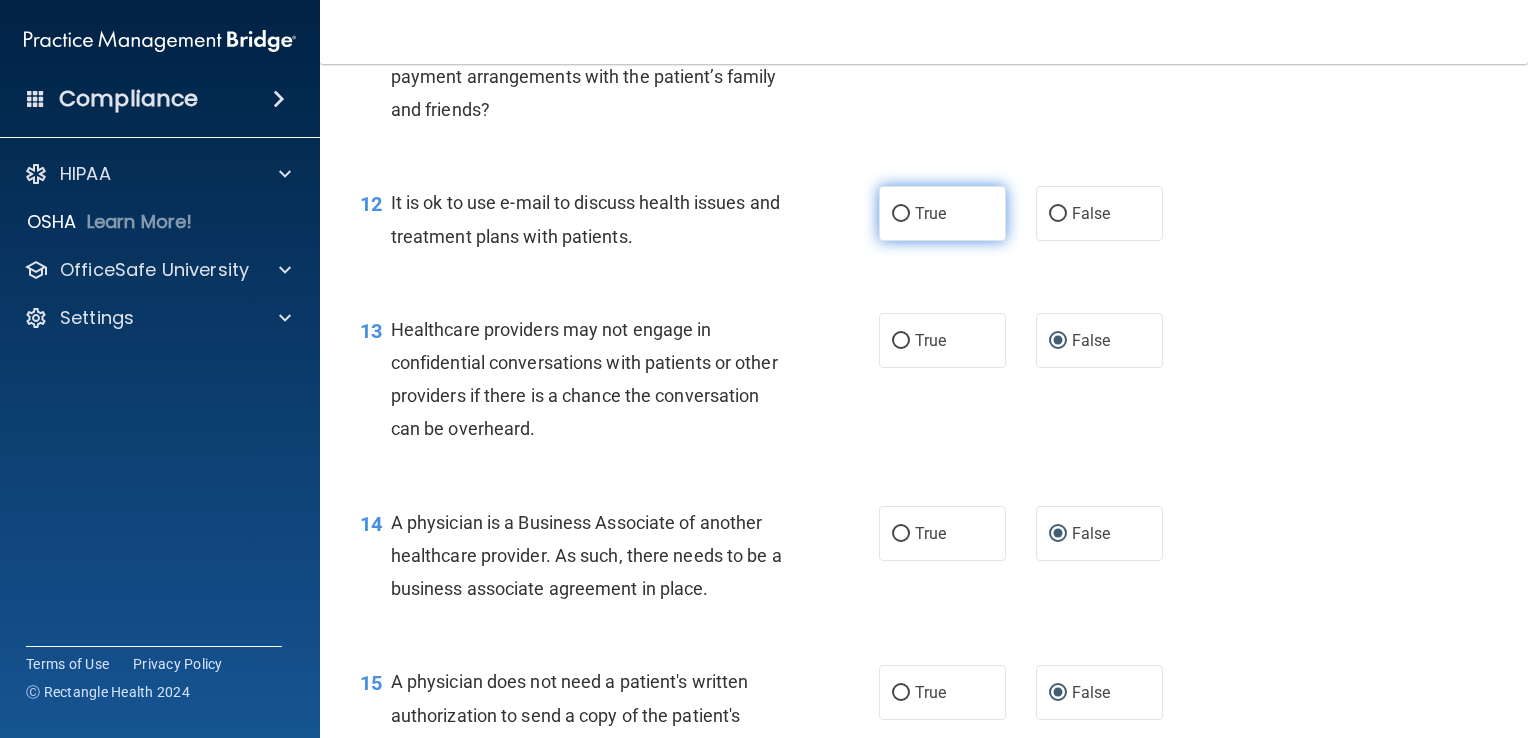 click on "True" at bounding box center [901, 214] 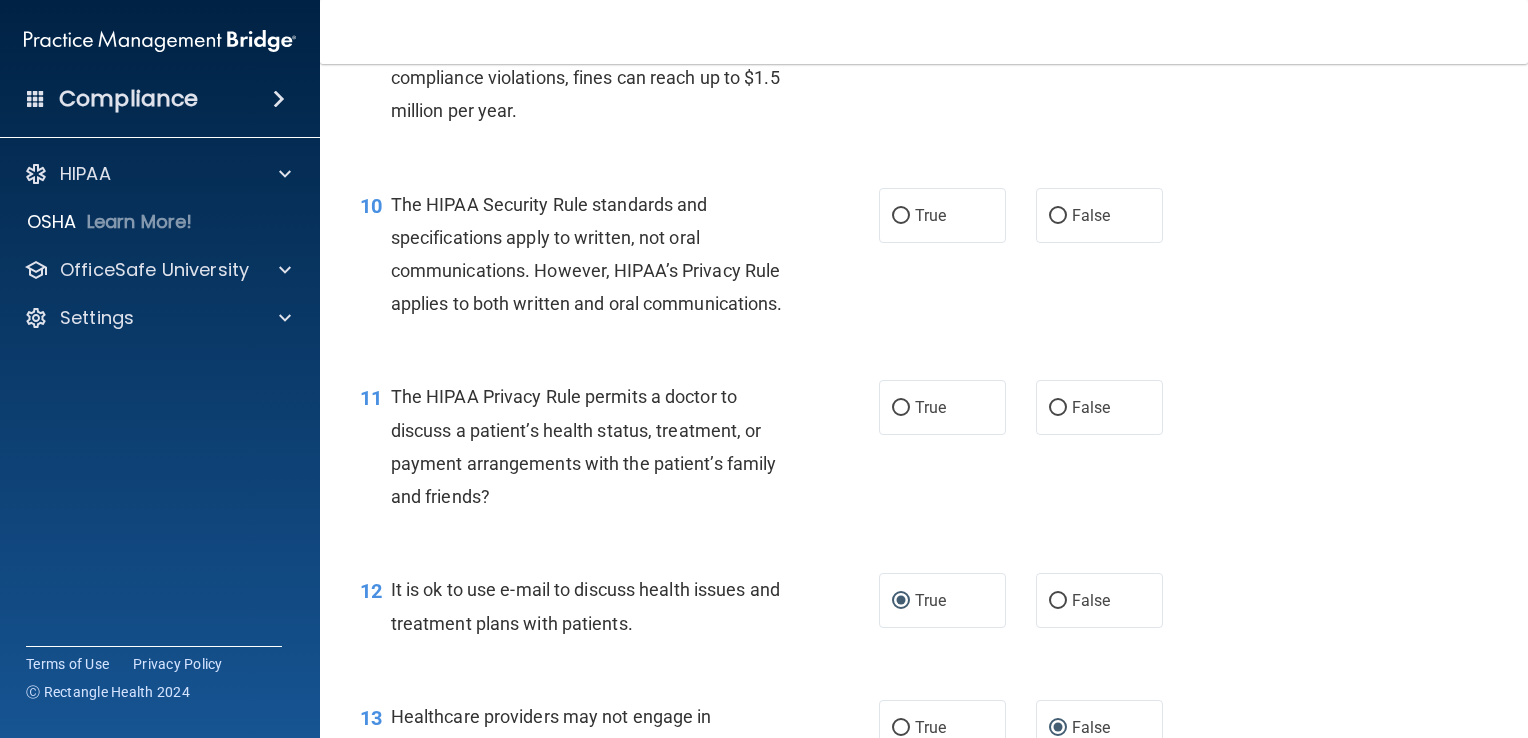 scroll, scrollTop: 1613, scrollLeft: 0, axis: vertical 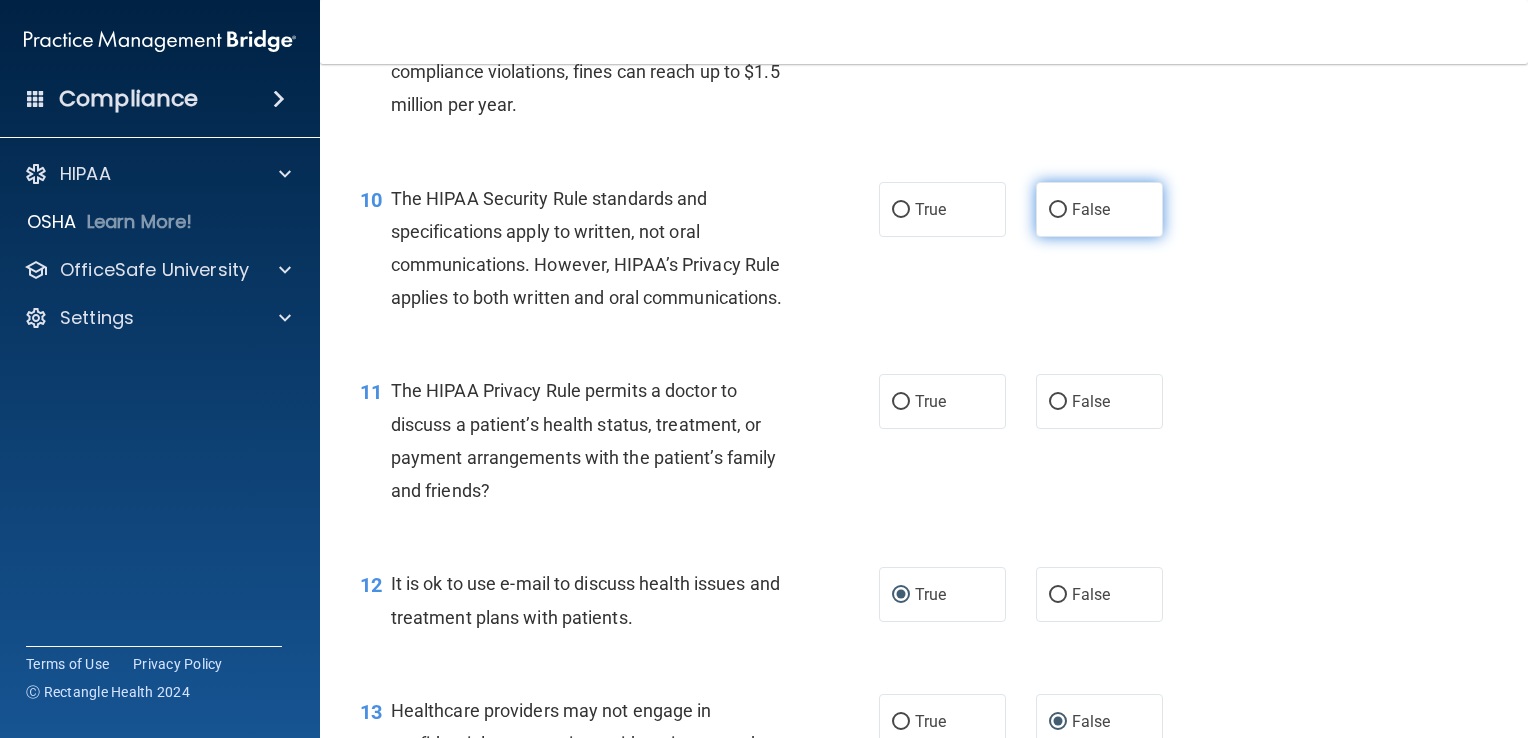 click on "False" at bounding box center (1058, 210) 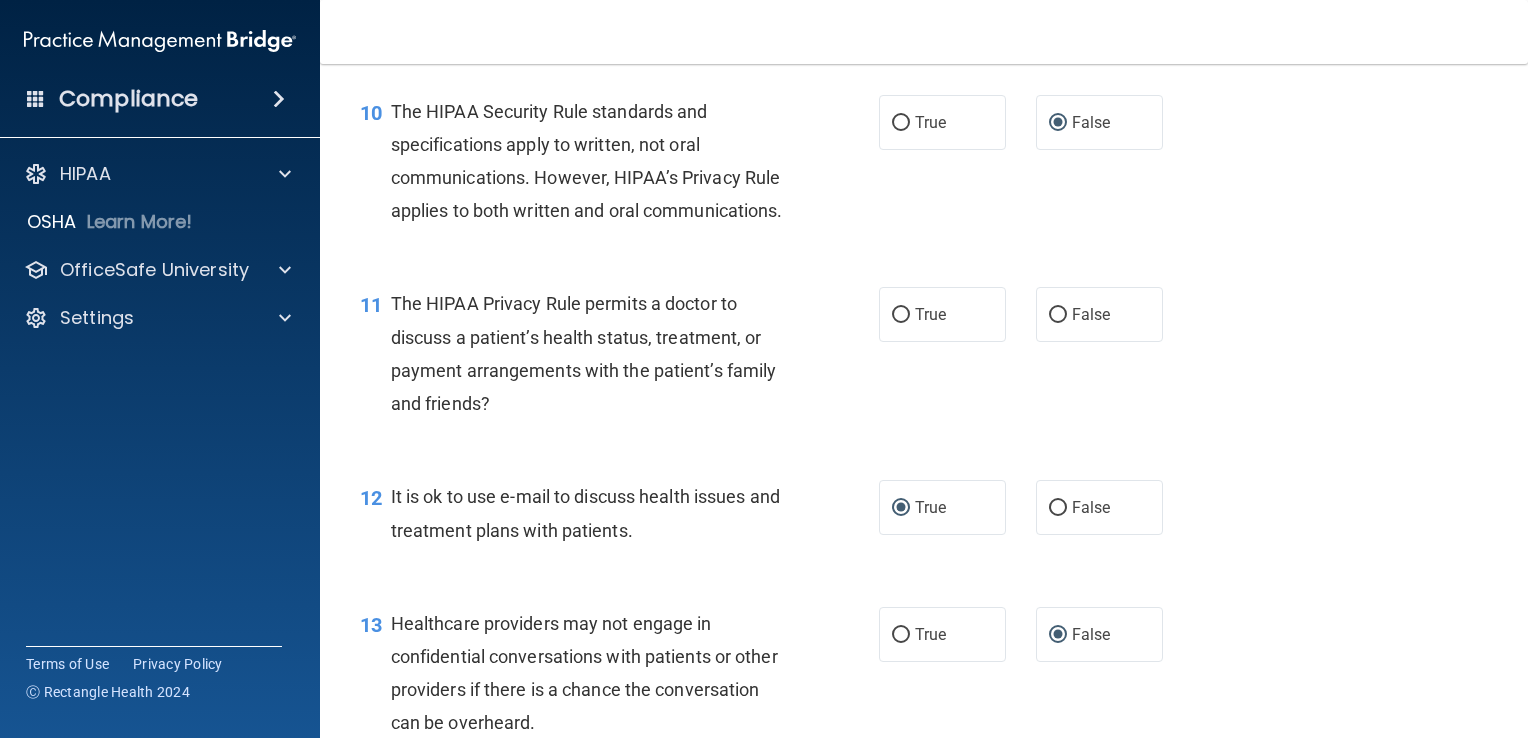 scroll, scrollTop: 1694, scrollLeft: 0, axis: vertical 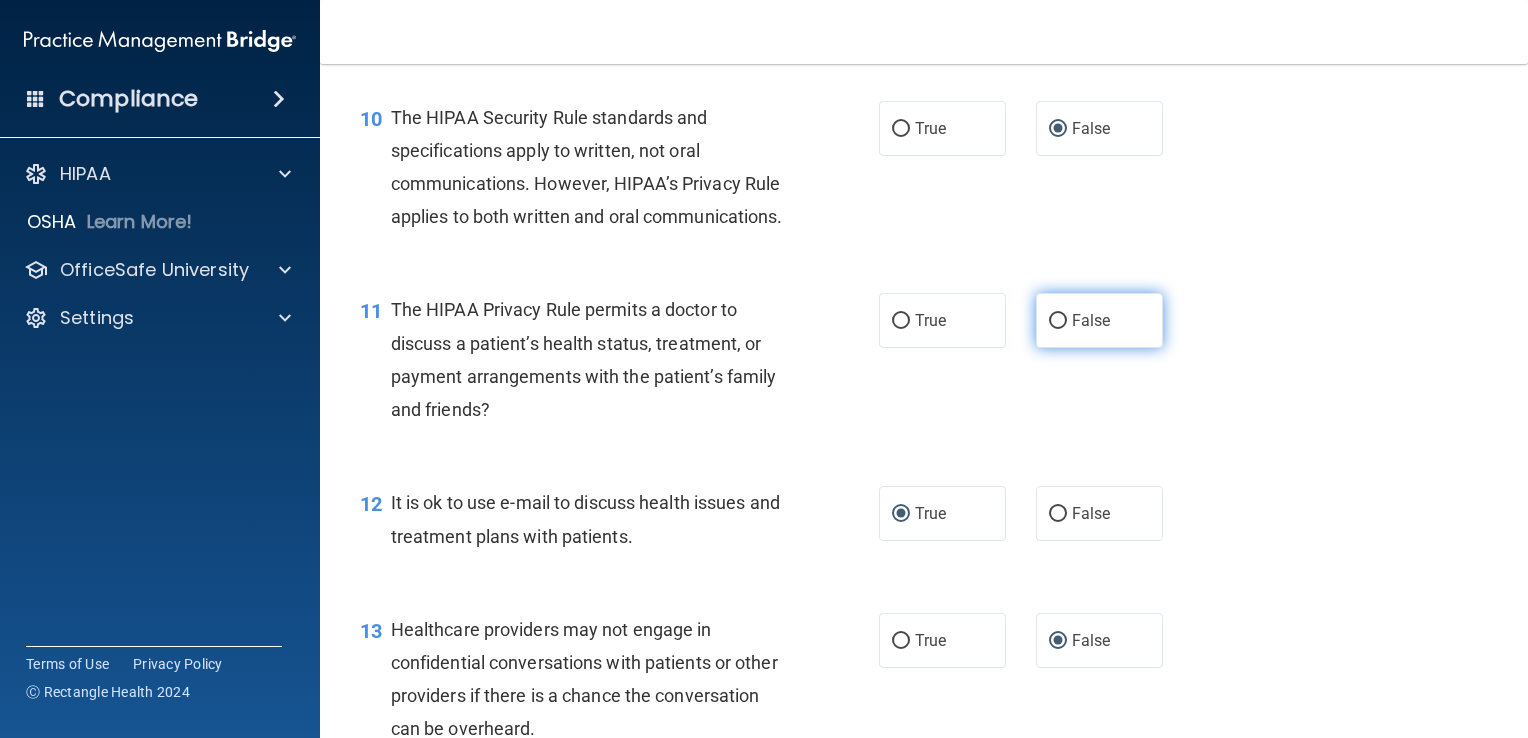 click on "False" at bounding box center [1058, 321] 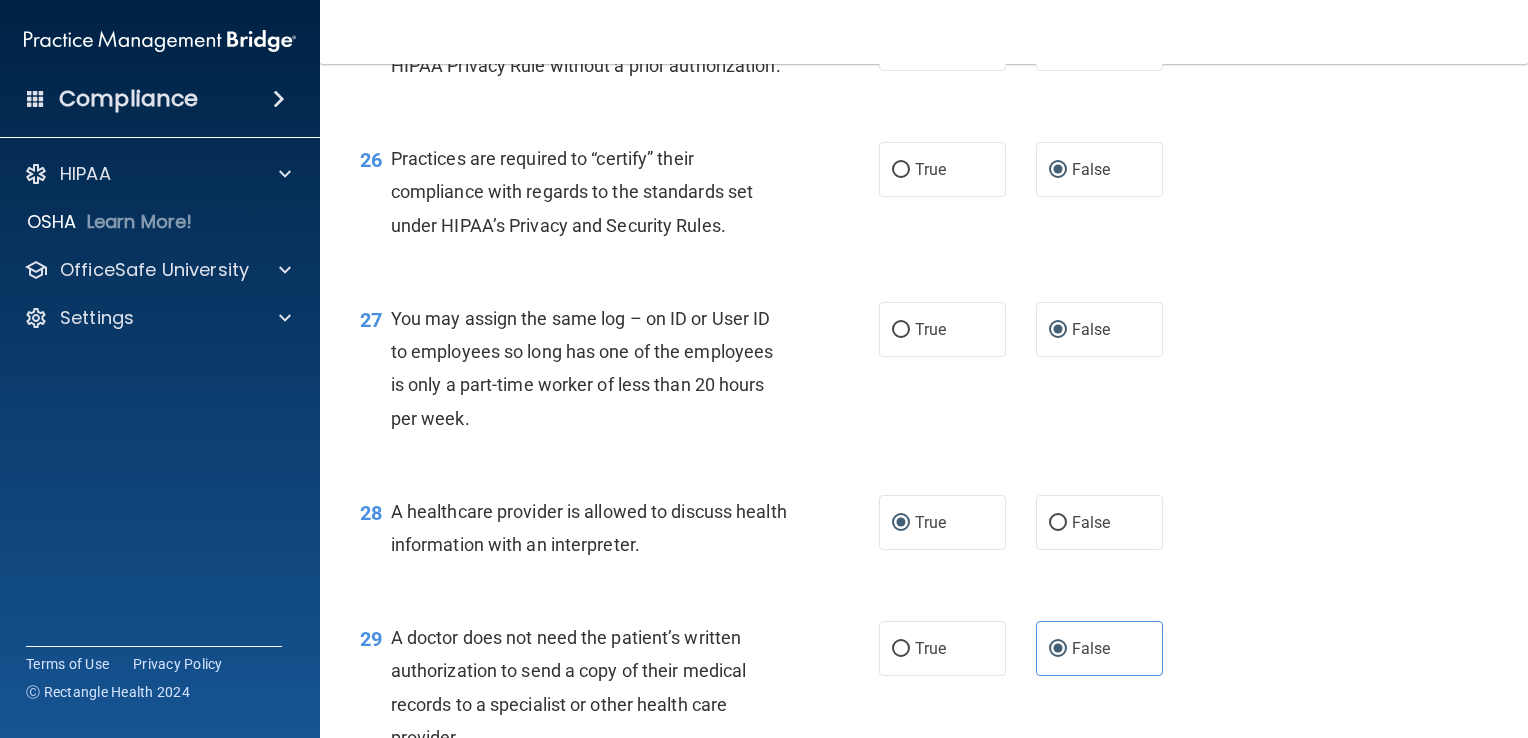 scroll, scrollTop: 4813, scrollLeft: 0, axis: vertical 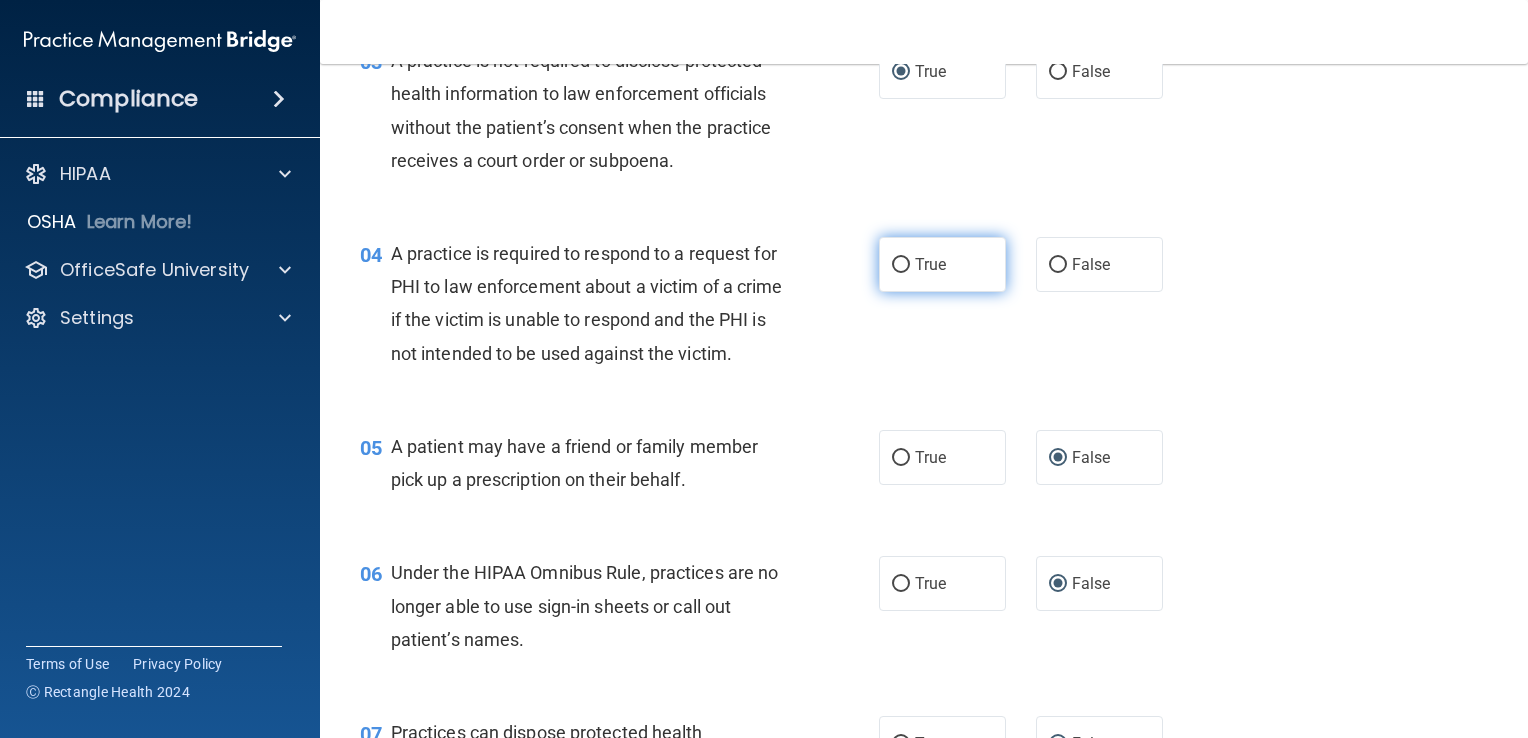click on "True" at bounding box center (901, 265) 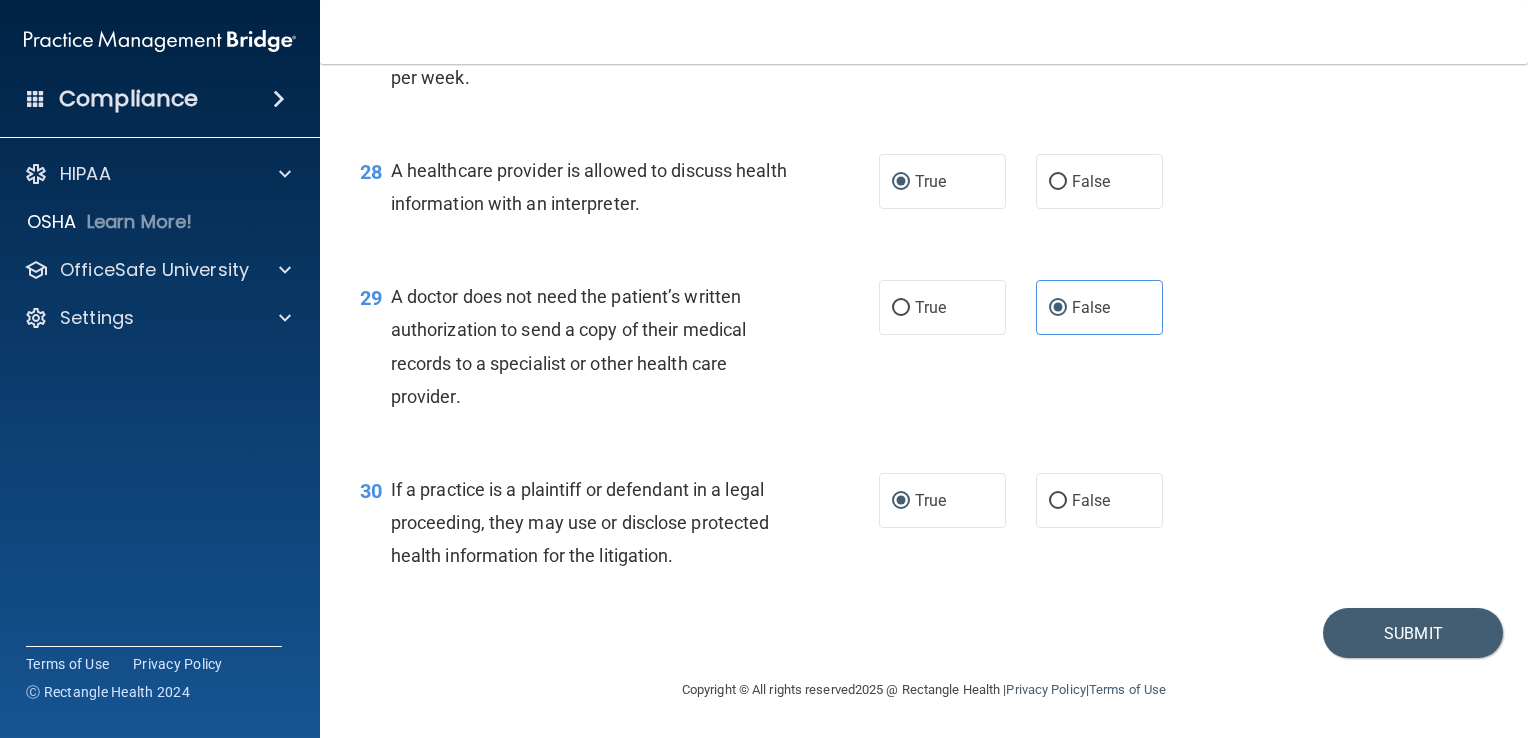 scroll, scrollTop: 4813, scrollLeft: 0, axis: vertical 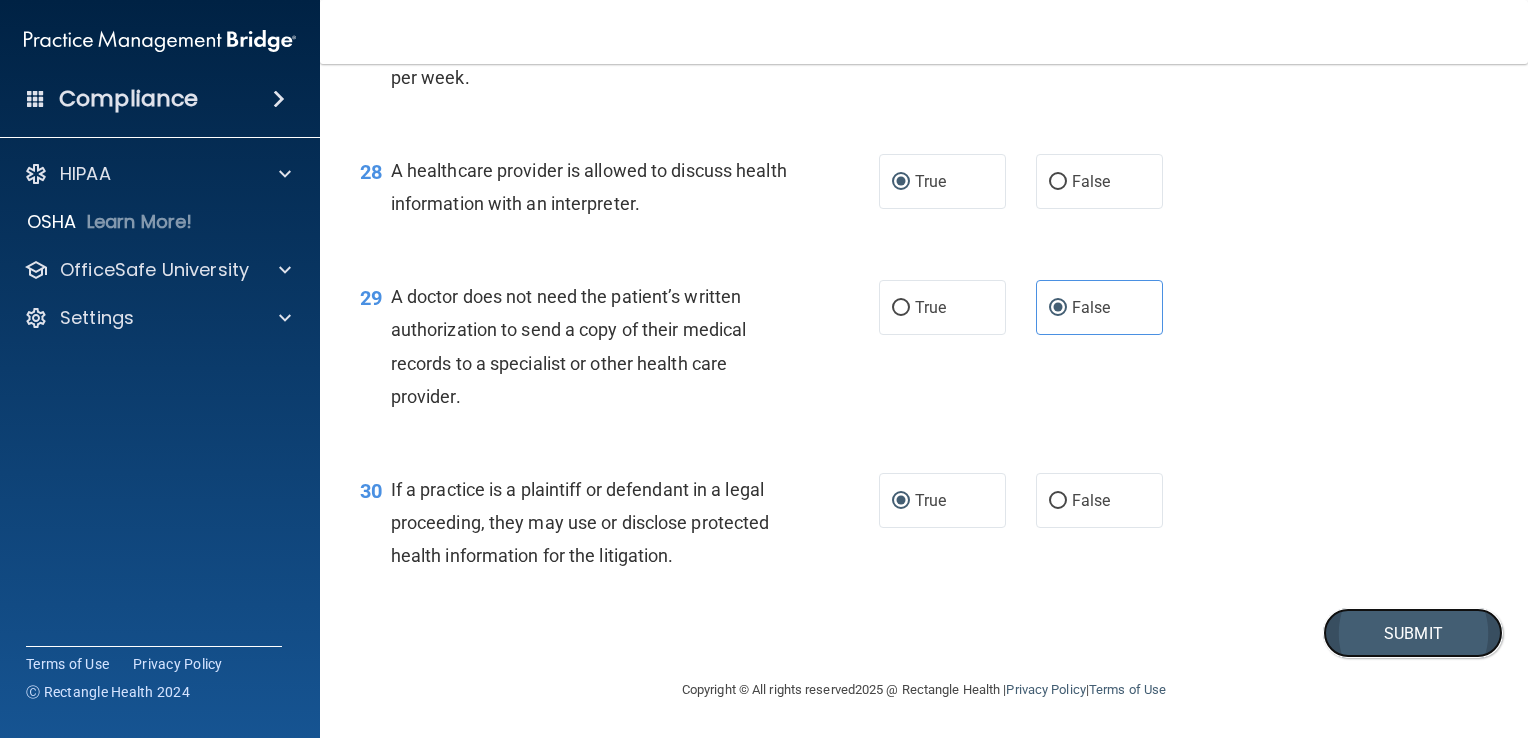 click on "Submit" at bounding box center (1413, 633) 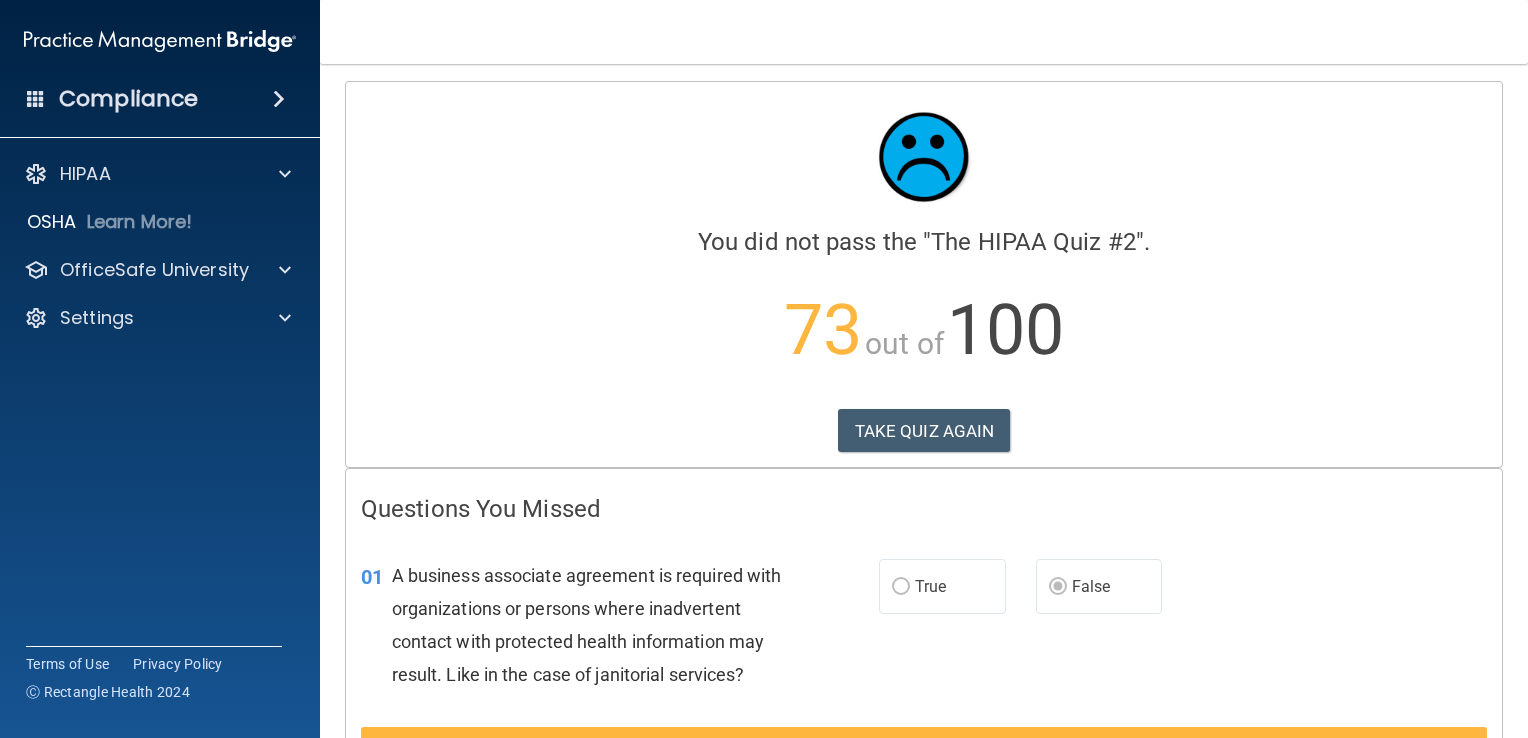 scroll, scrollTop: 0, scrollLeft: 0, axis: both 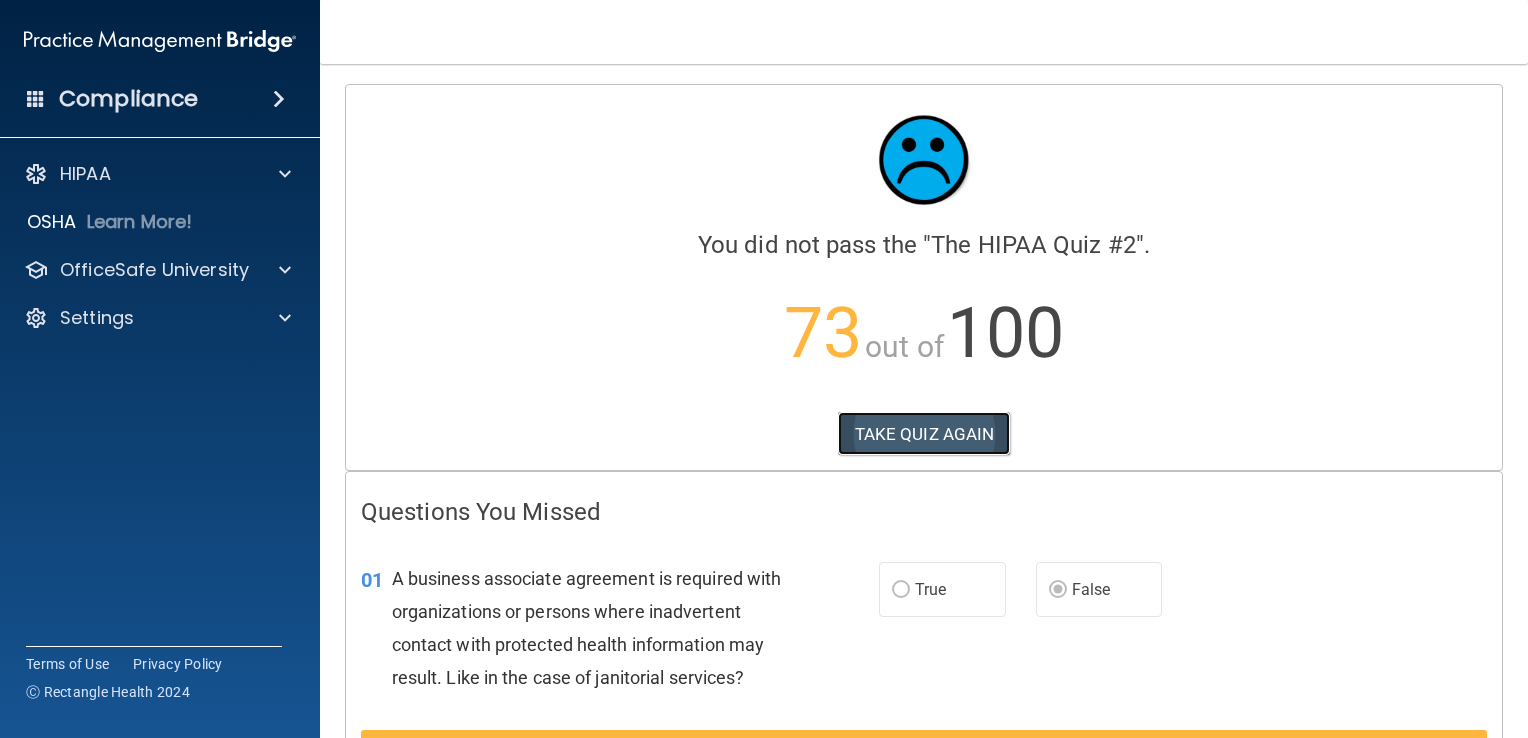 click on "TAKE QUIZ AGAIN" at bounding box center (924, 434) 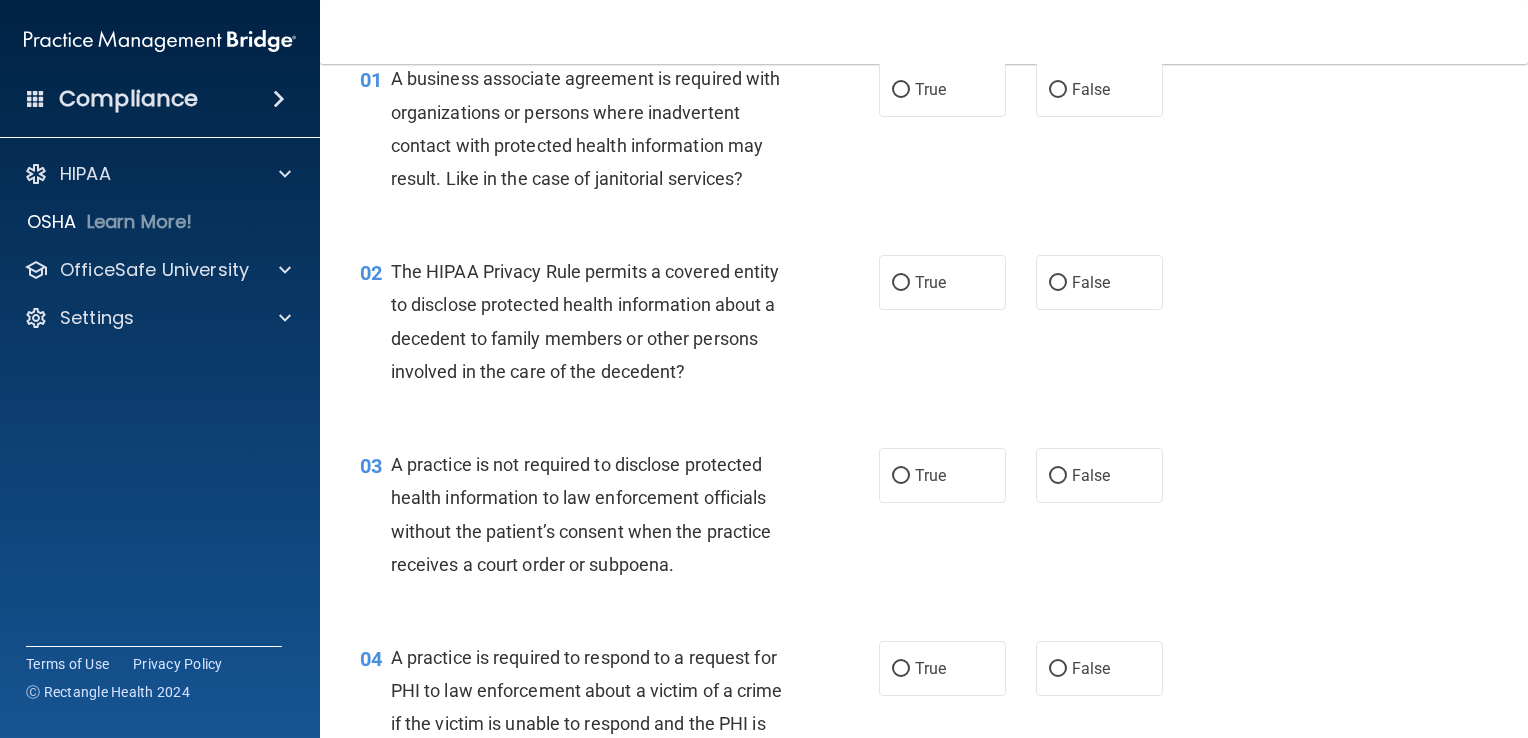 scroll, scrollTop: 0, scrollLeft: 0, axis: both 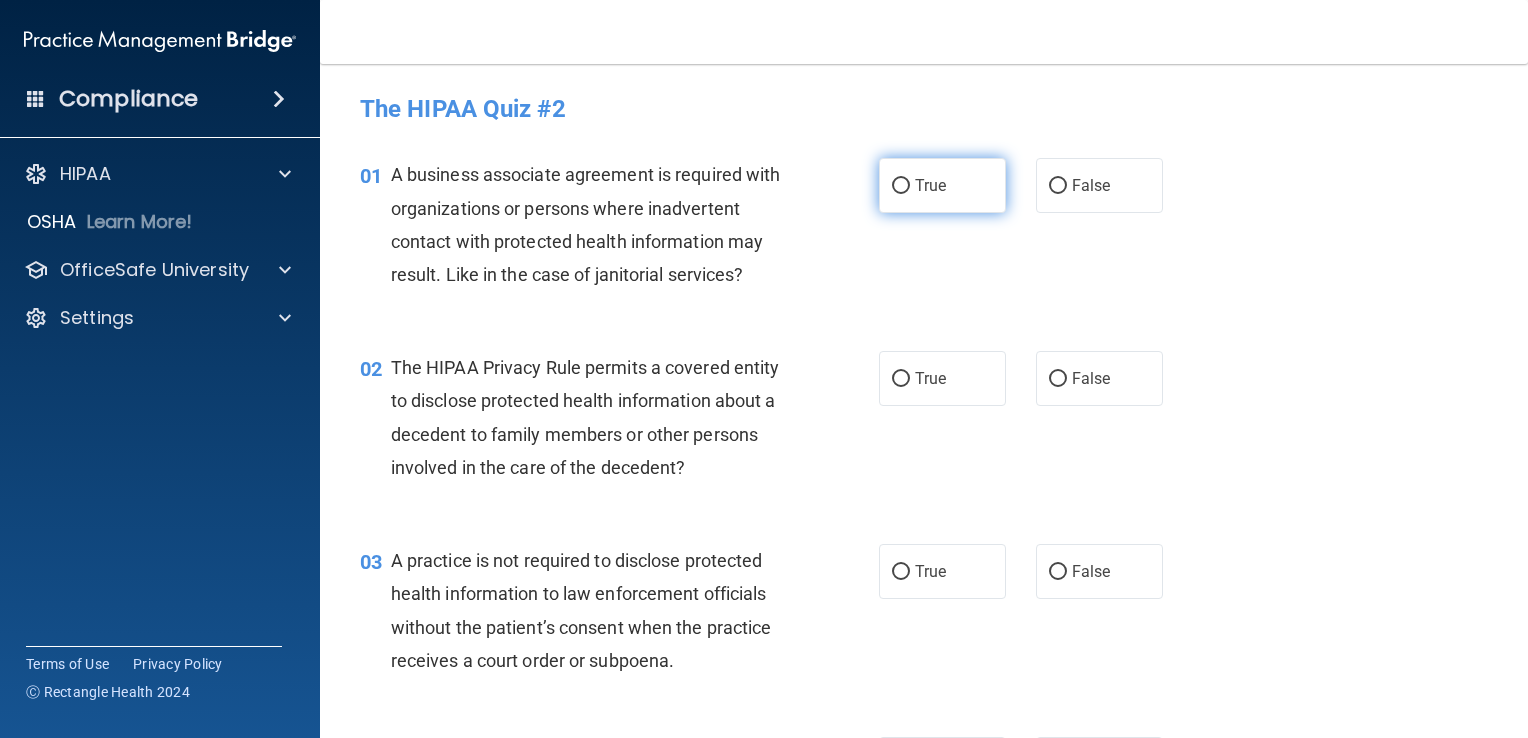 click on "True" at bounding box center [901, 186] 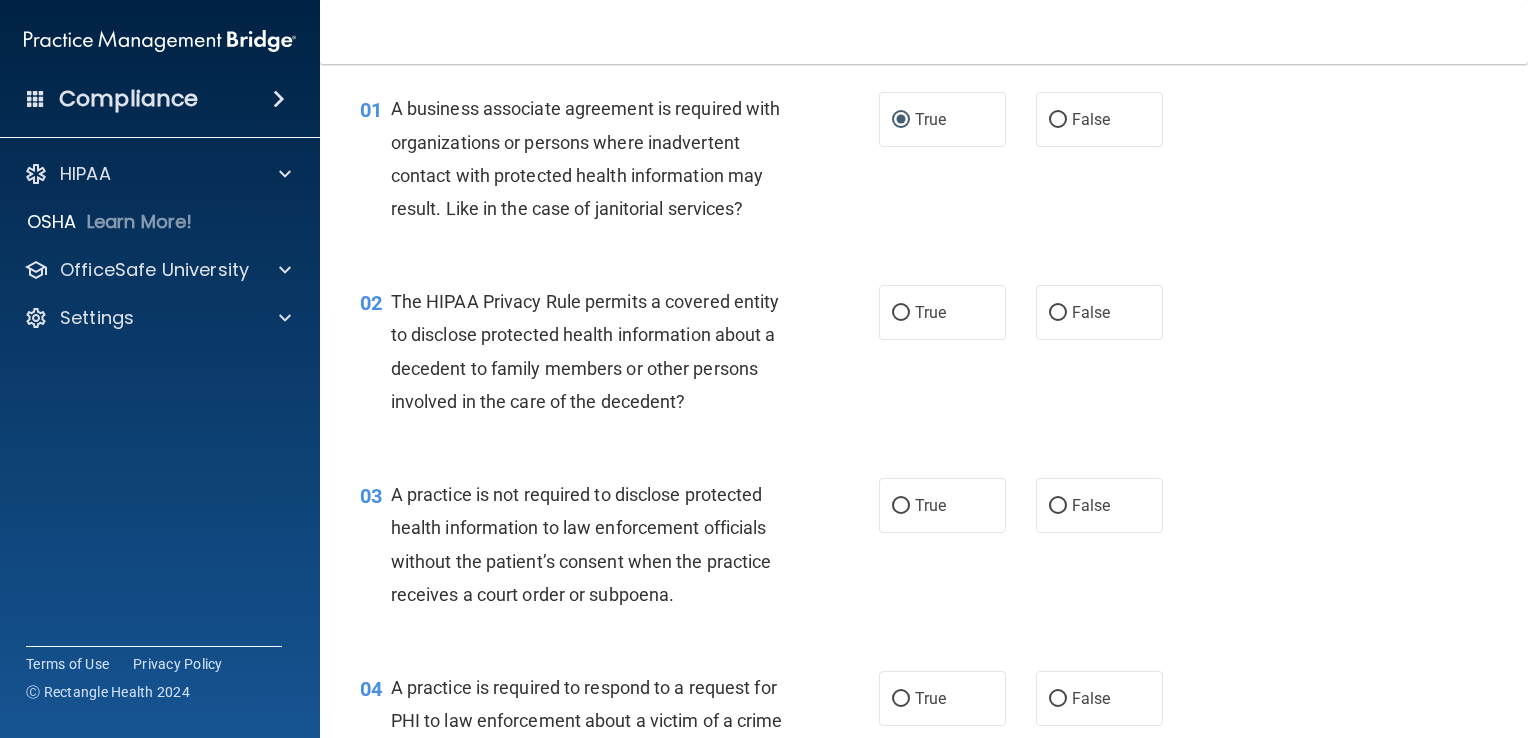 scroll, scrollTop: 100, scrollLeft: 0, axis: vertical 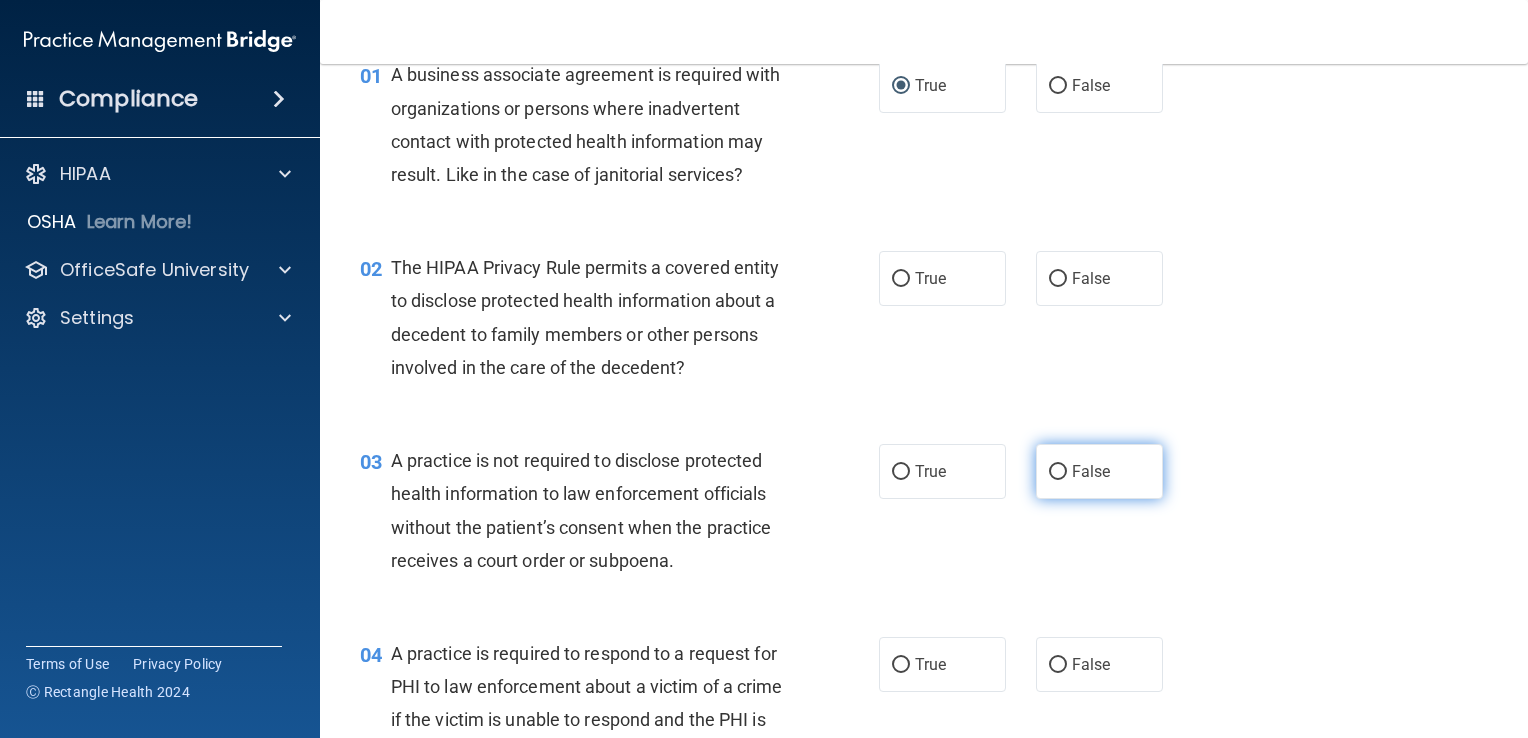 click on "False" at bounding box center (1058, 472) 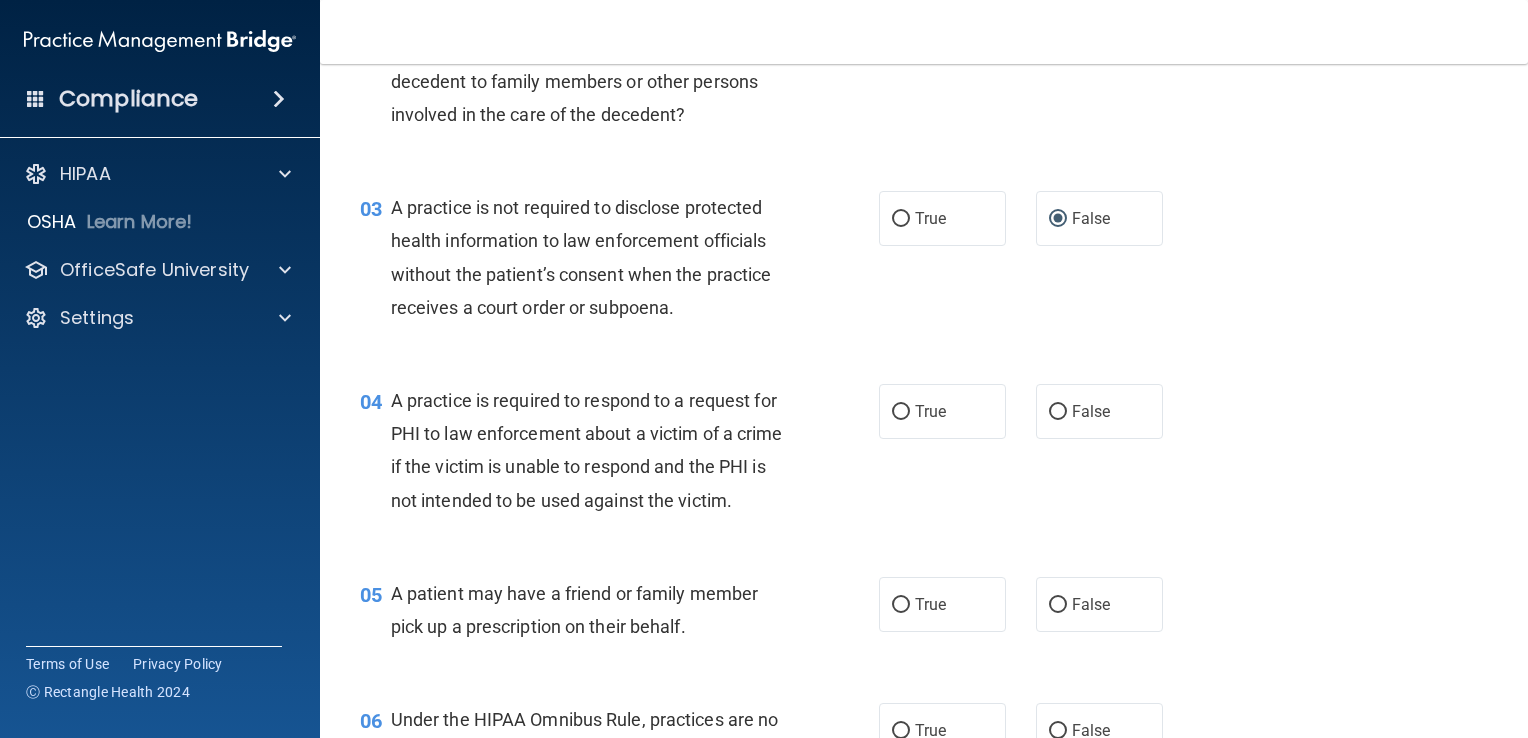 scroll, scrollTop: 400, scrollLeft: 0, axis: vertical 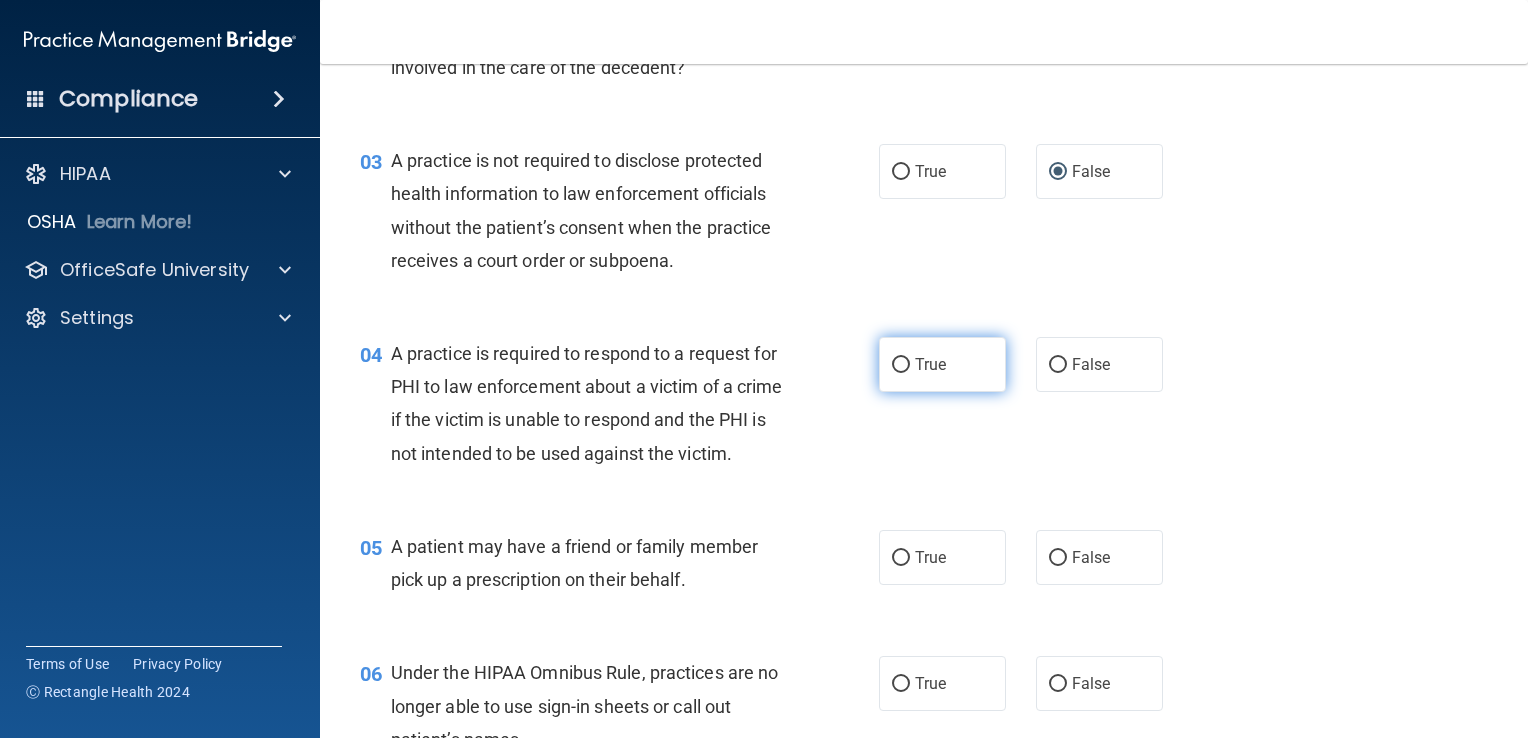 click on "True" at bounding box center (901, 365) 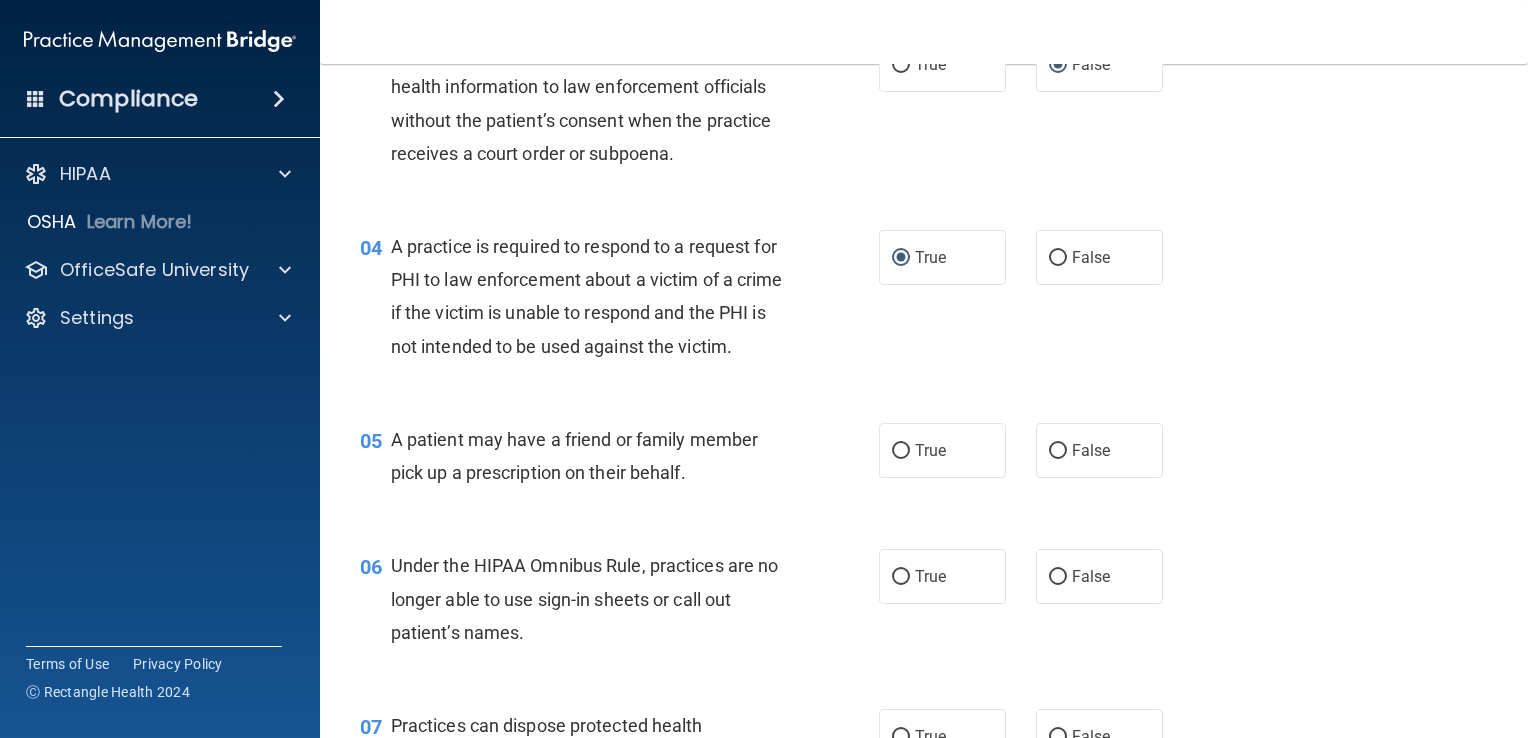 scroll, scrollTop: 600, scrollLeft: 0, axis: vertical 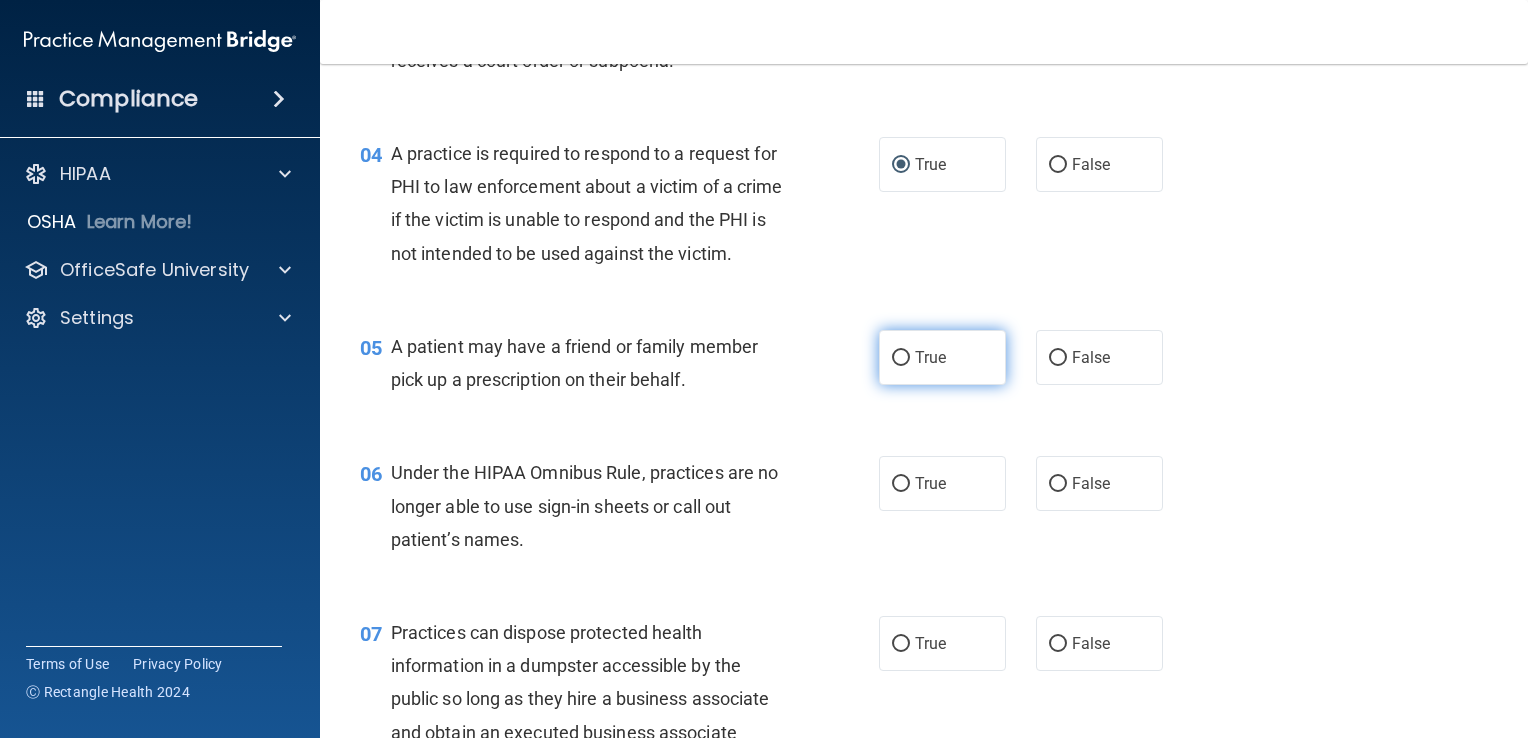click on "True" at bounding box center [901, 358] 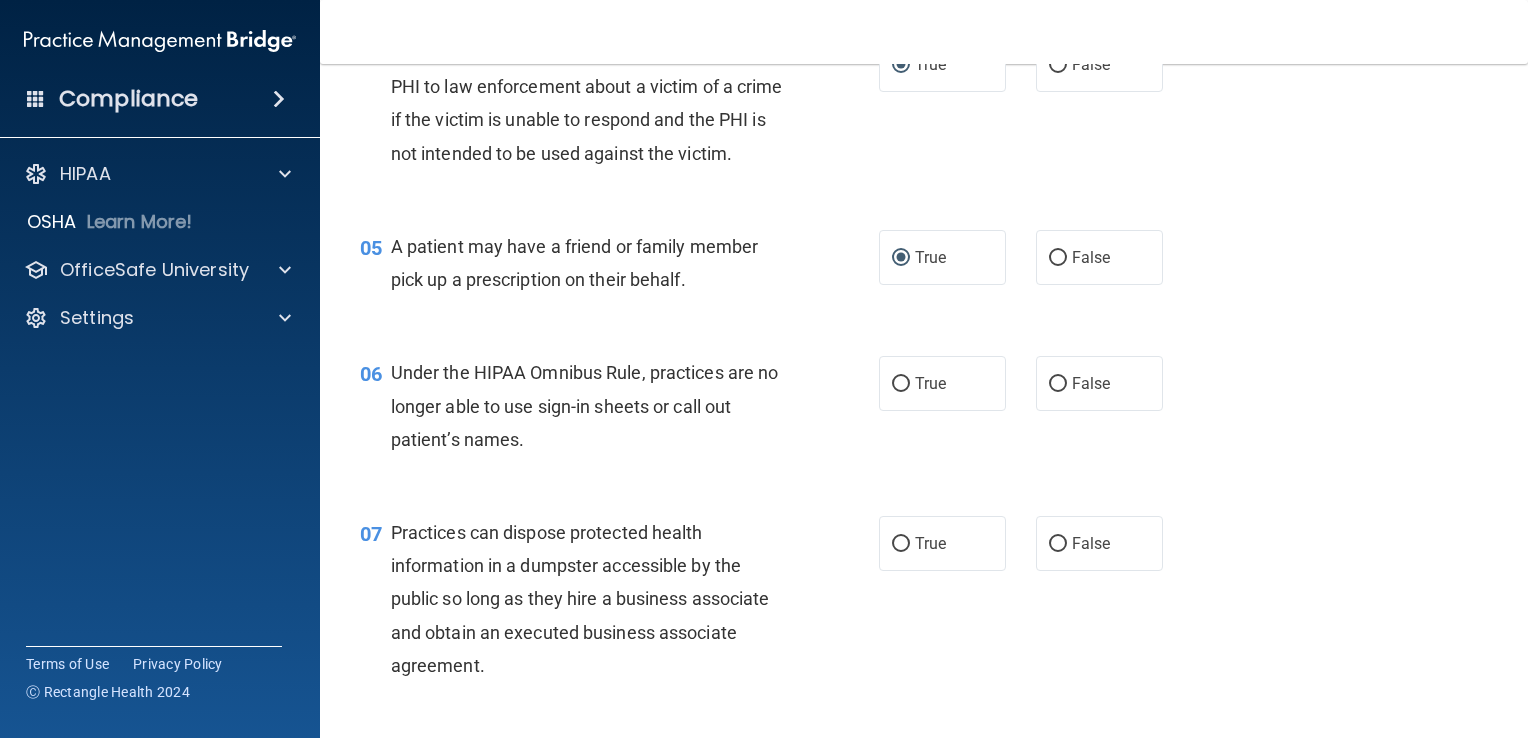 scroll, scrollTop: 800, scrollLeft: 0, axis: vertical 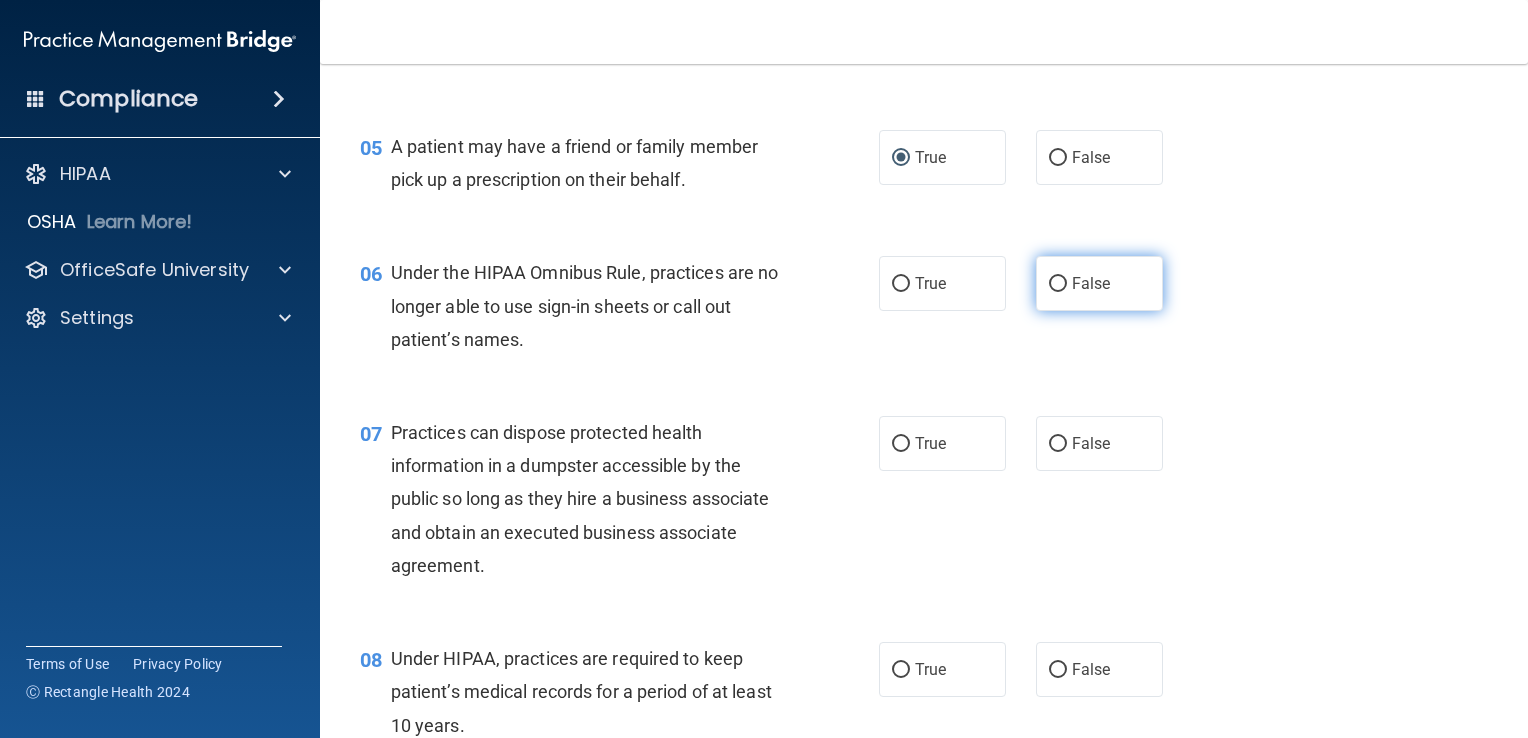 click on "False" at bounding box center [1058, 284] 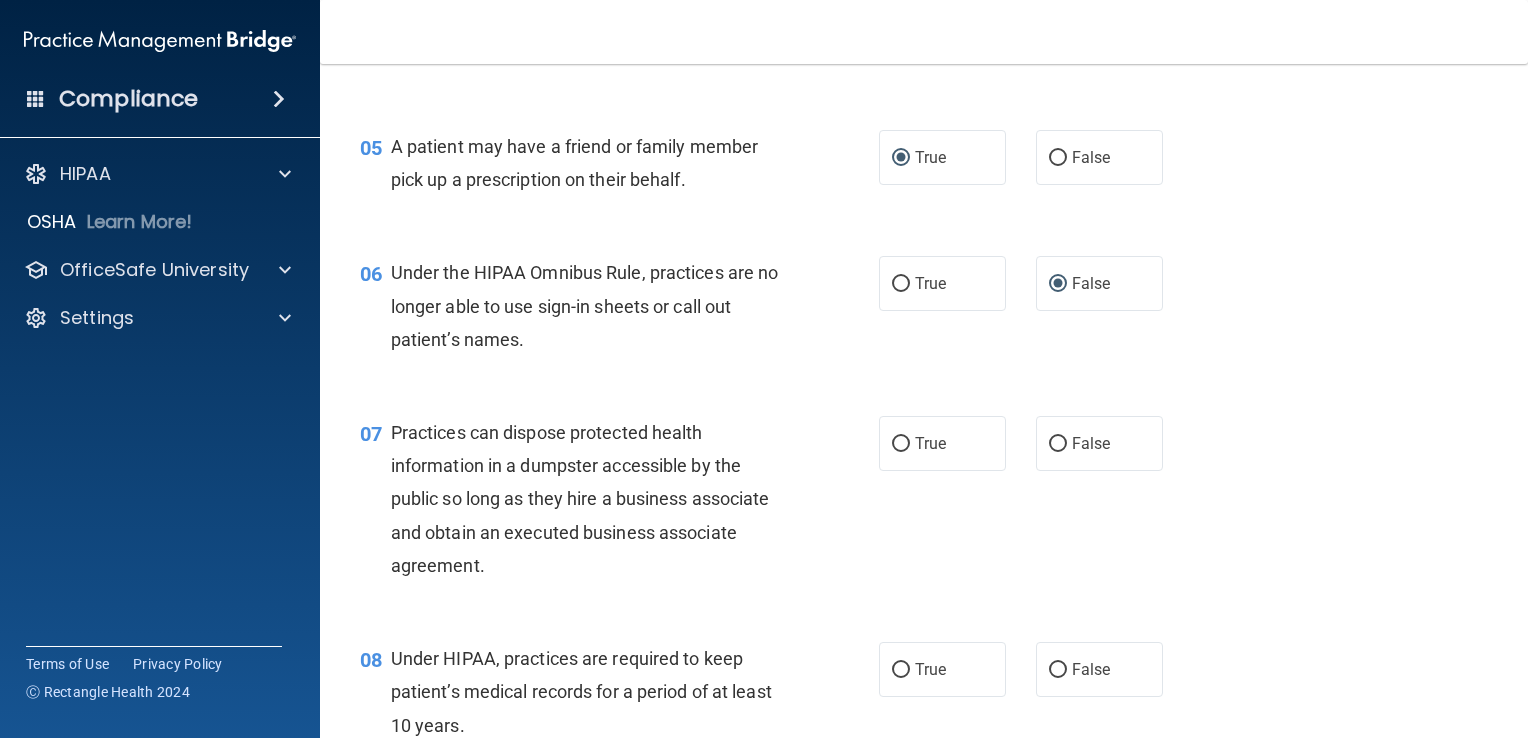scroll, scrollTop: 1000, scrollLeft: 0, axis: vertical 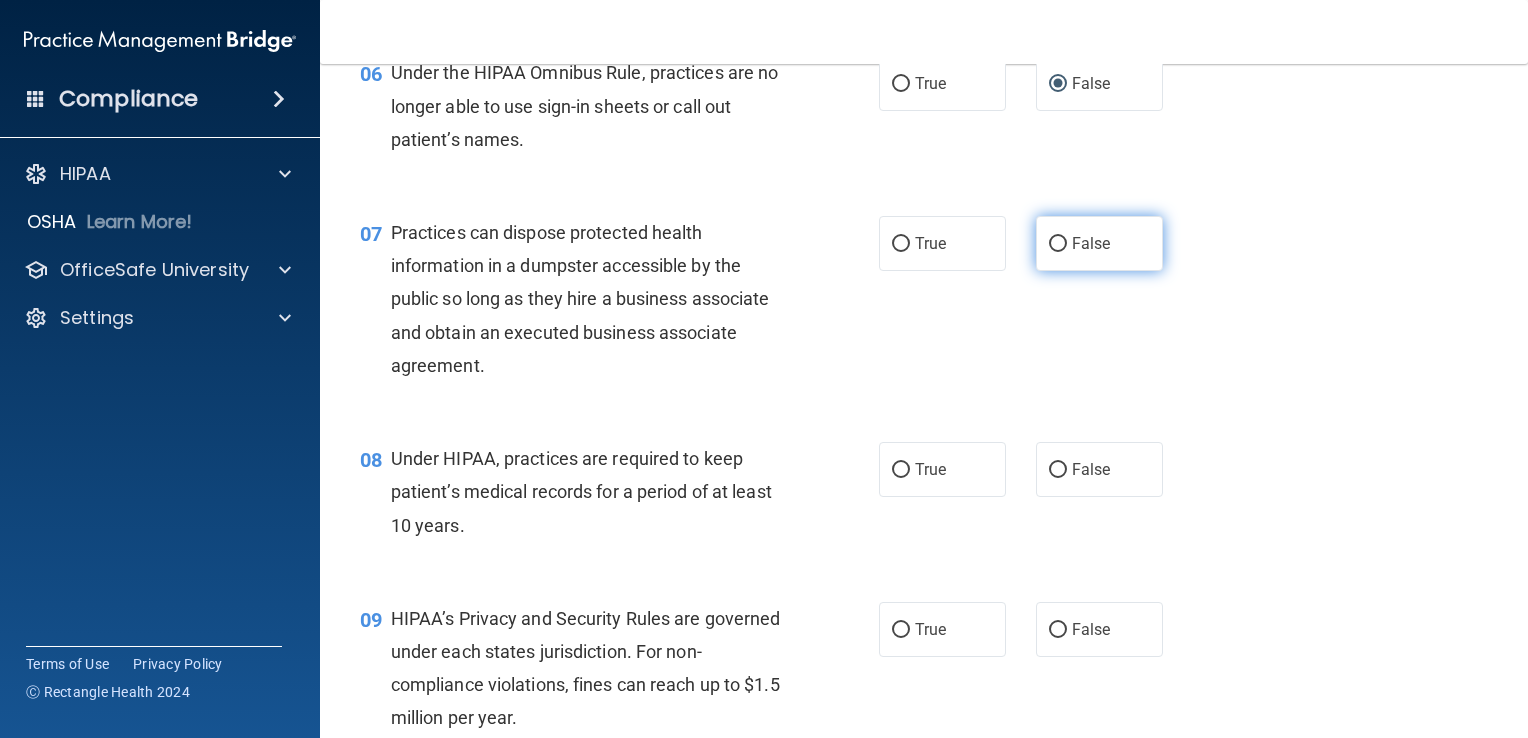 click on "False" at bounding box center (1058, 244) 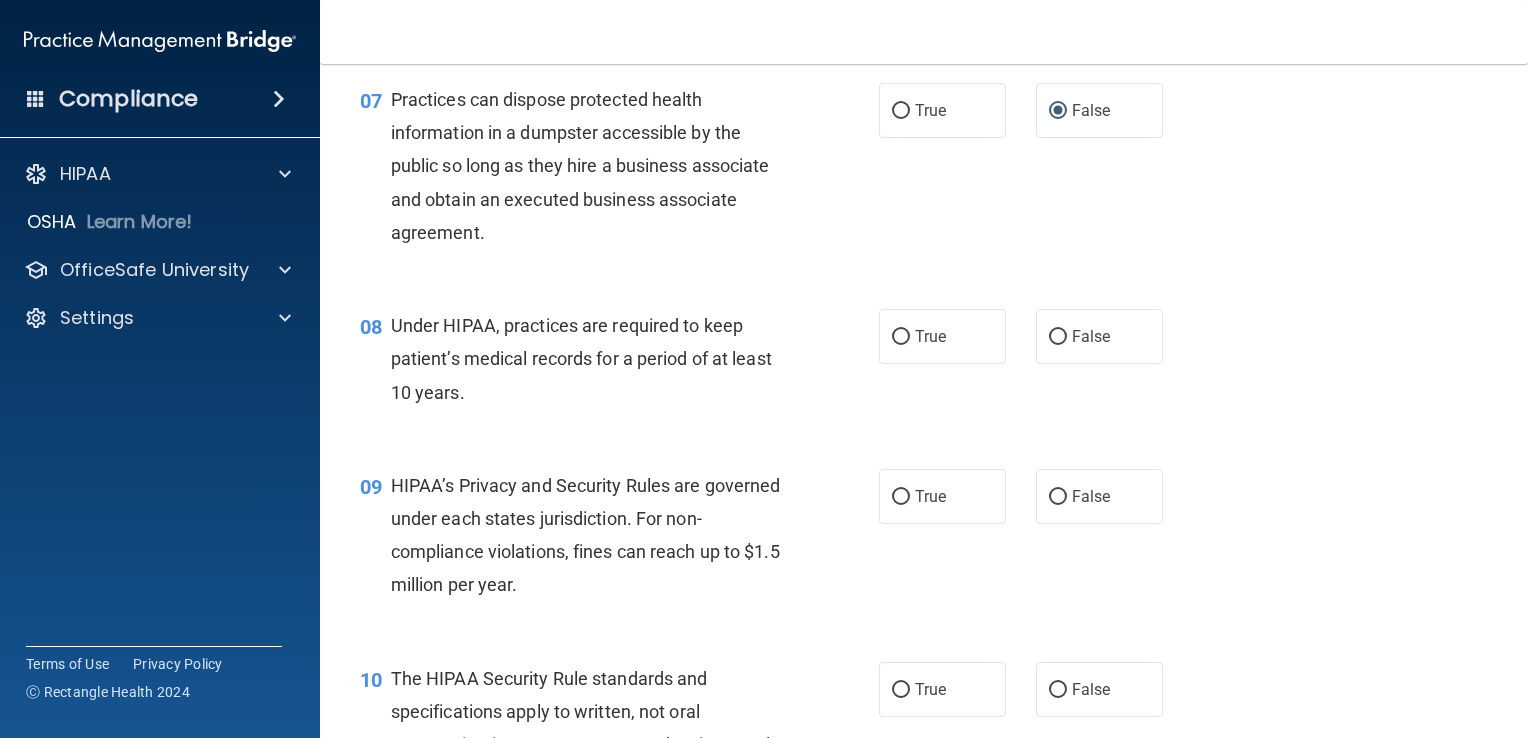 scroll, scrollTop: 1200, scrollLeft: 0, axis: vertical 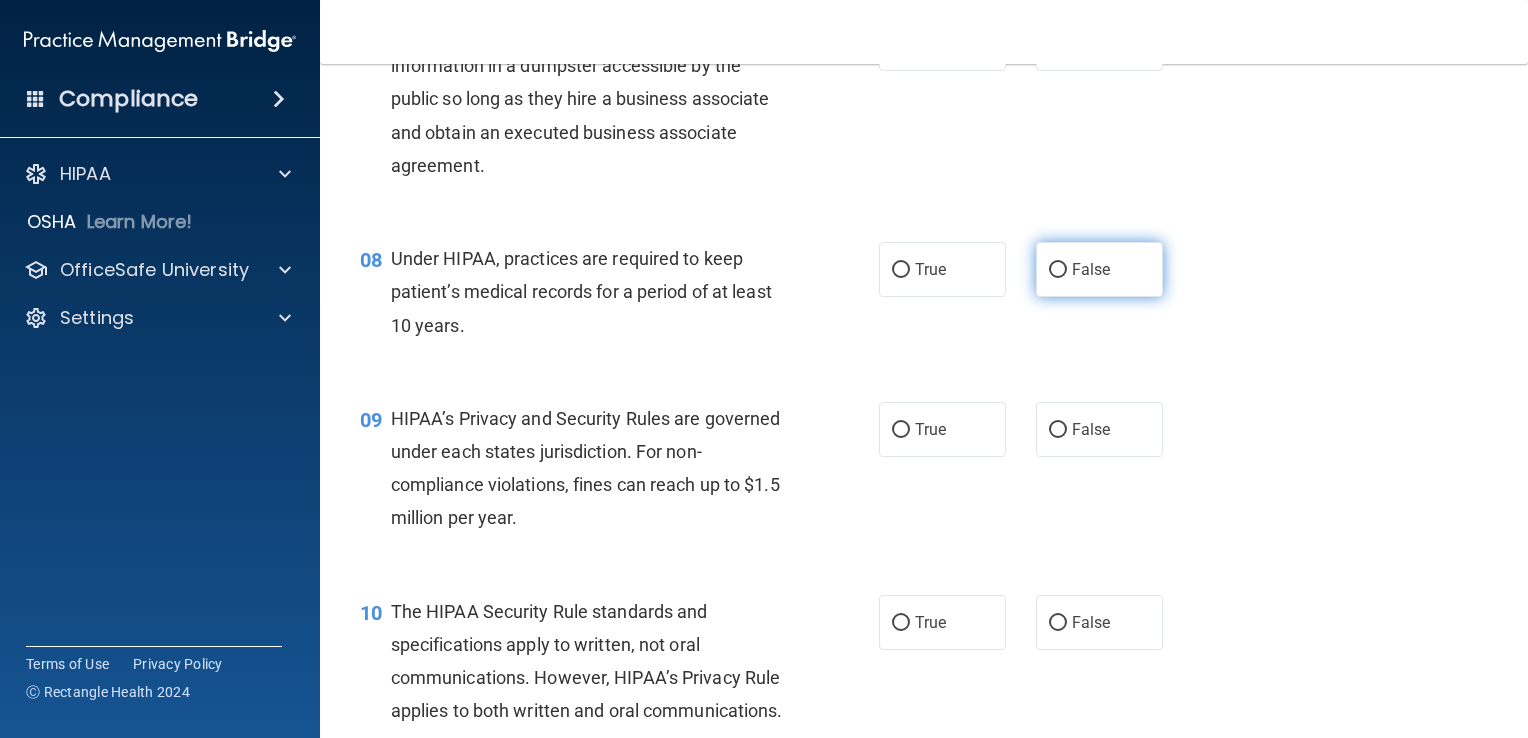 click on "False" at bounding box center [1058, 270] 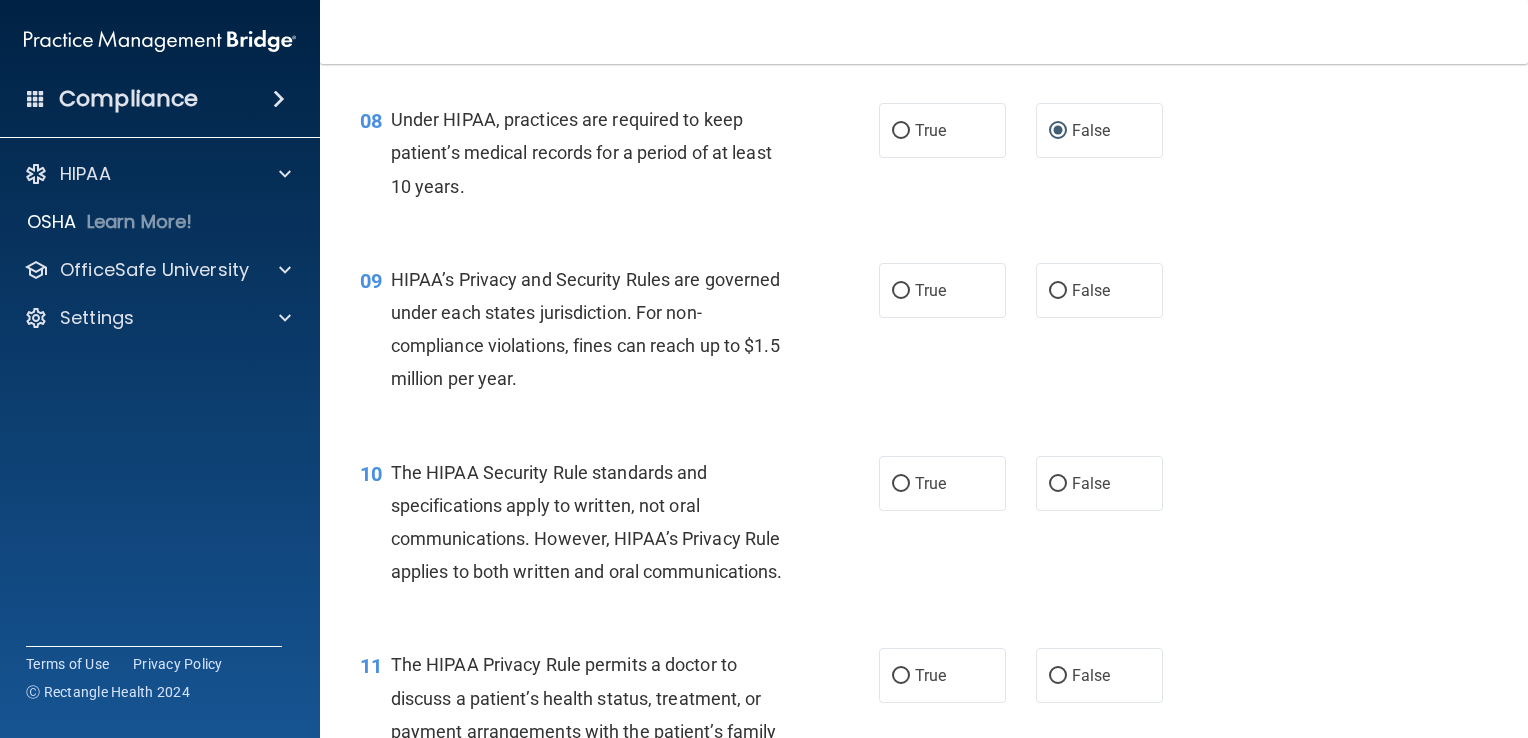 scroll, scrollTop: 1400, scrollLeft: 0, axis: vertical 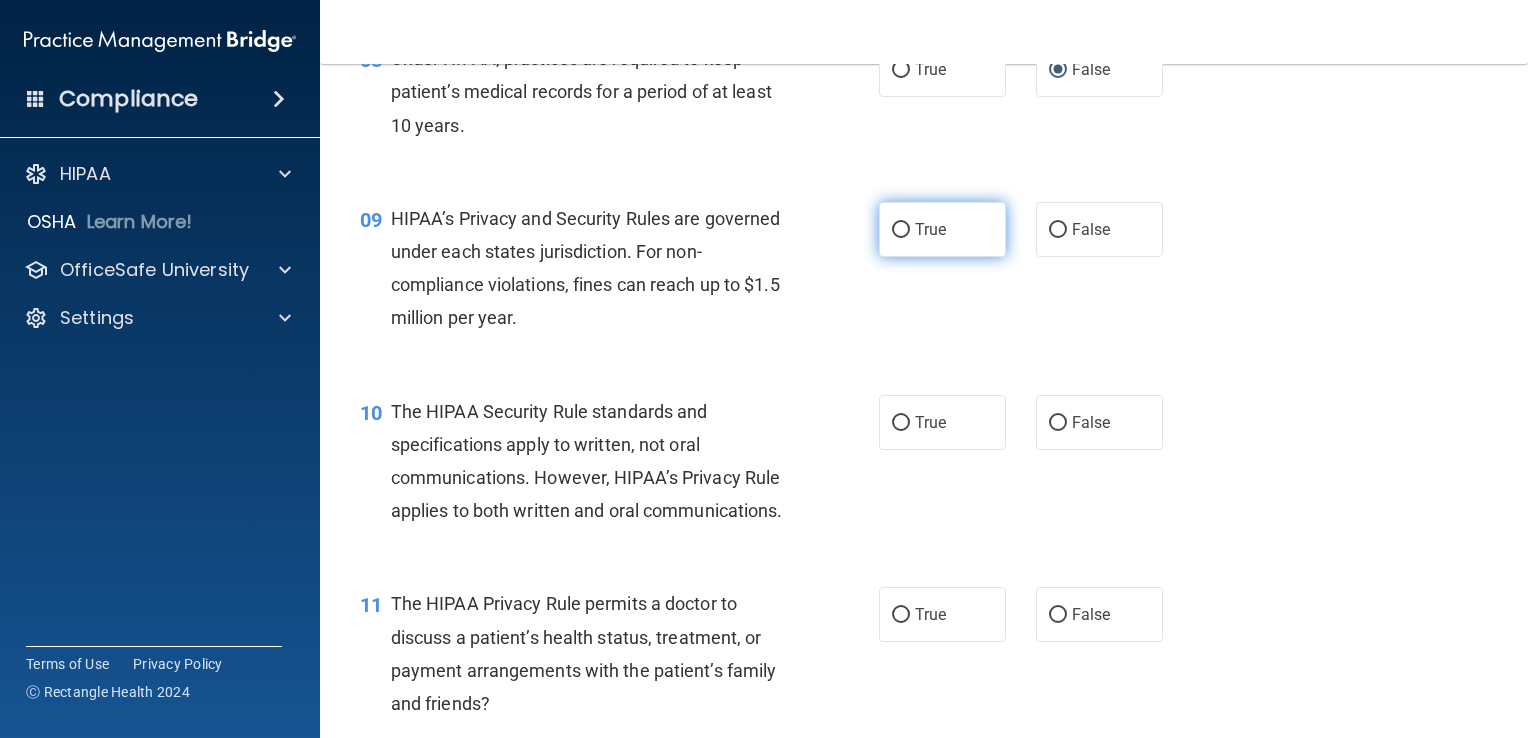click on "True" at bounding box center [901, 230] 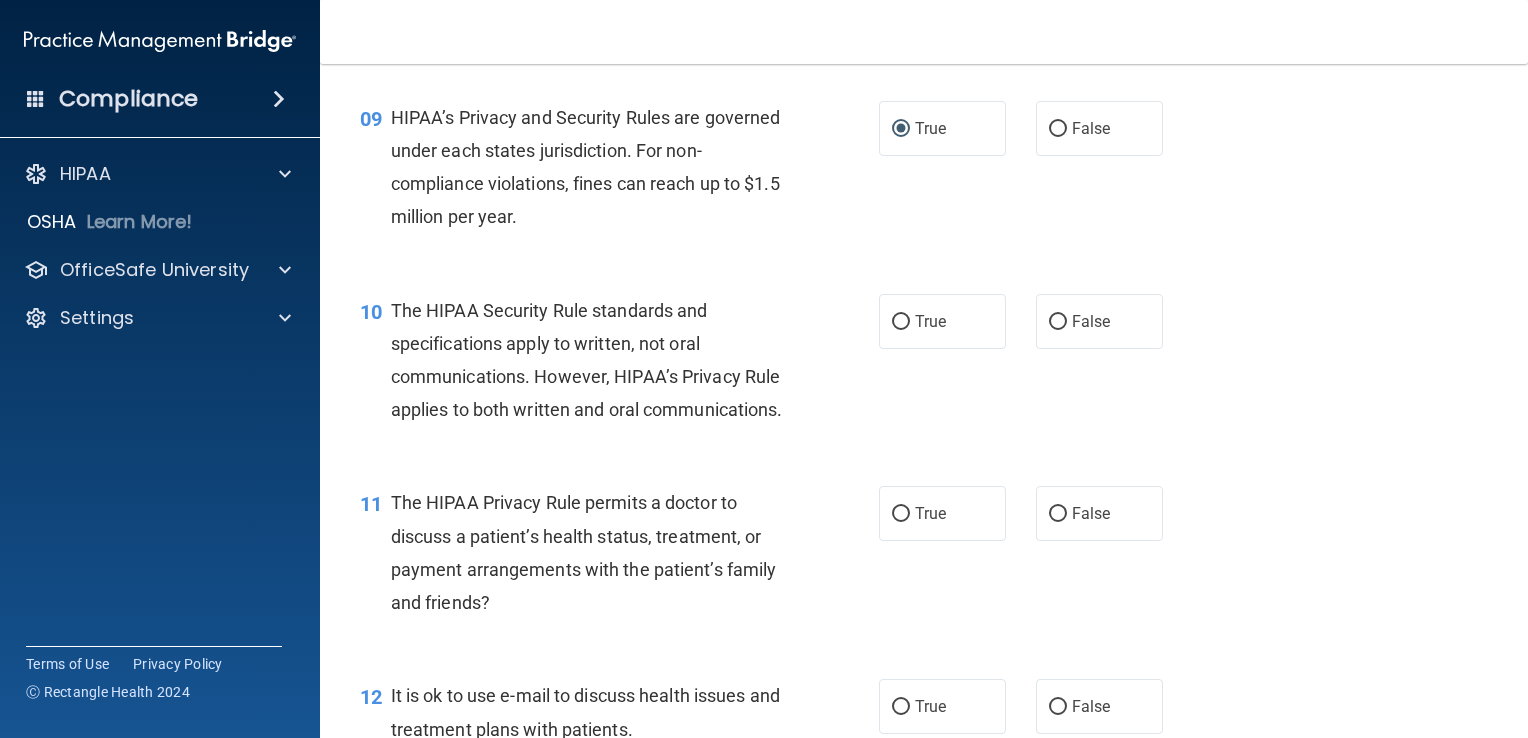 scroll, scrollTop: 1600, scrollLeft: 0, axis: vertical 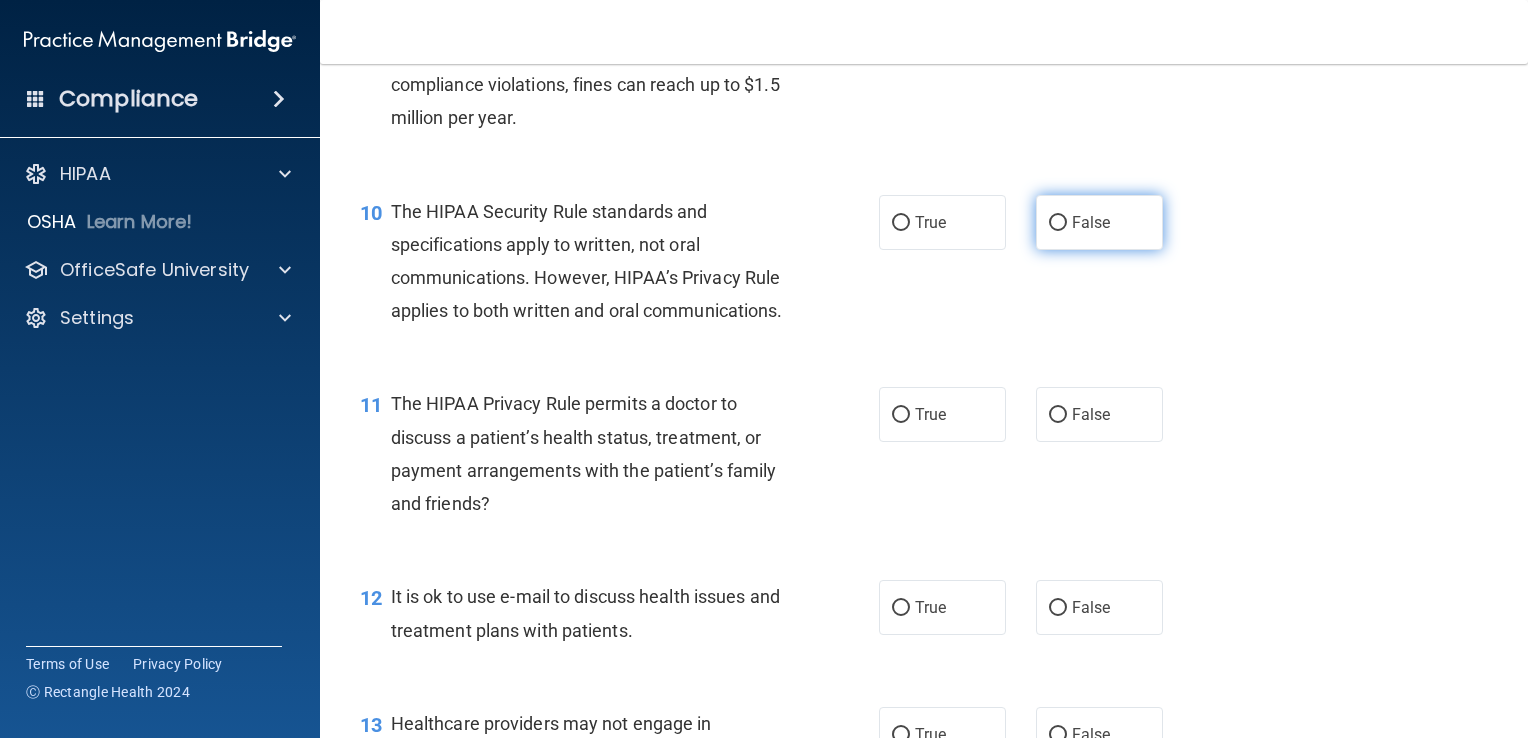 click on "False" at bounding box center (1058, 223) 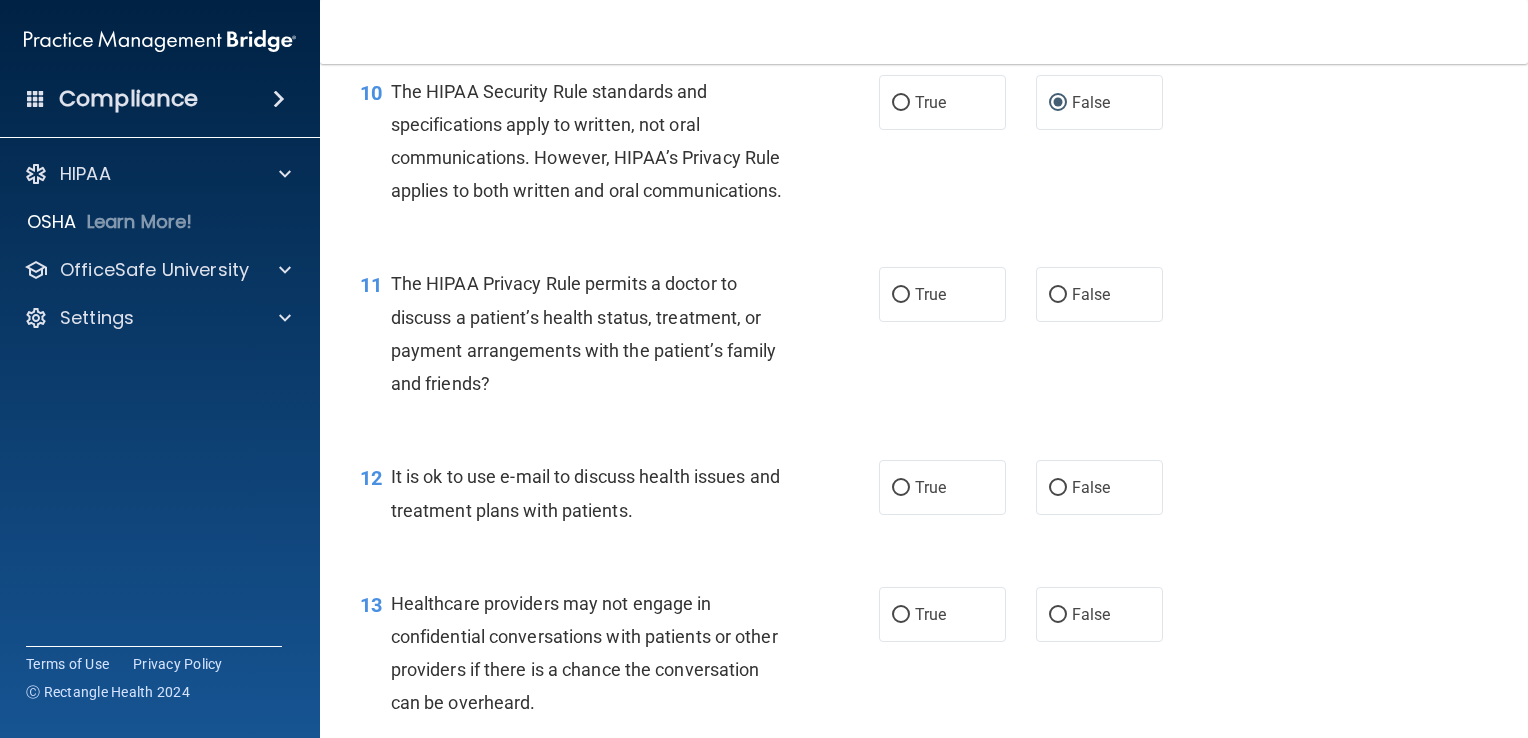 scroll, scrollTop: 1800, scrollLeft: 0, axis: vertical 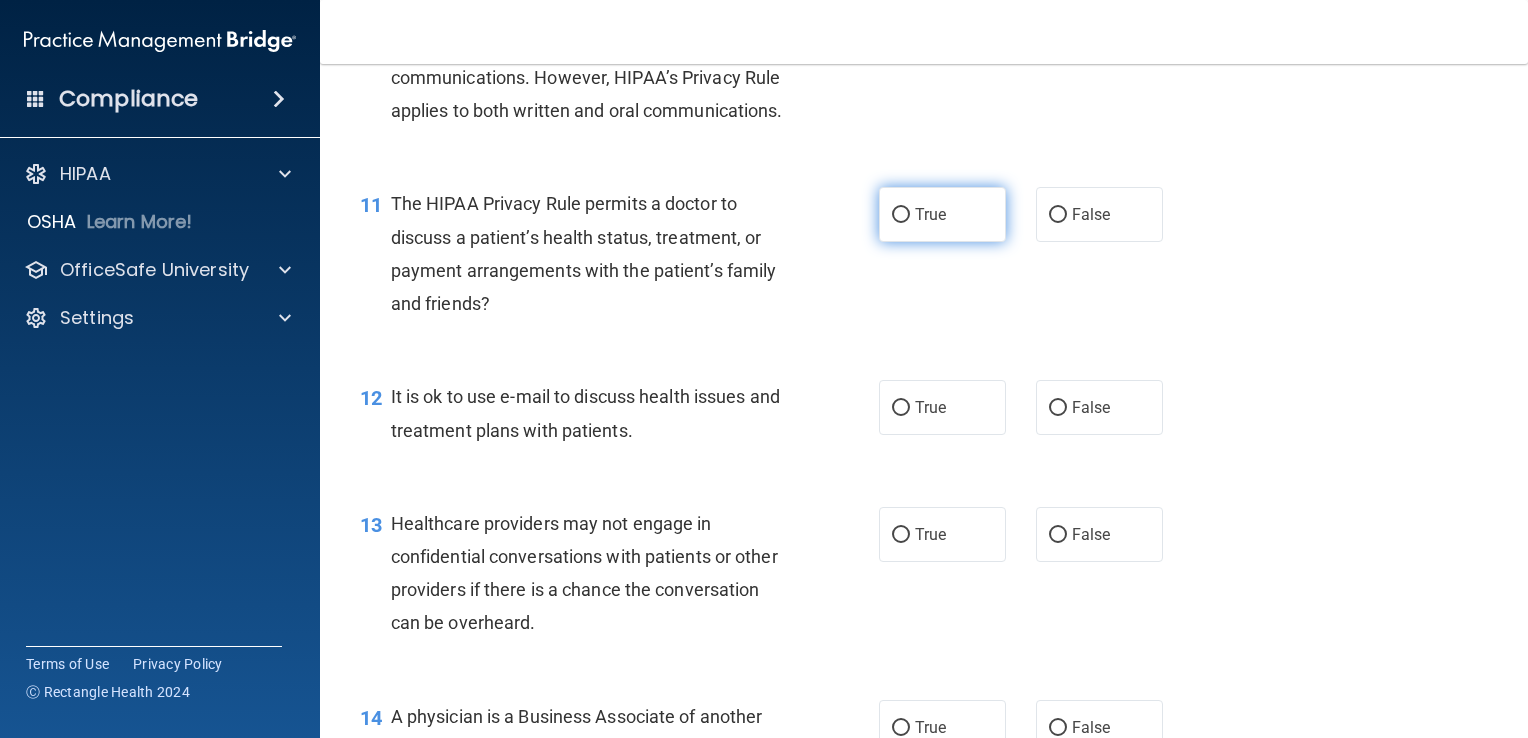 click on "True" at bounding box center [901, 215] 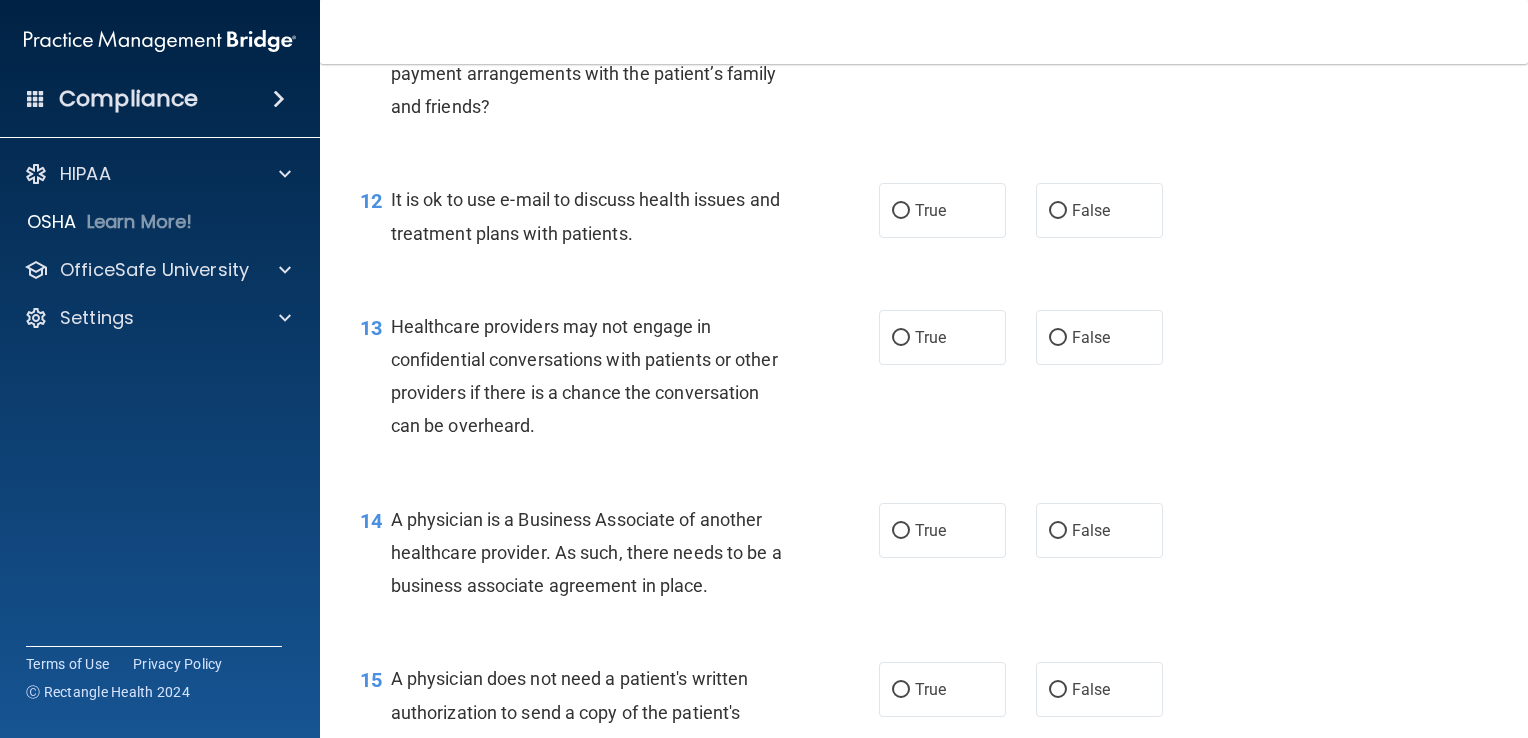 scroll, scrollTop: 2000, scrollLeft: 0, axis: vertical 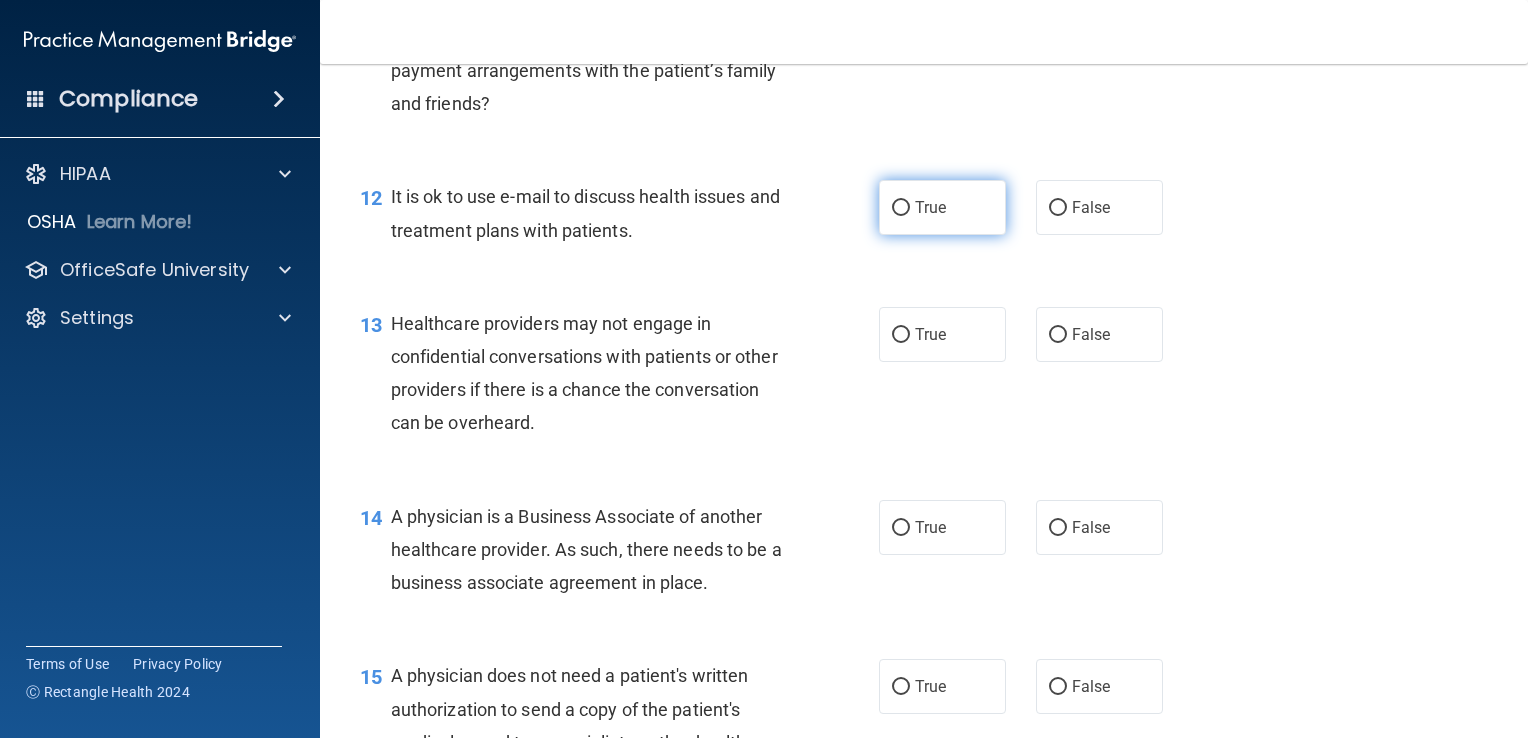 click on "True" at bounding box center [901, 208] 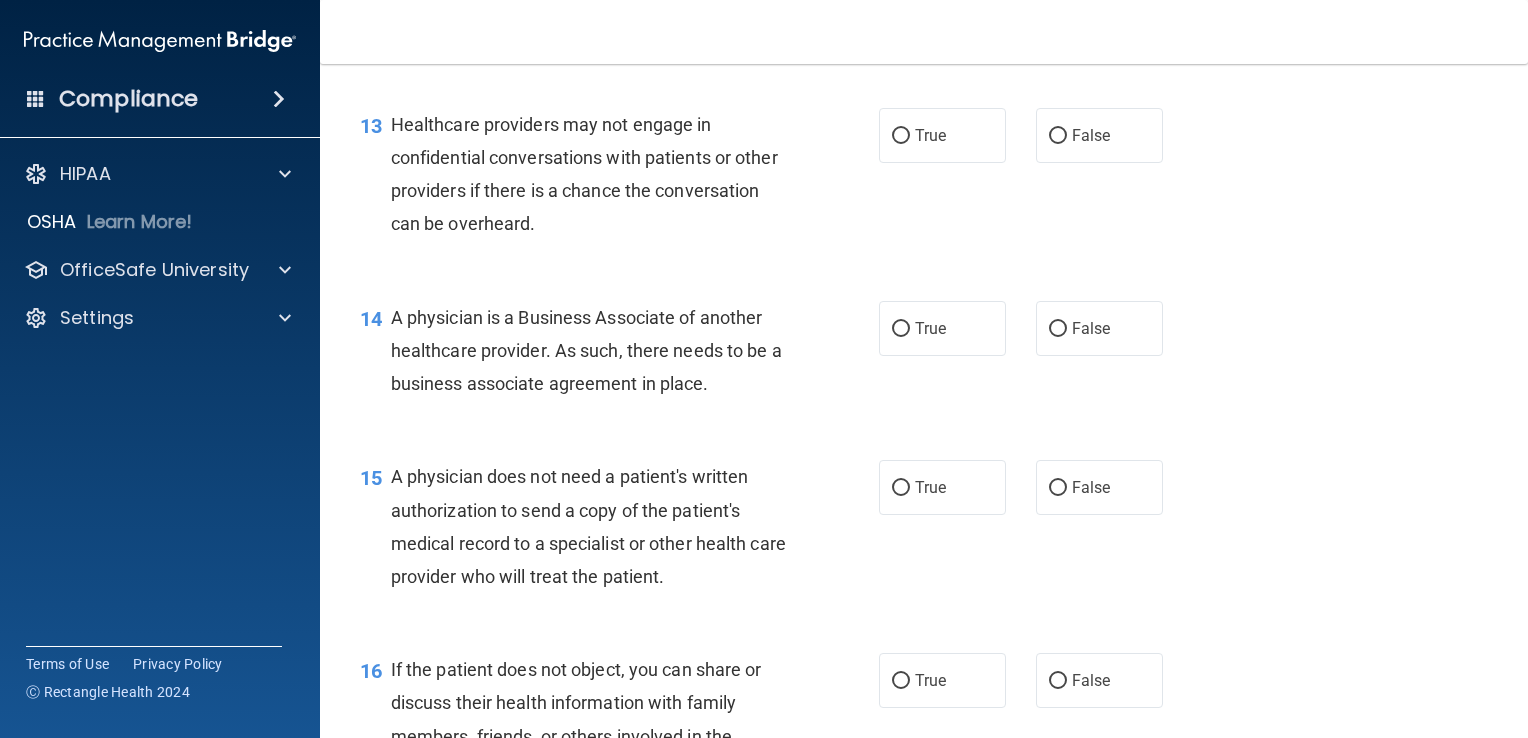 scroll, scrollTop: 2200, scrollLeft: 0, axis: vertical 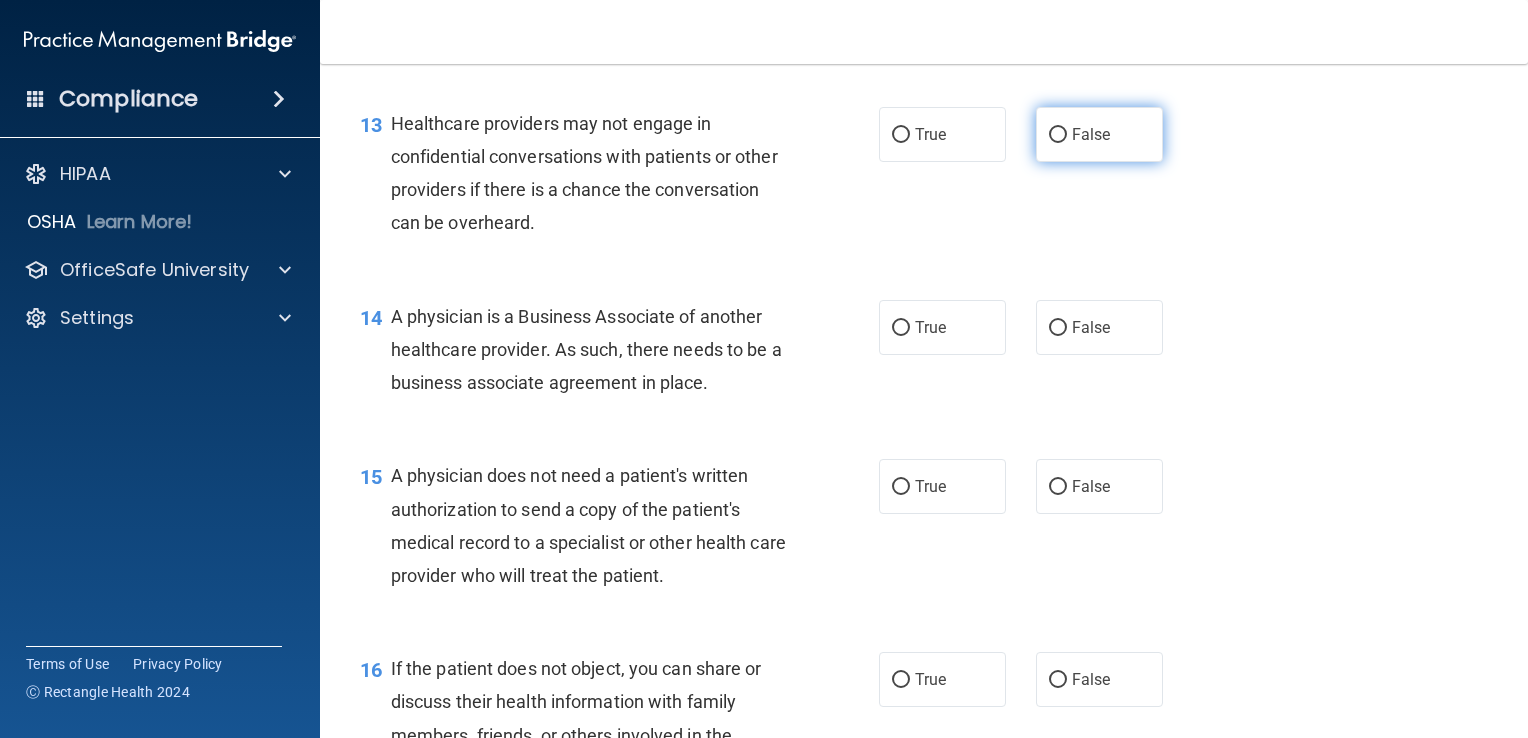 click on "False" at bounding box center (1058, 135) 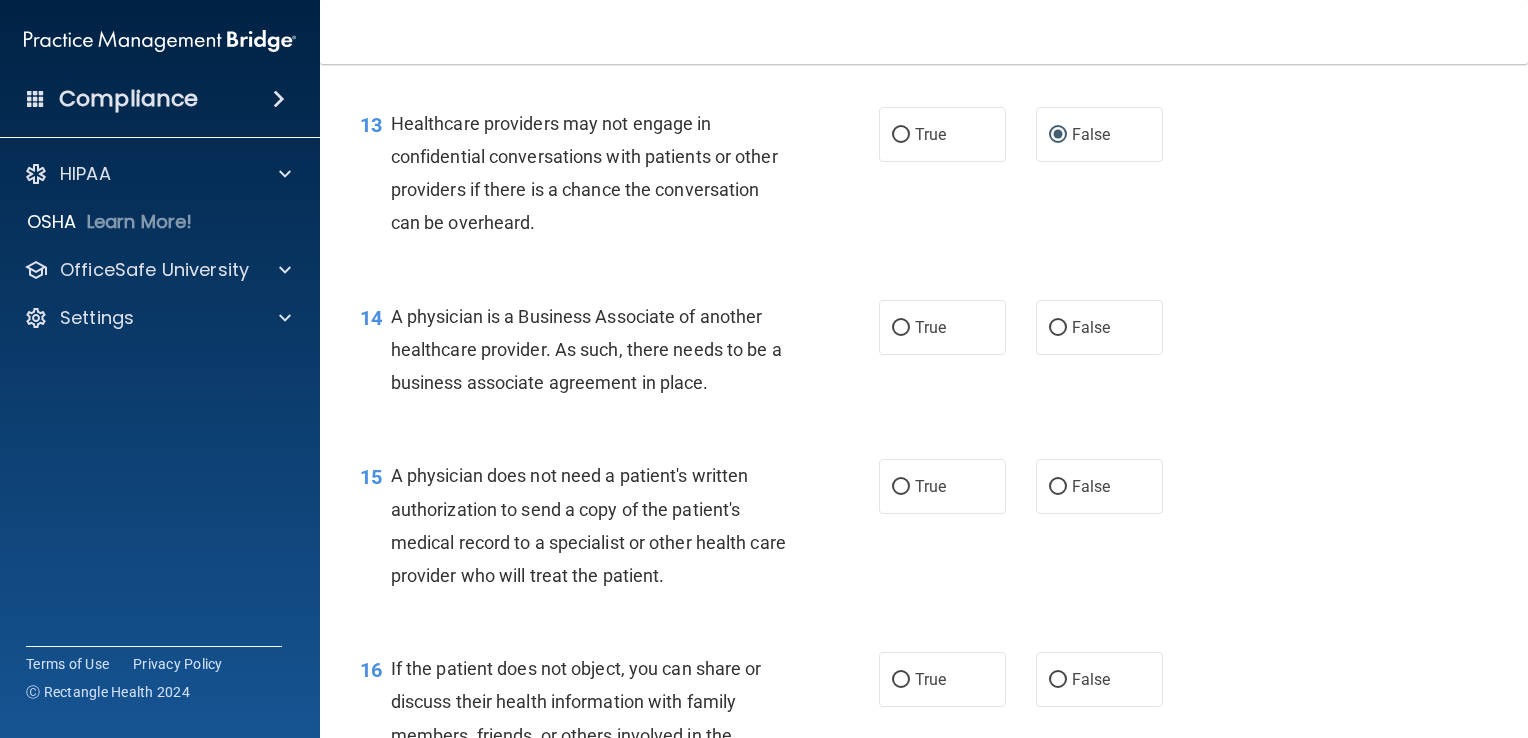 scroll, scrollTop: 2300, scrollLeft: 0, axis: vertical 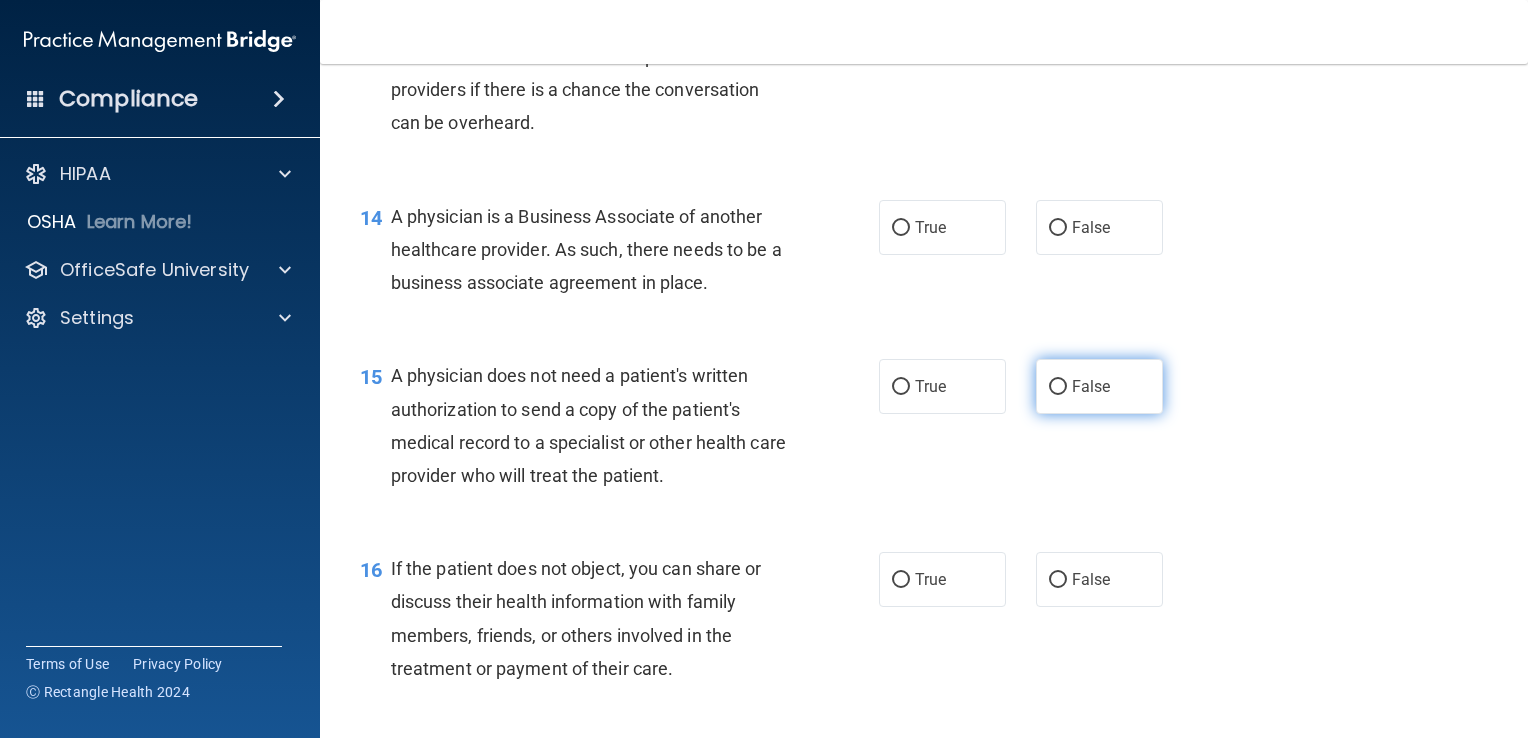 click on "False" at bounding box center [1058, 387] 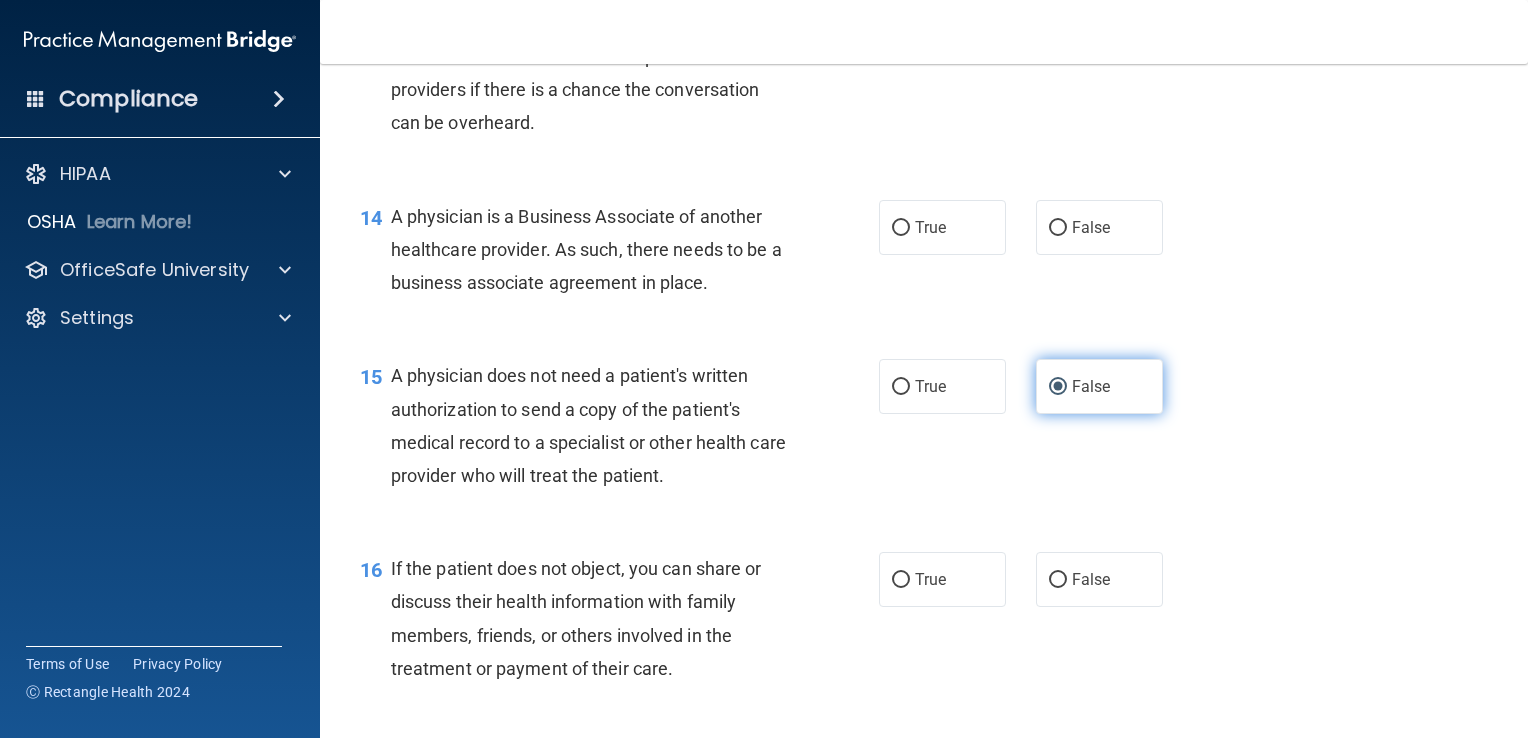 click on "False" at bounding box center (1058, 387) 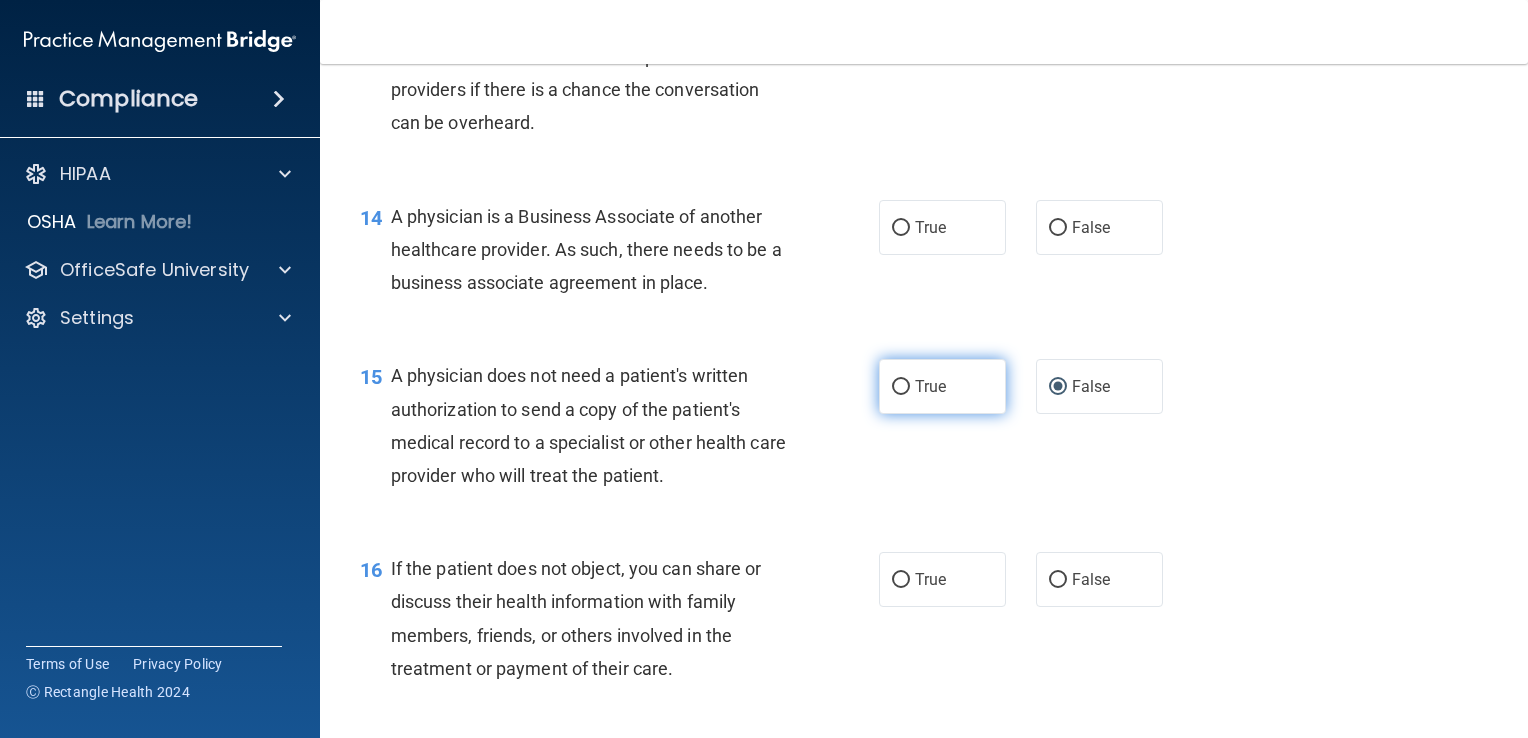 click on "True" at bounding box center [901, 387] 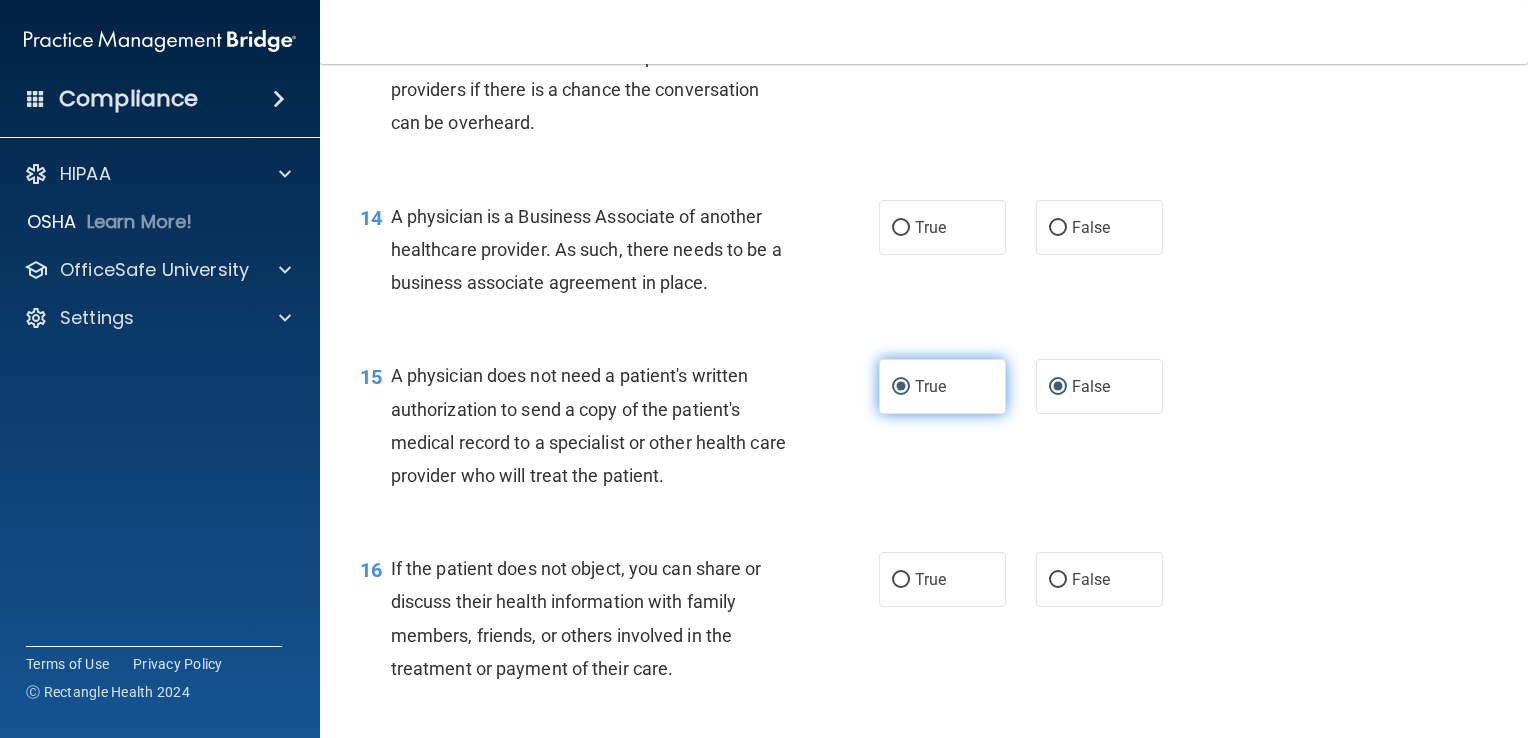 radio on "false" 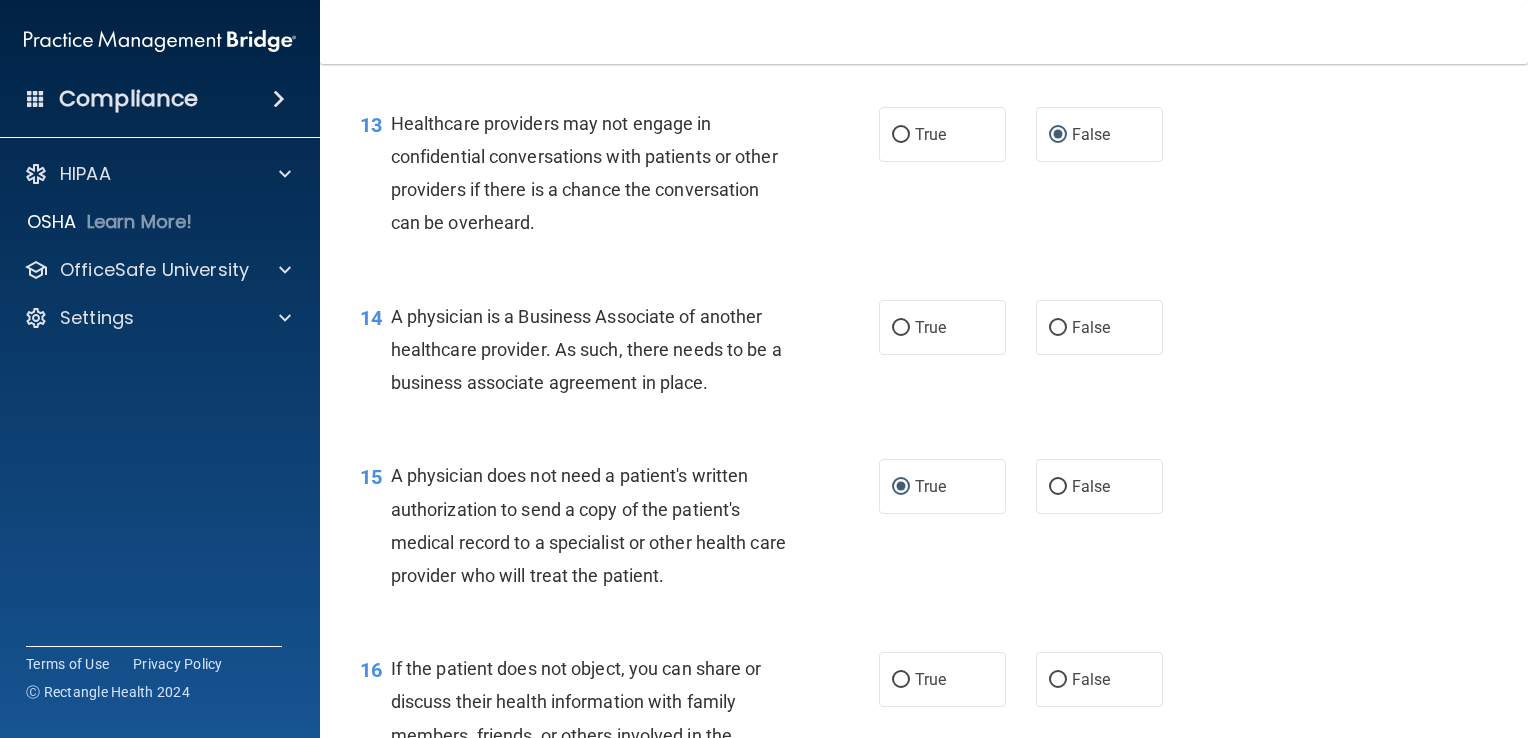 scroll, scrollTop: 2300, scrollLeft: 0, axis: vertical 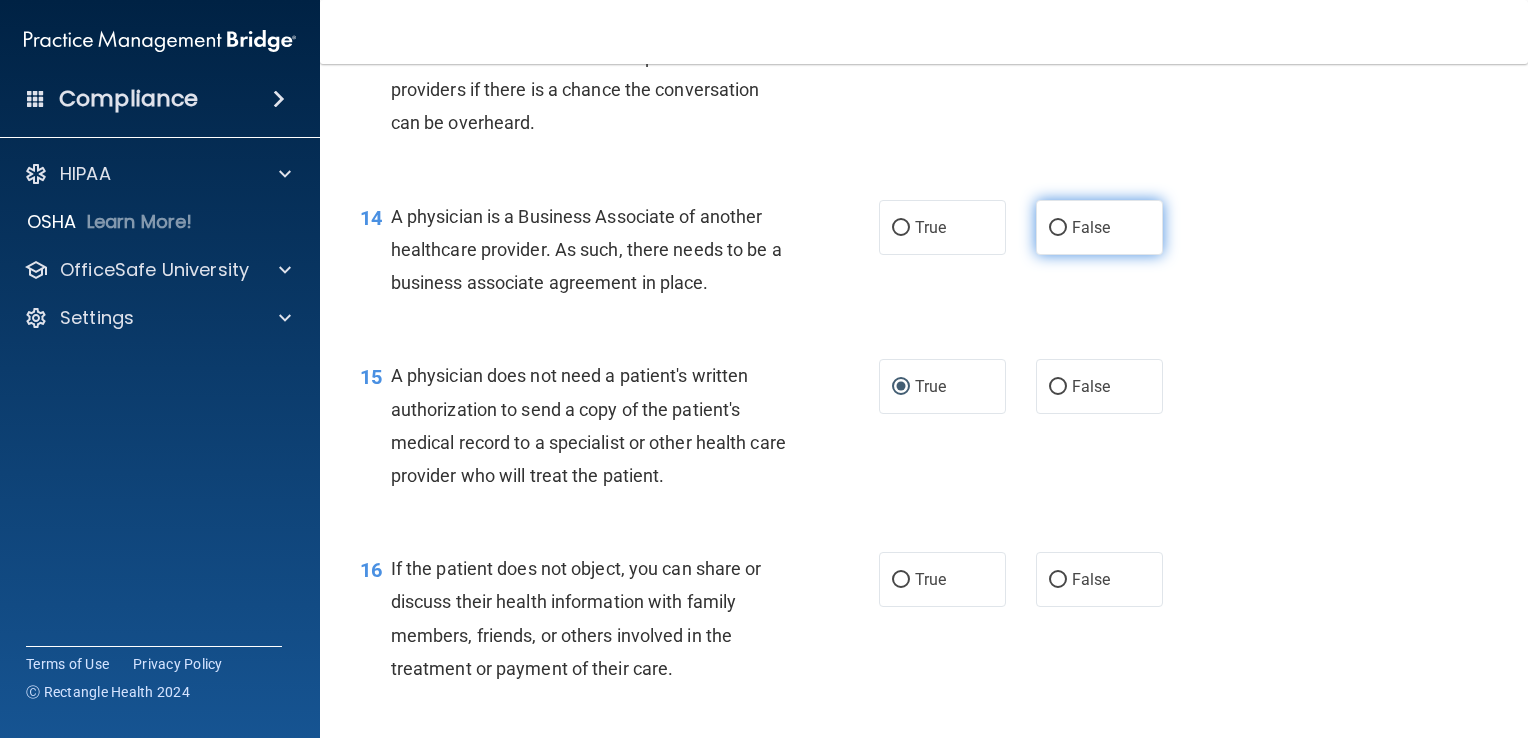 click on "False" at bounding box center (1058, 228) 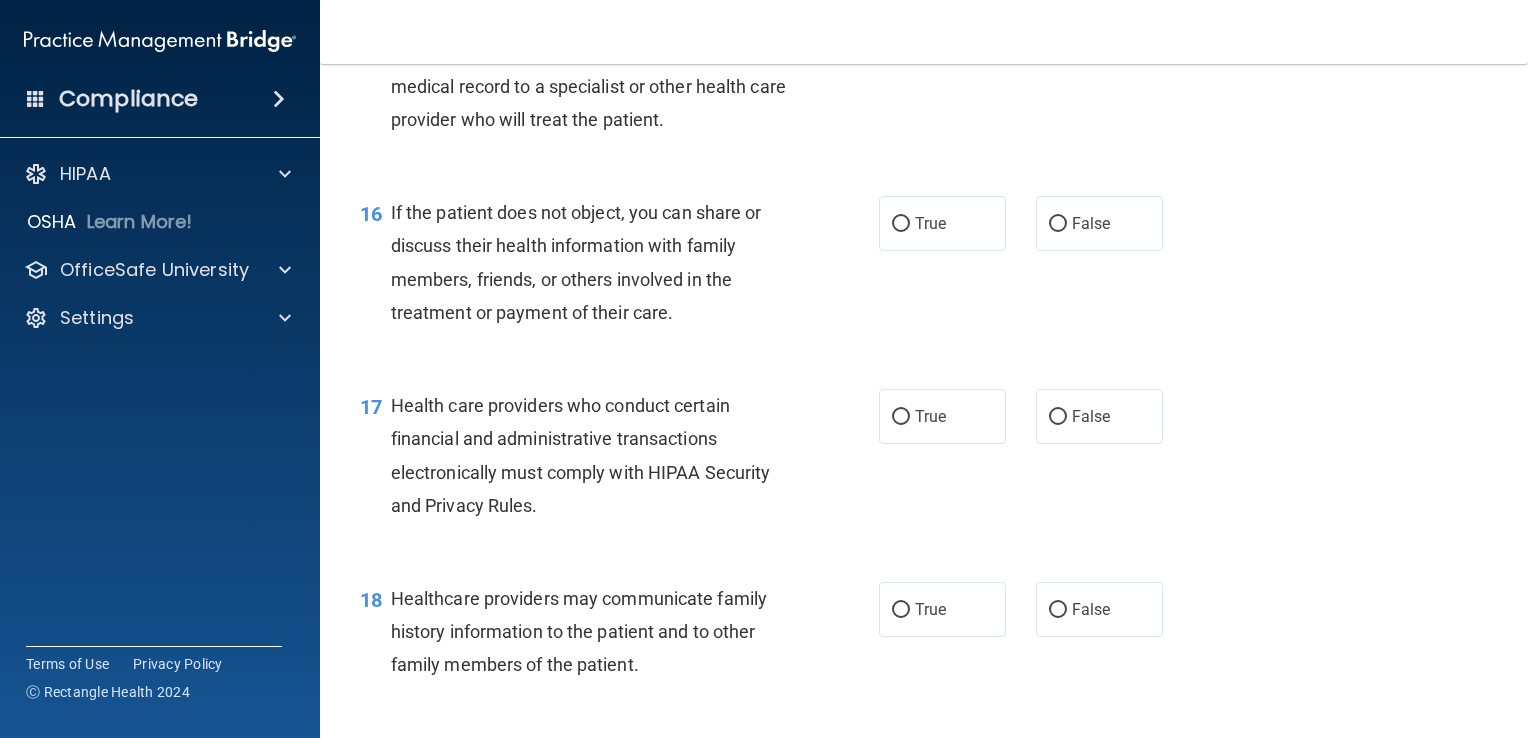 scroll, scrollTop: 2700, scrollLeft: 0, axis: vertical 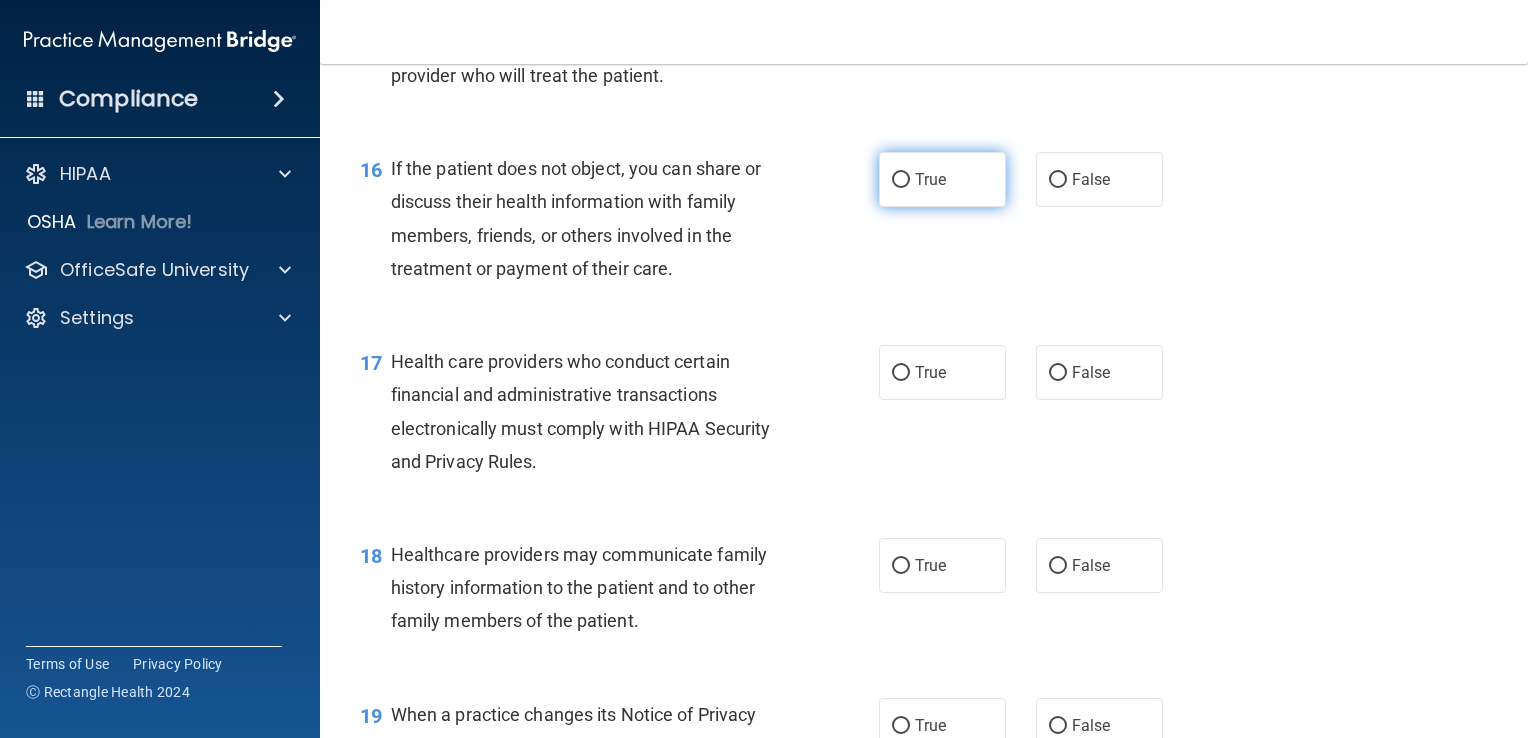 click on "True" at bounding box center [901, 180] 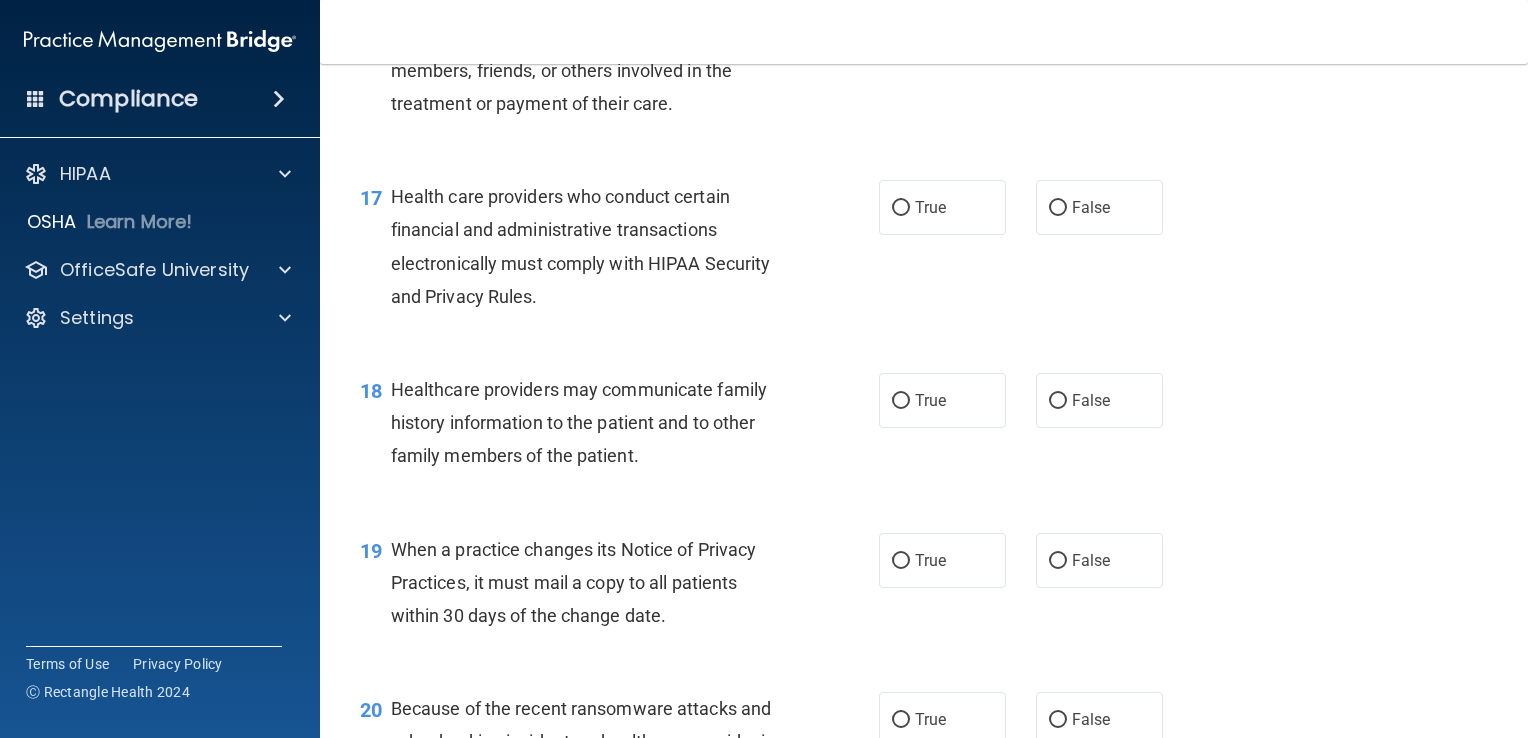 scroll, scrollTop: 2900, scrollLeft: 0, axis: vertical 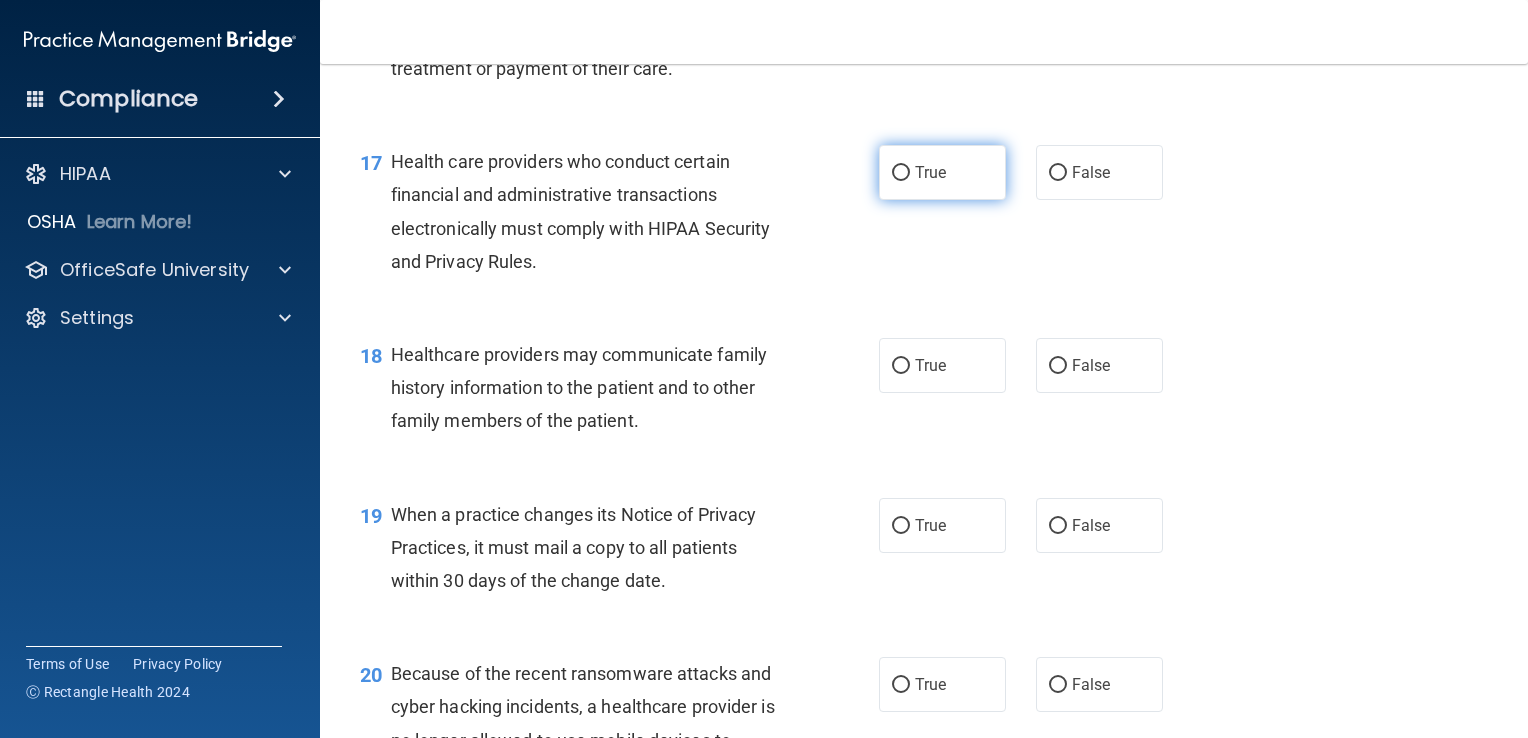 click on "True" at bounding box center (901, 173) 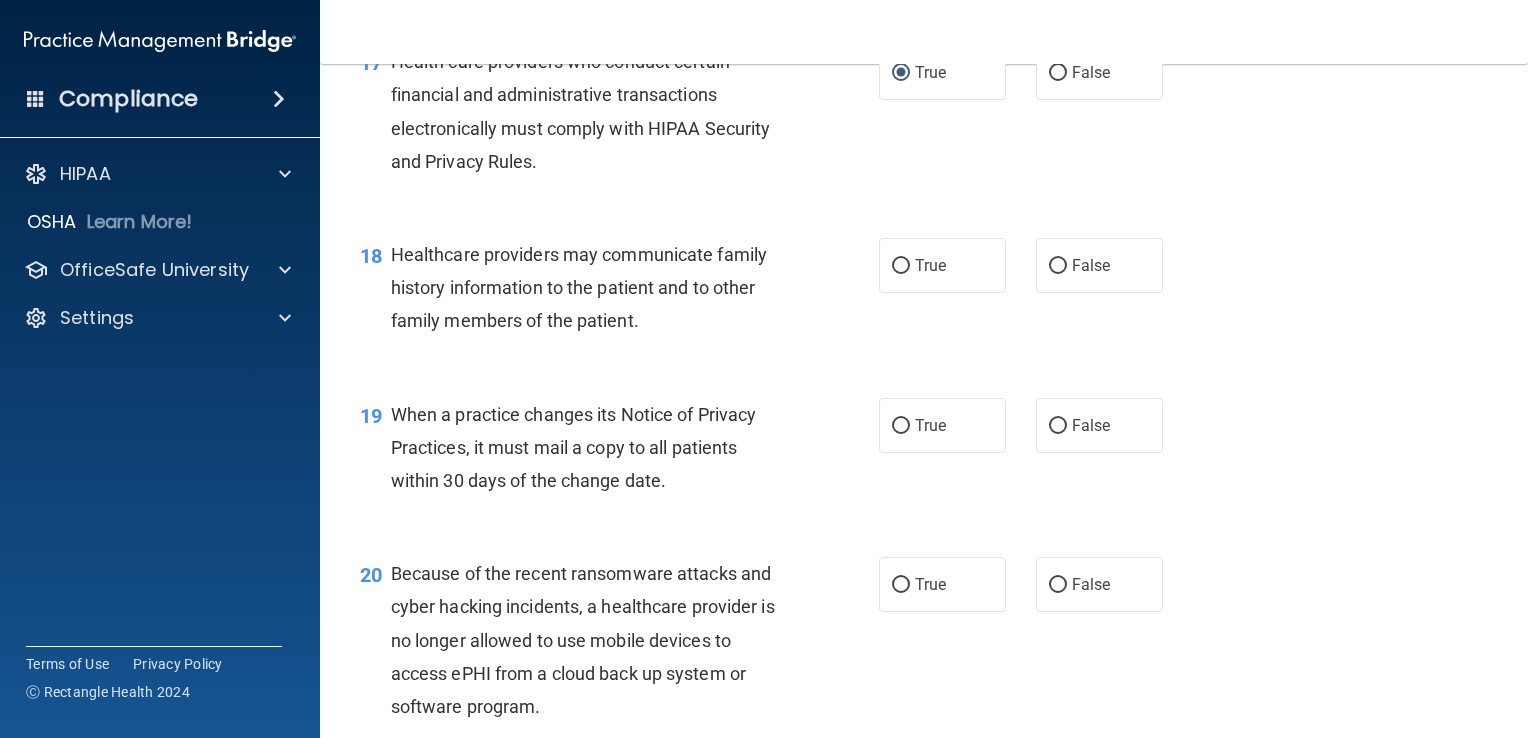 scroll, scrollTop: 3100, scrollLeft: 0, axis: vertical 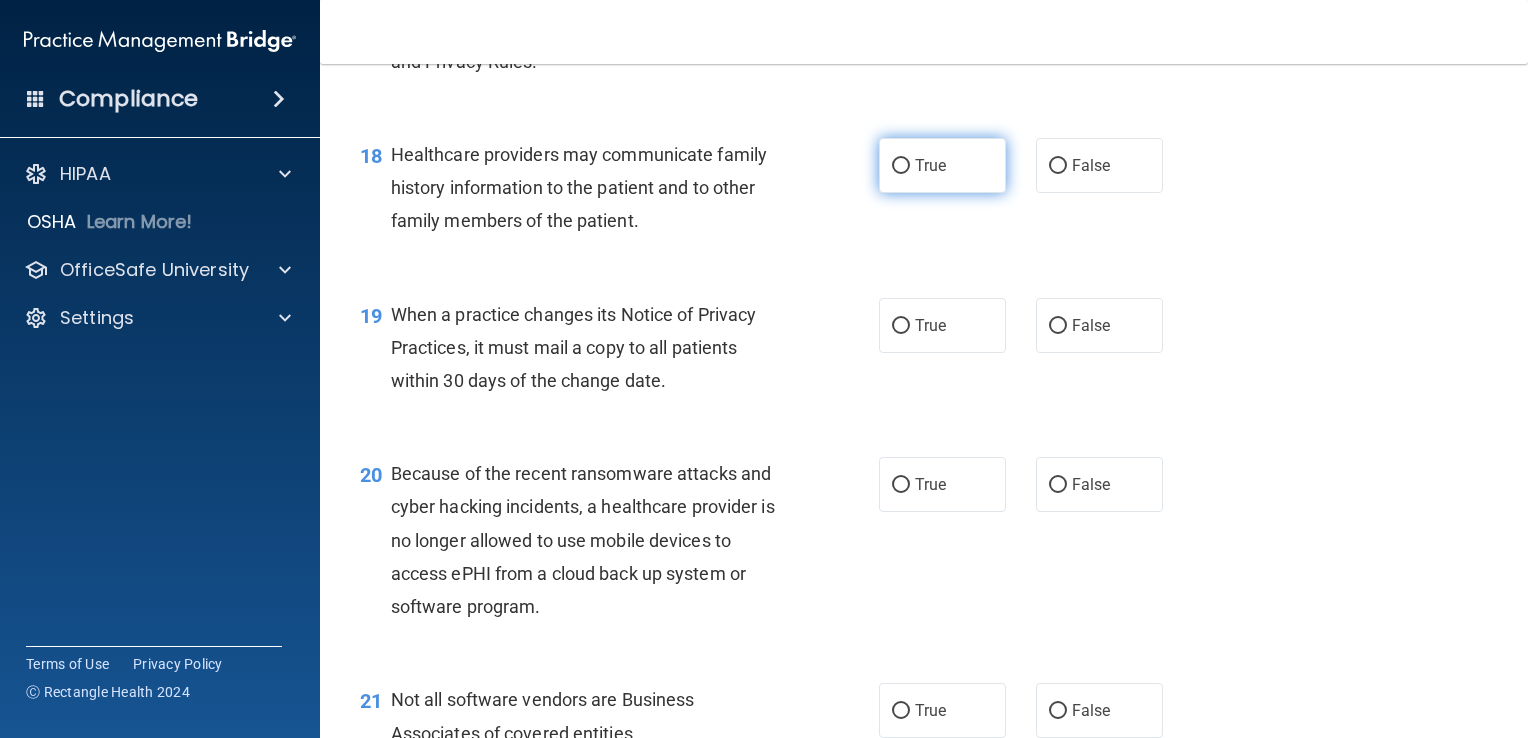 click on "True" at bounding box center [901, 166] 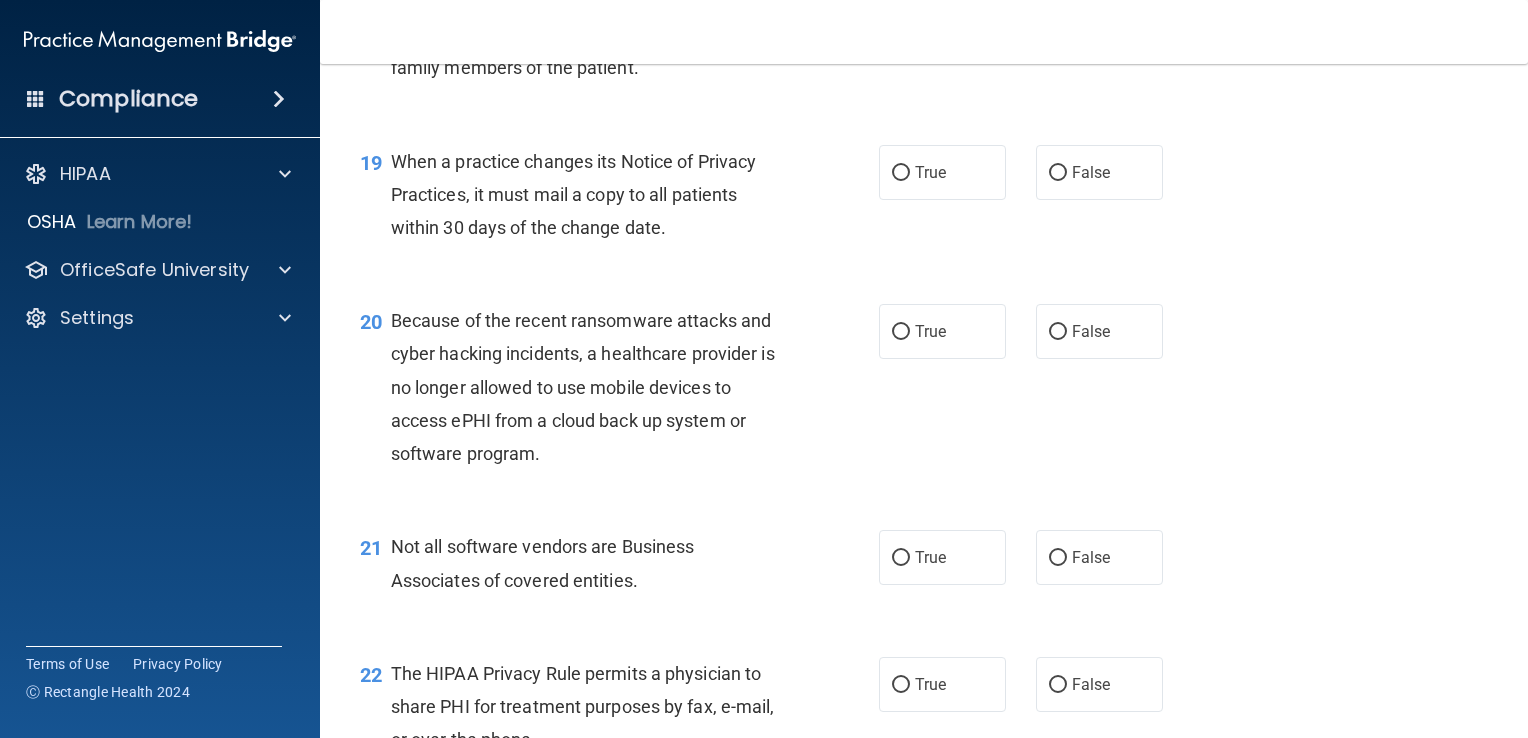 scroll, scrollTop: 3300, scrollLeft: 0, axis: vertical 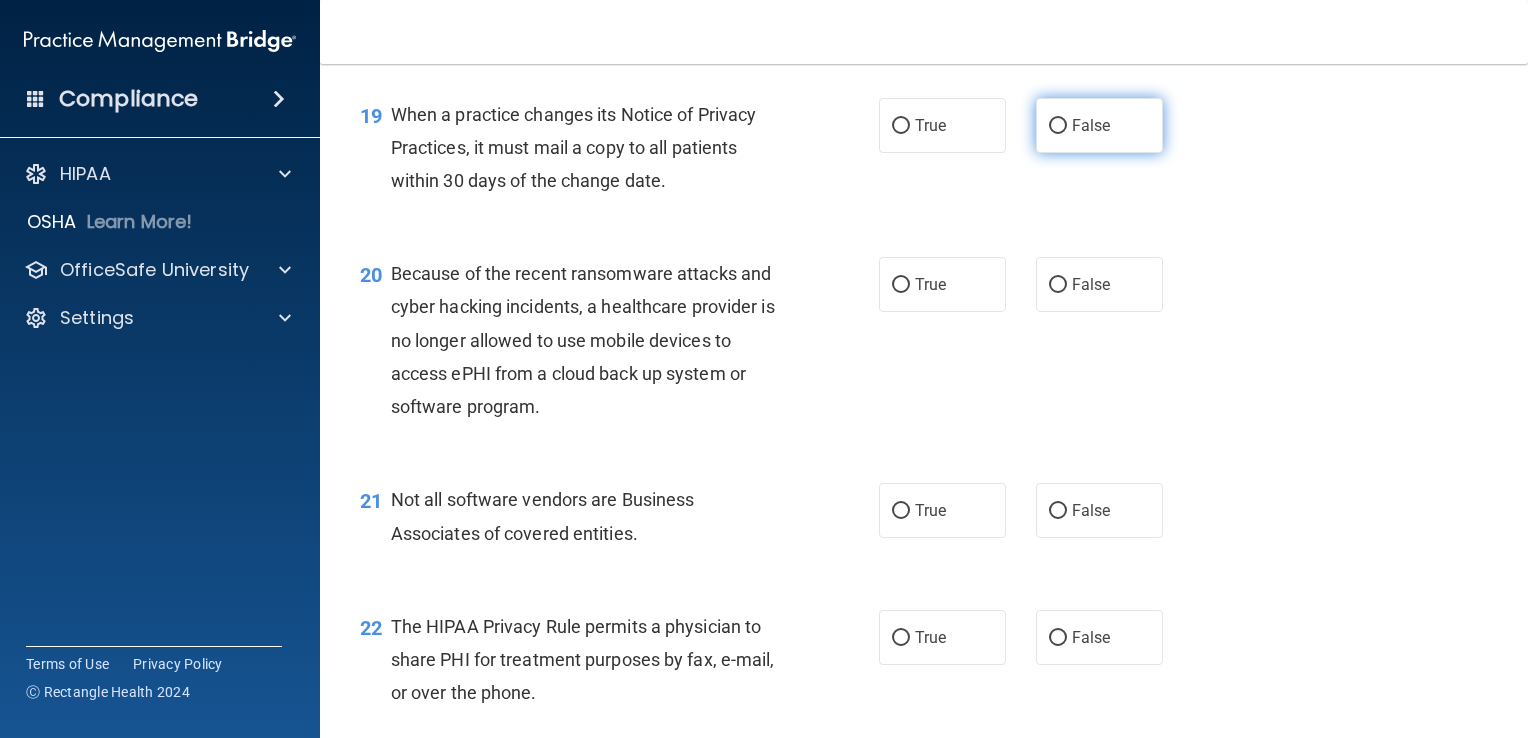 click on "False" at bounding box center (1058, 126) 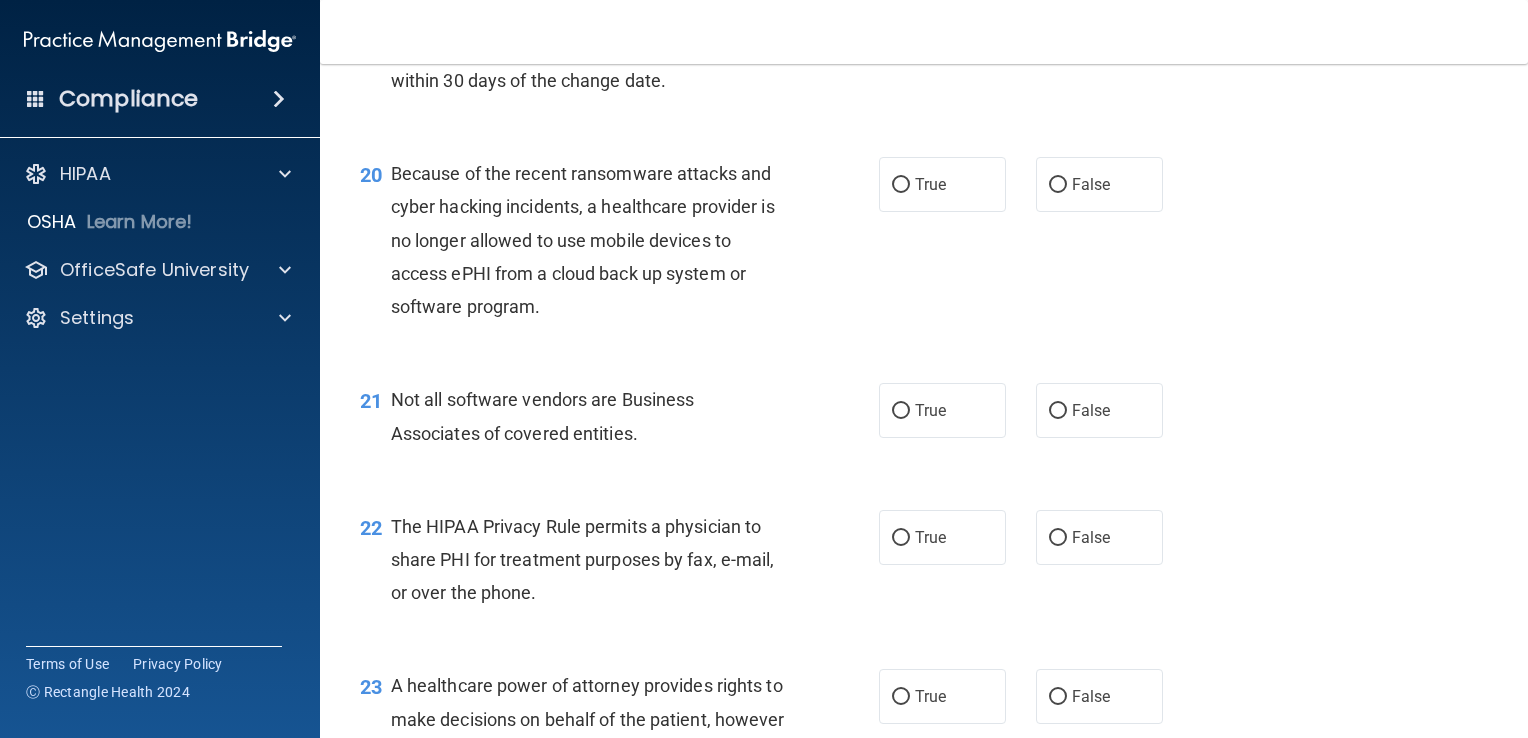 scroll, scrollTop: 3500, scrollLeft: 0, axis: vertical 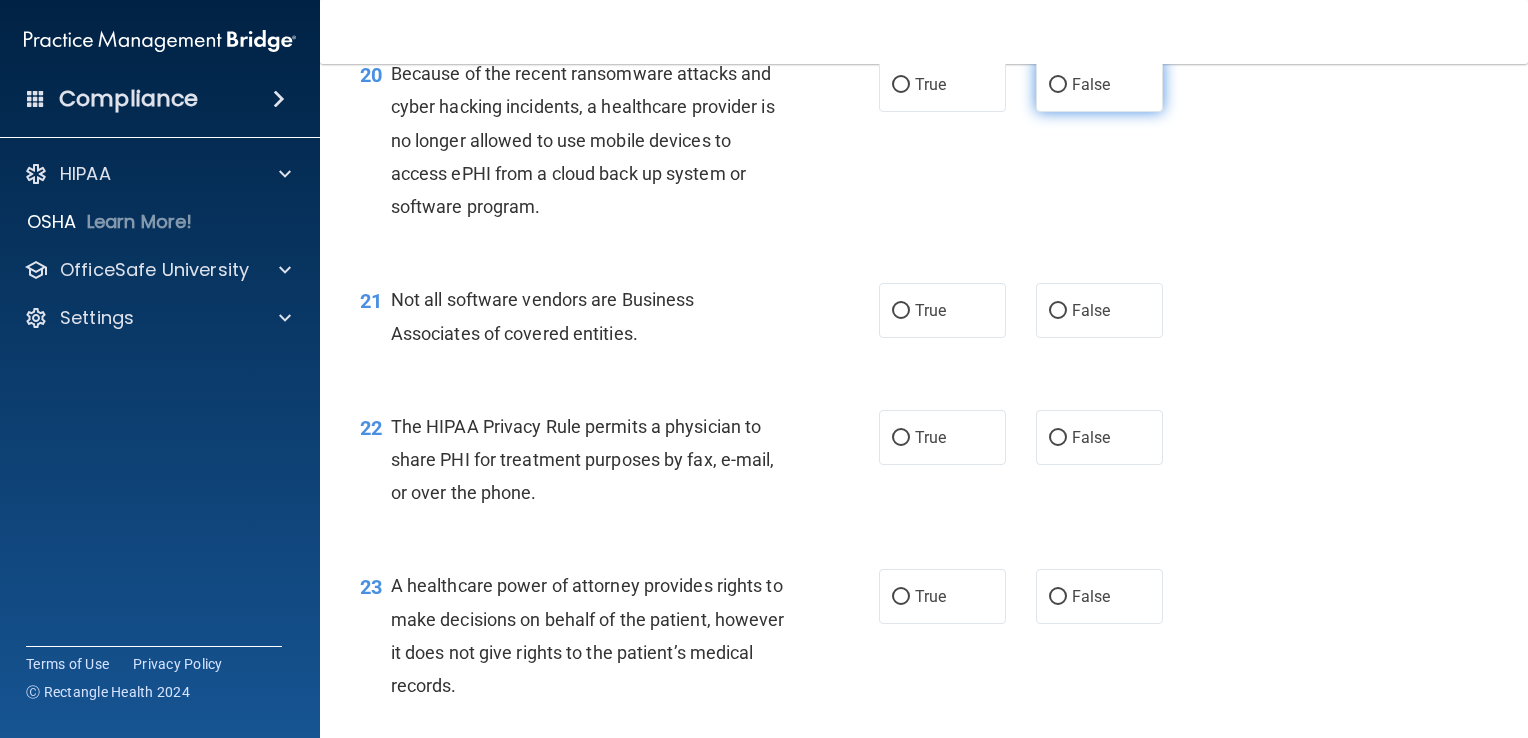 click on "False" at bounding box center (1058, 85) 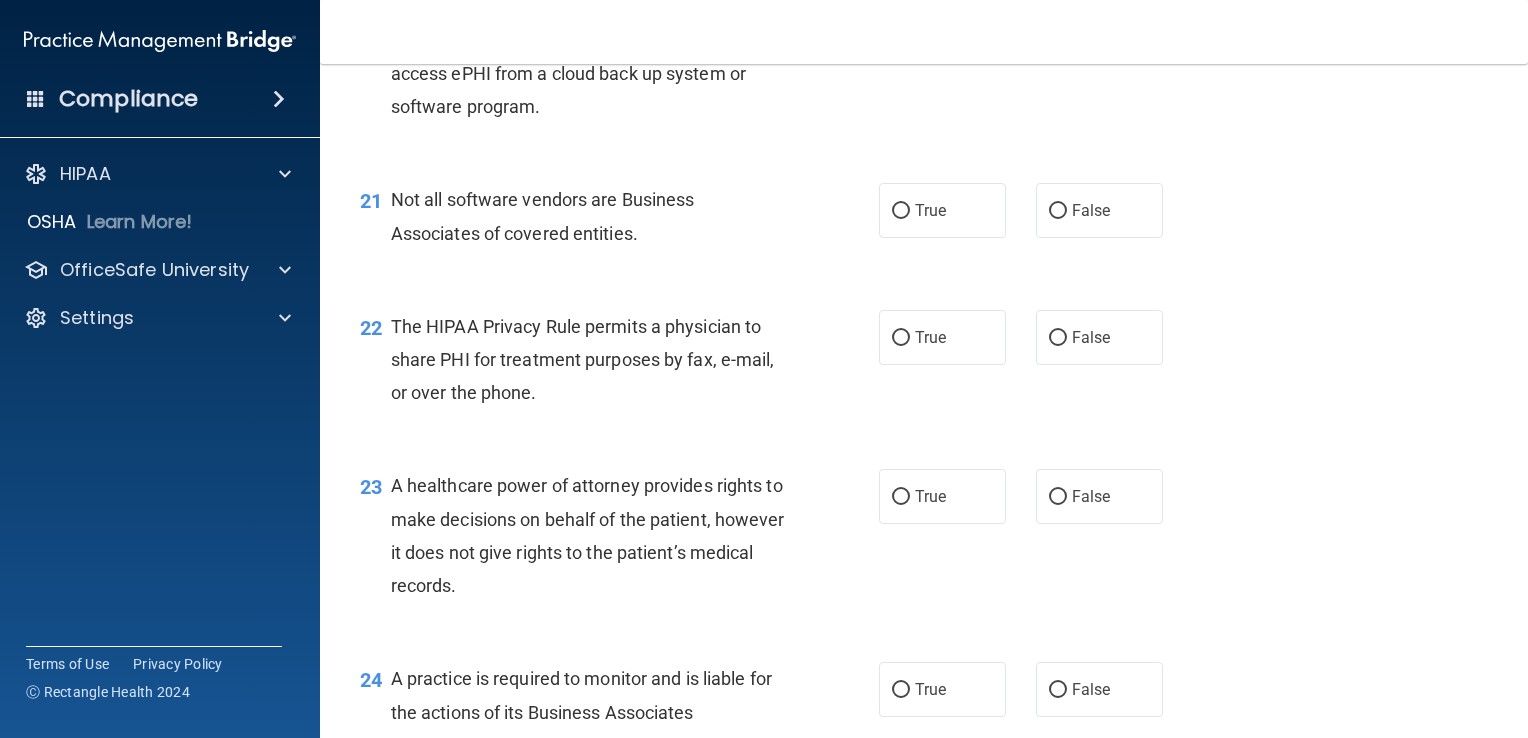 scroll, scrollTop: 3700, scrollLeft: 0, axis: vertical 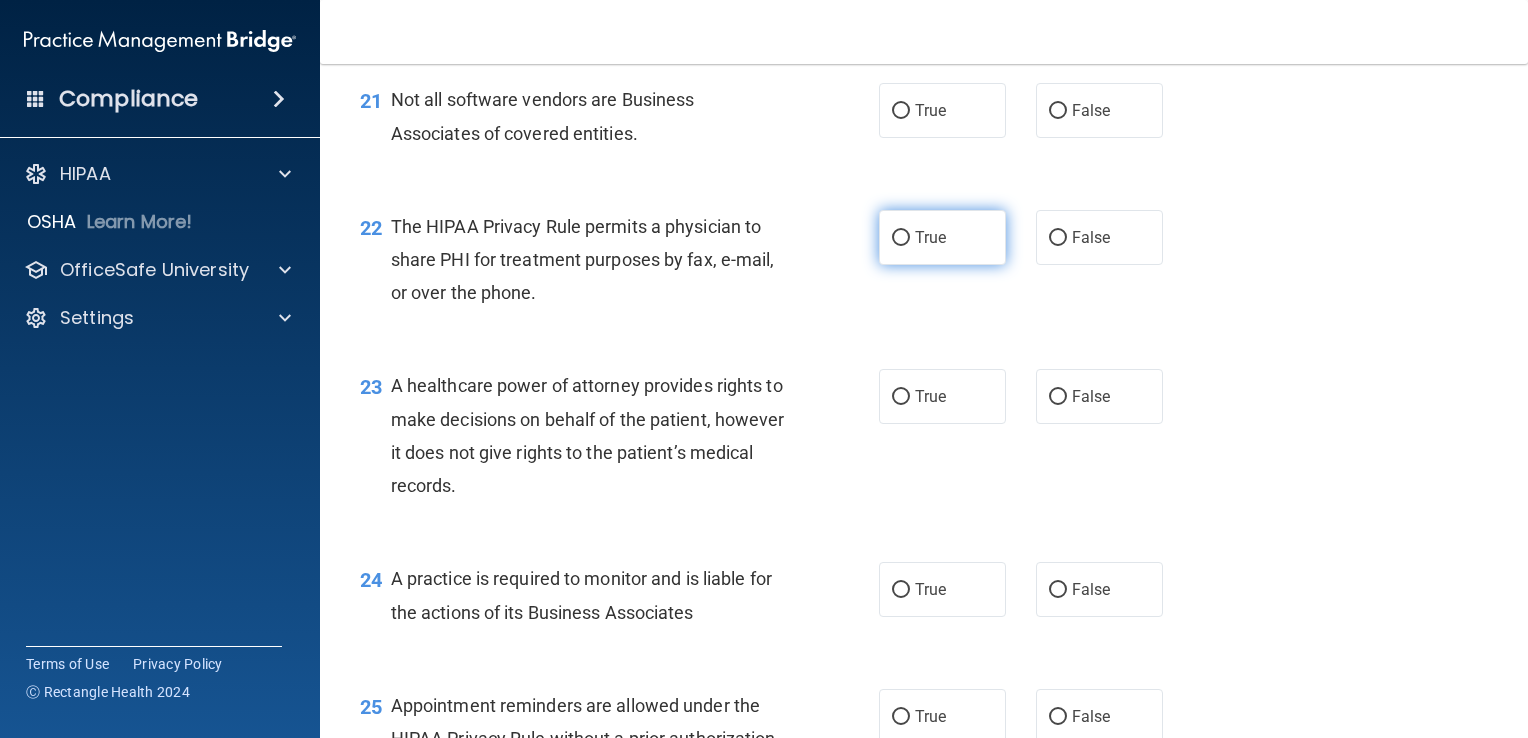 click on "True" at bounding box center [901, 238] 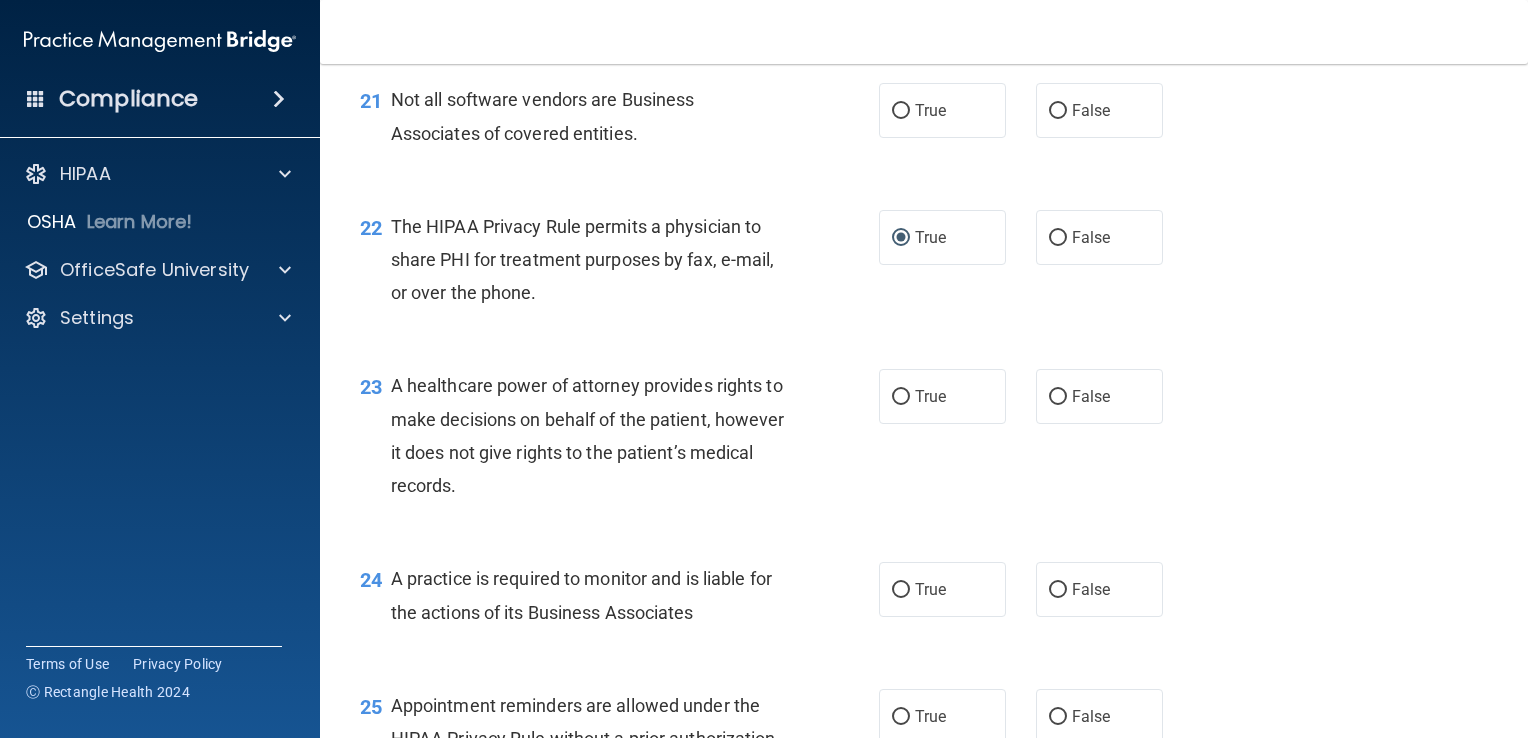 scroll, scrollTop: 3800, scrollLeft: 0, axis: vertical 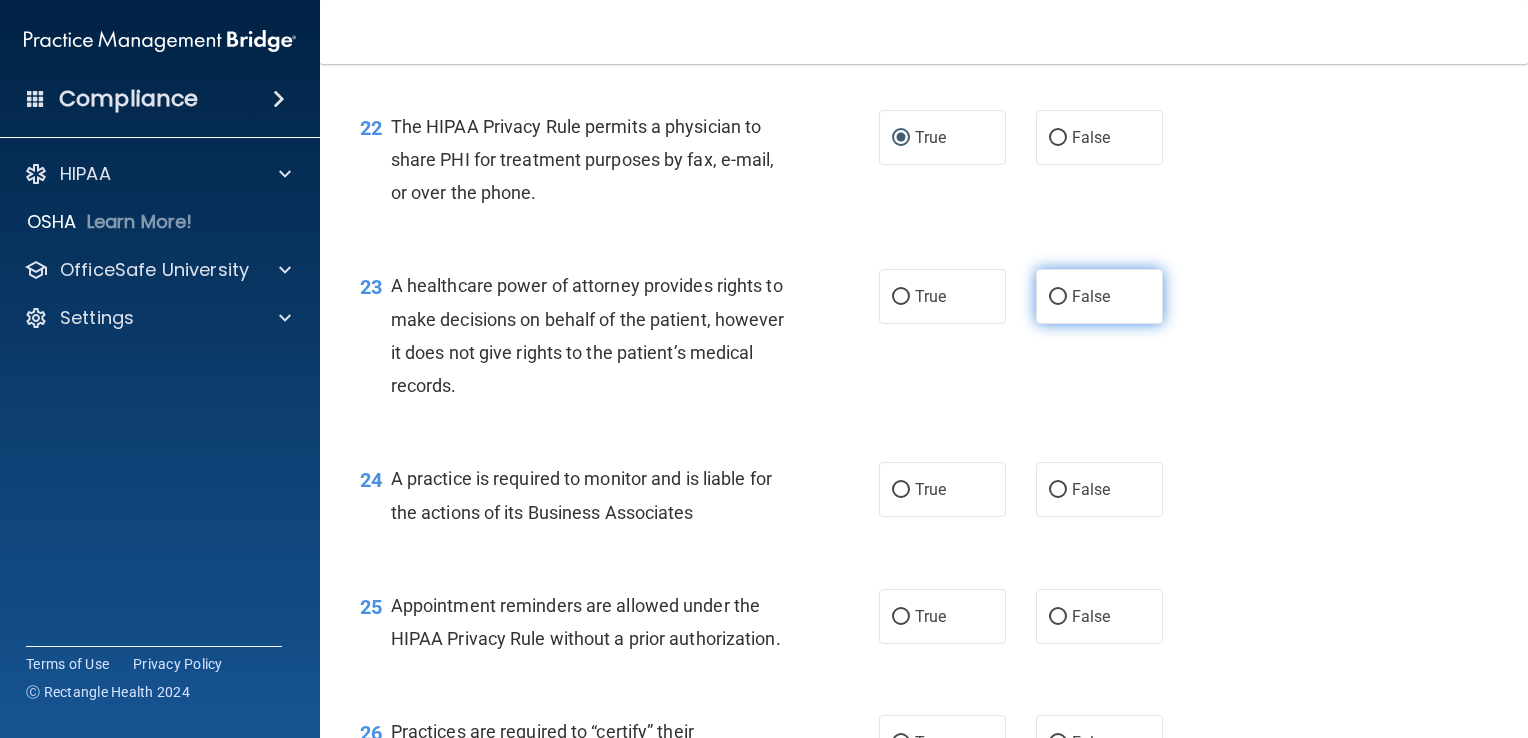 click on "False" at bounding box center (1058, 297) 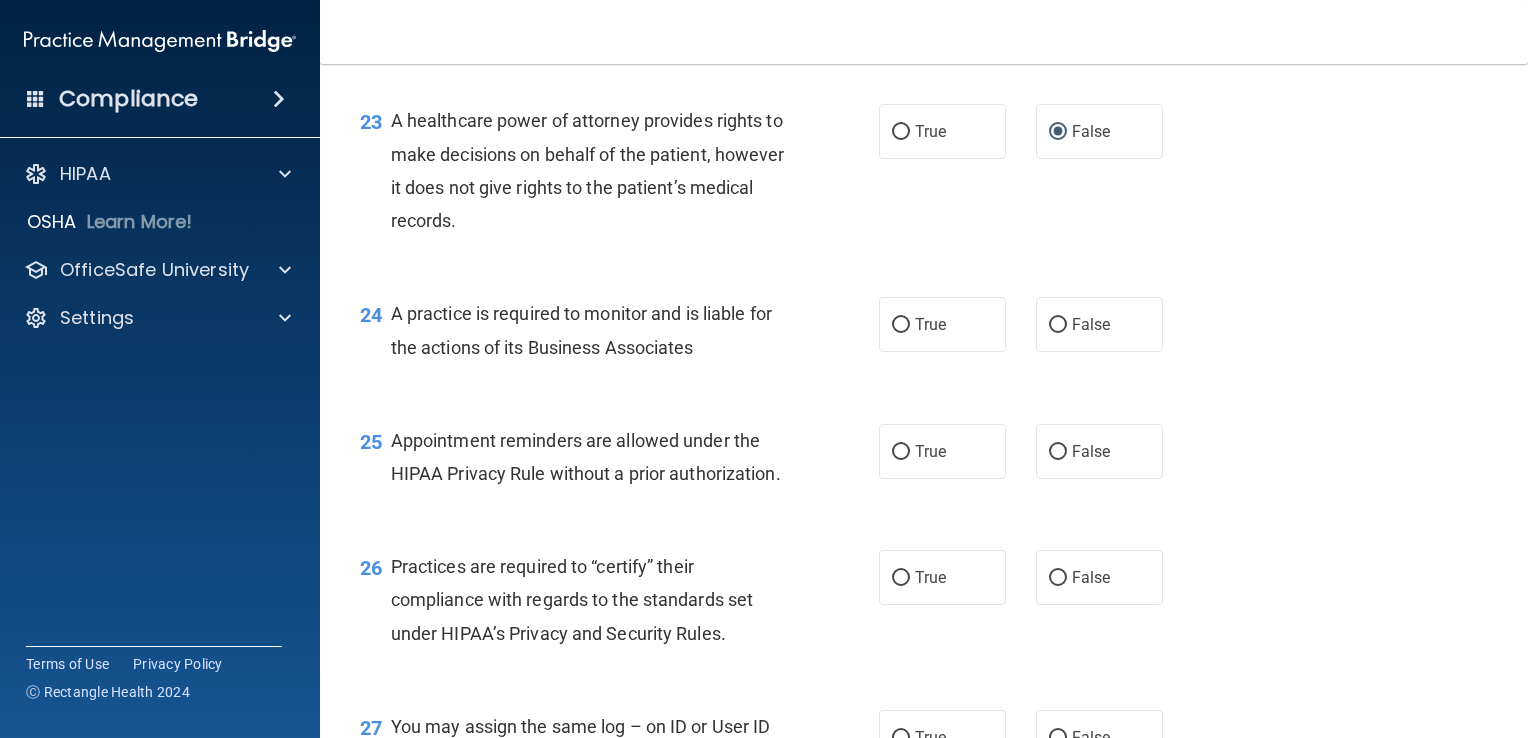 scroll, scrollTop: 4000, scrollLeft: 0, axis: vertical 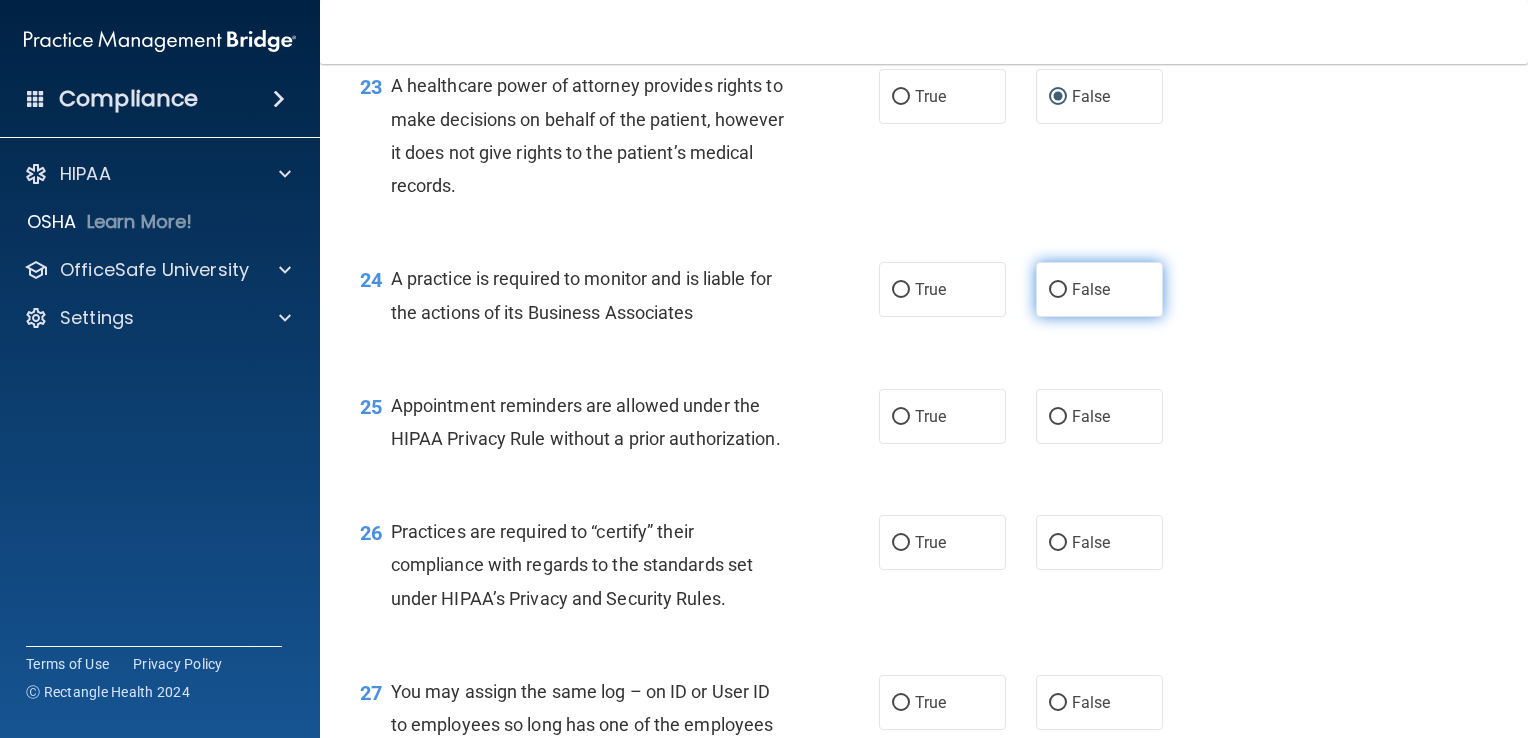 click on "False" at bounding box center (1058, 290) 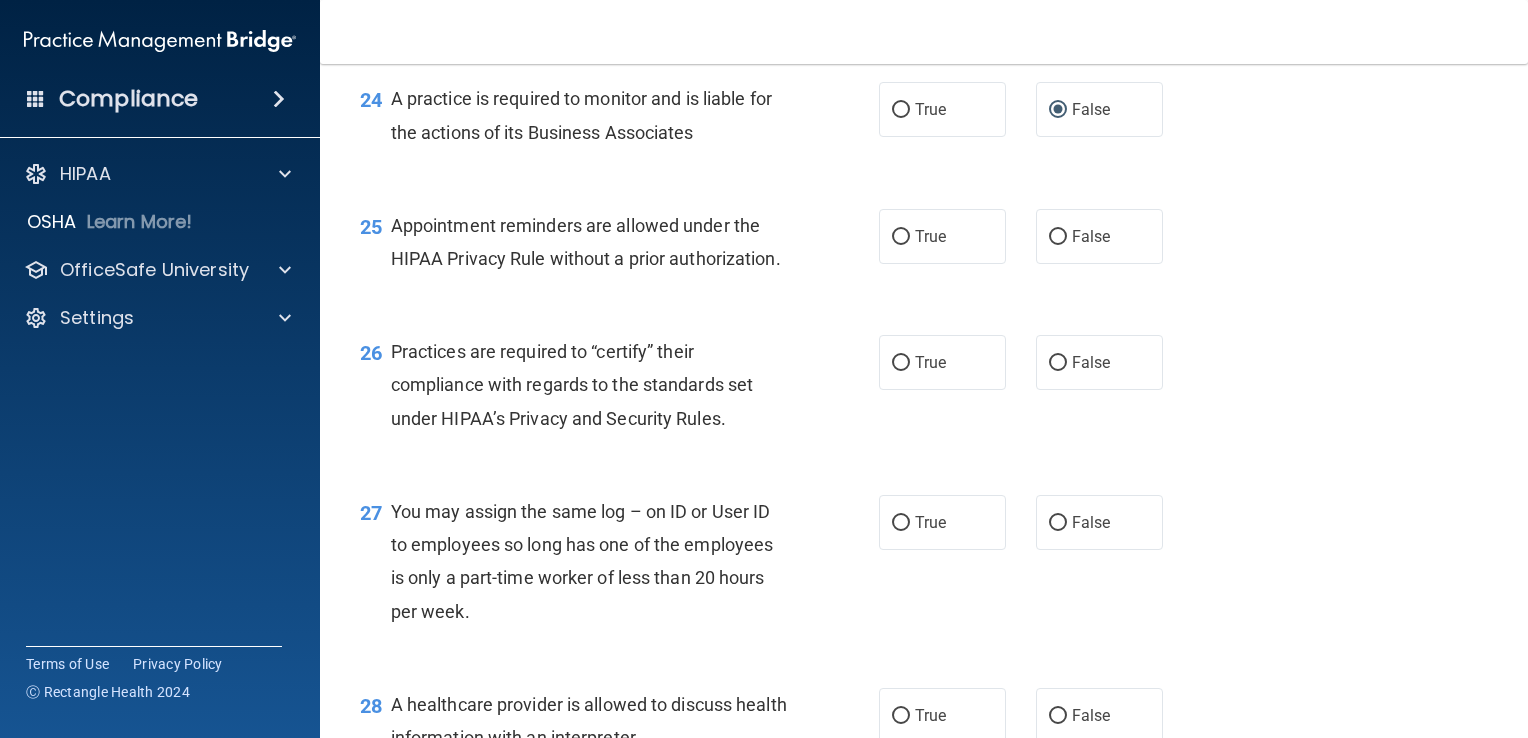 scroll, scrollTop: 4213, scrollLeft: 0, axis: vertical 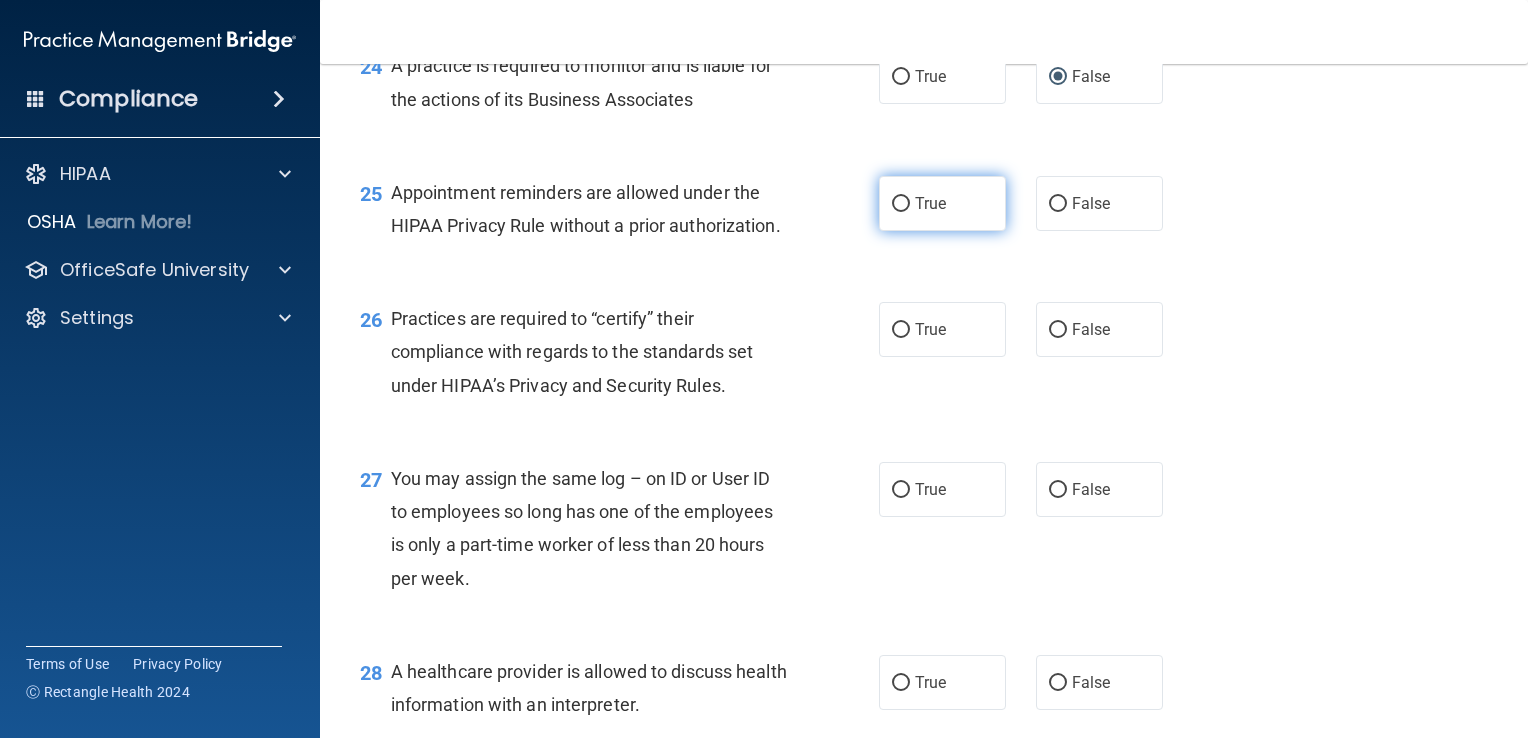 click on "True" at bounding box center (901, 204) 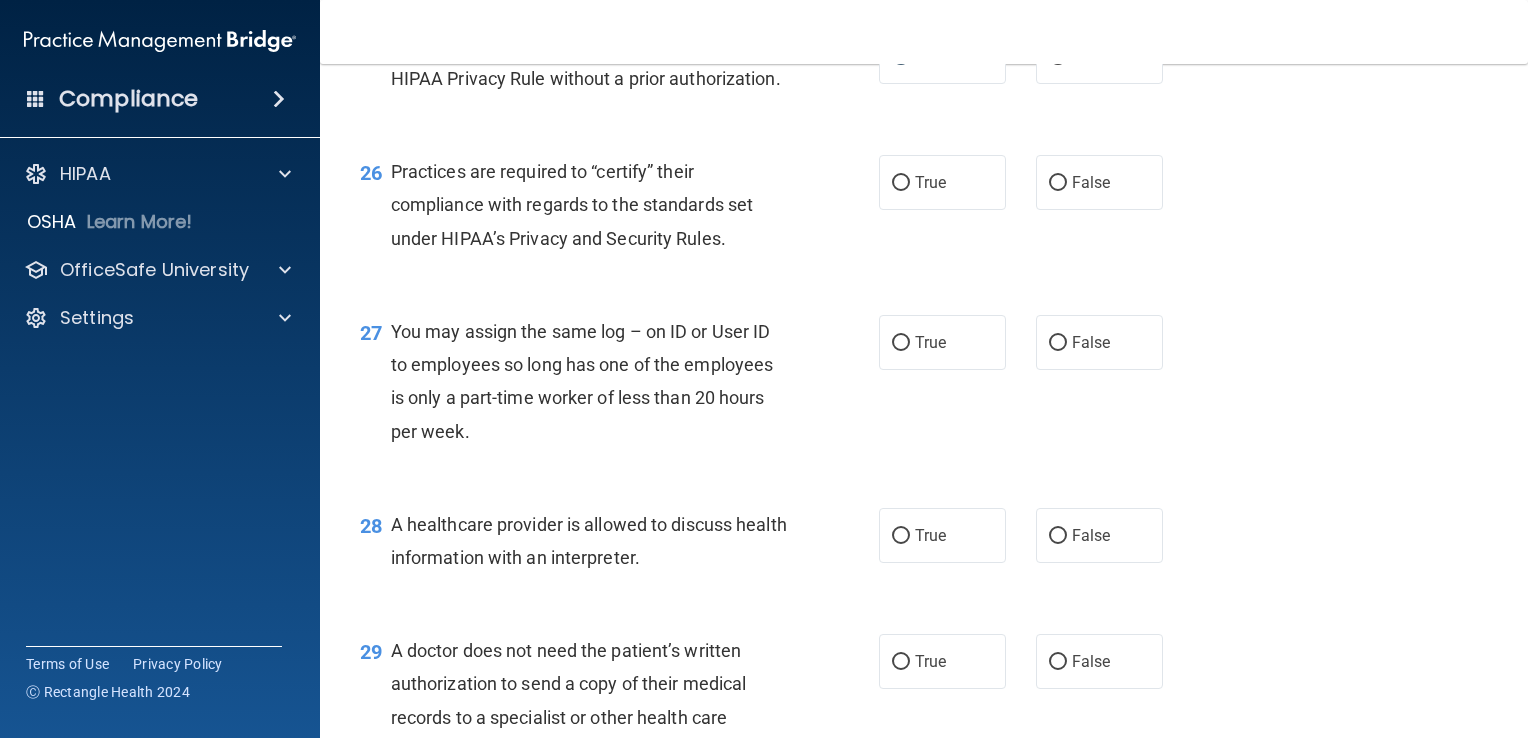 scroll, scrollTop: 4313, scrollLeft: 0, axis: vertical 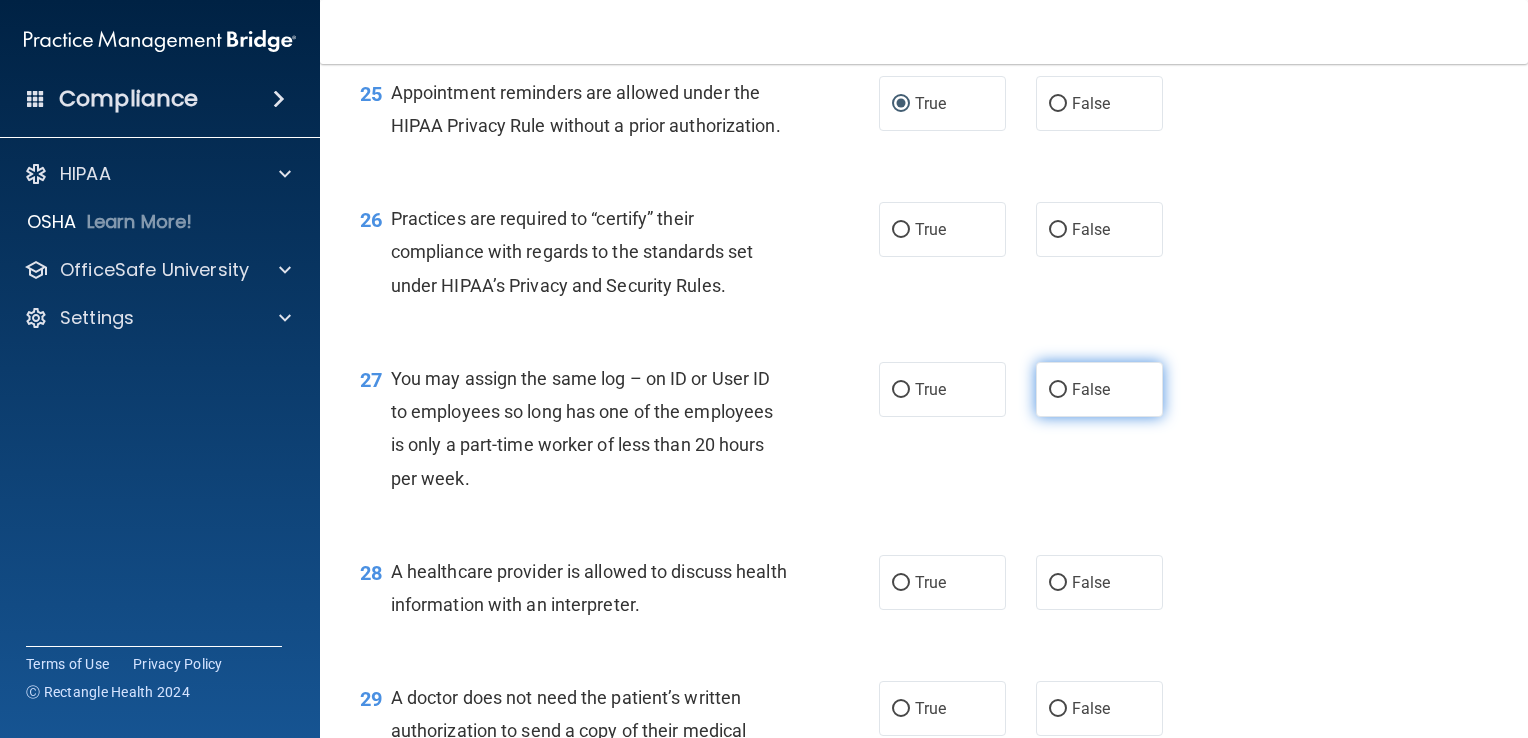 click on "False" at bounding box center (1058, 390) 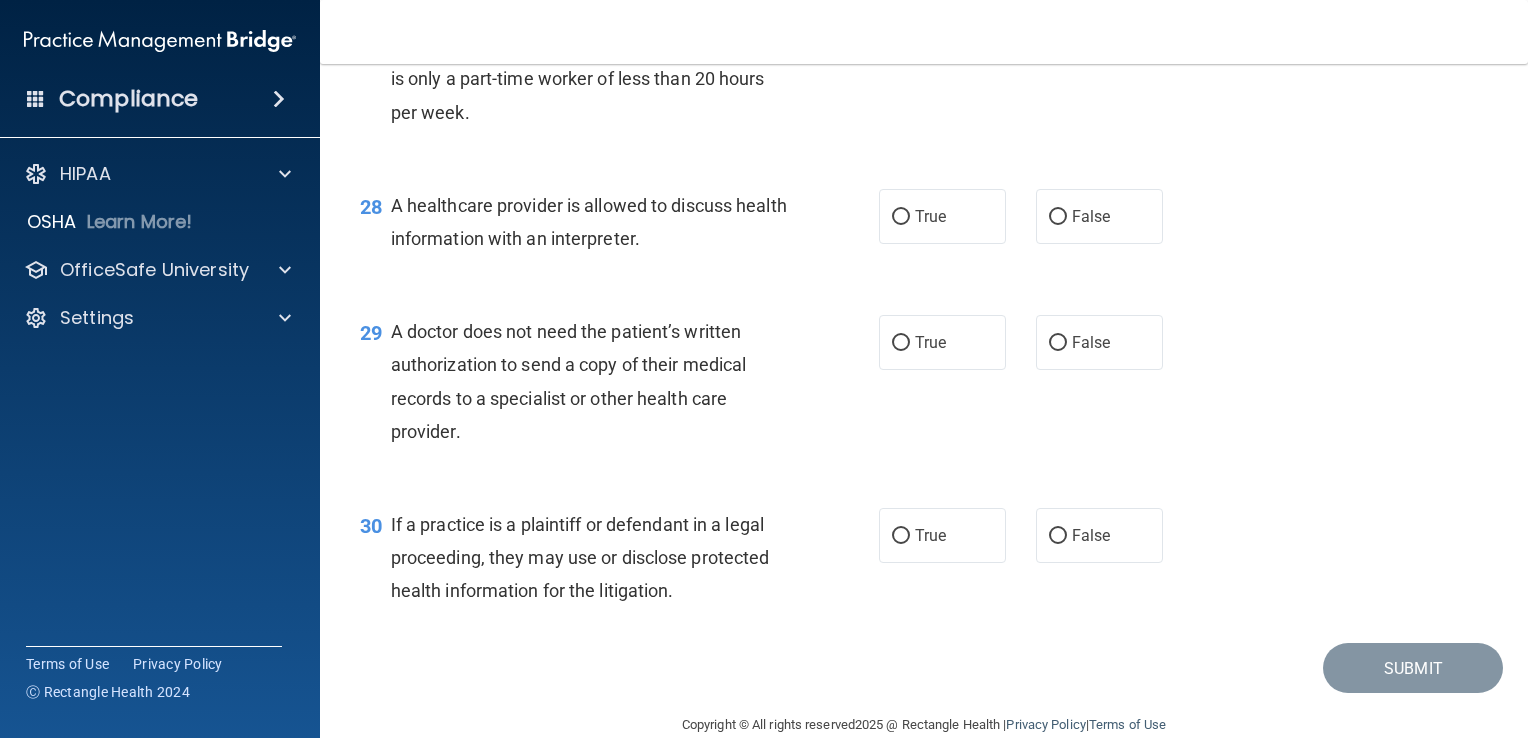 scroll, scrollTop: 4713, scrollLeft: 0, axis: vertical 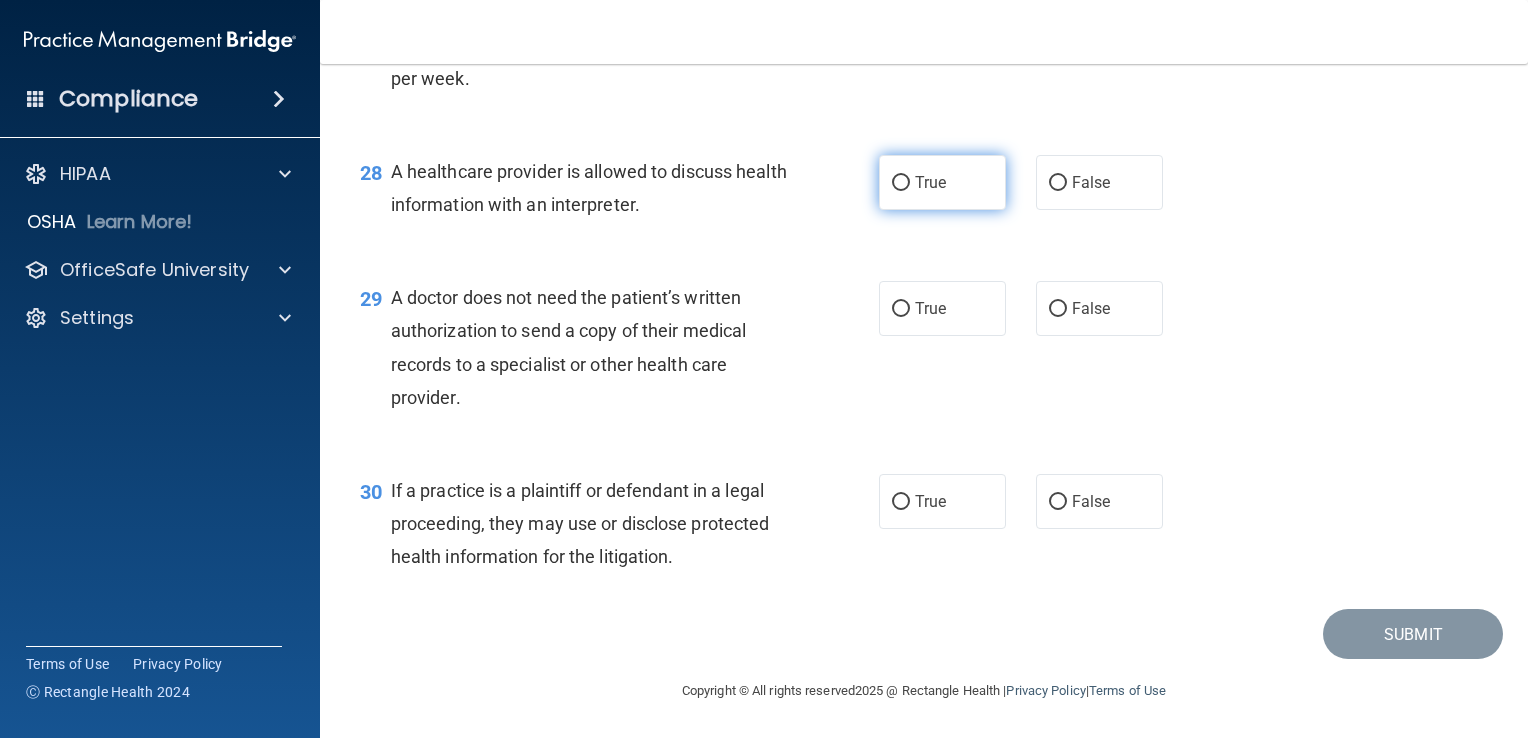 click on "True" at bounding box center [901, 183] 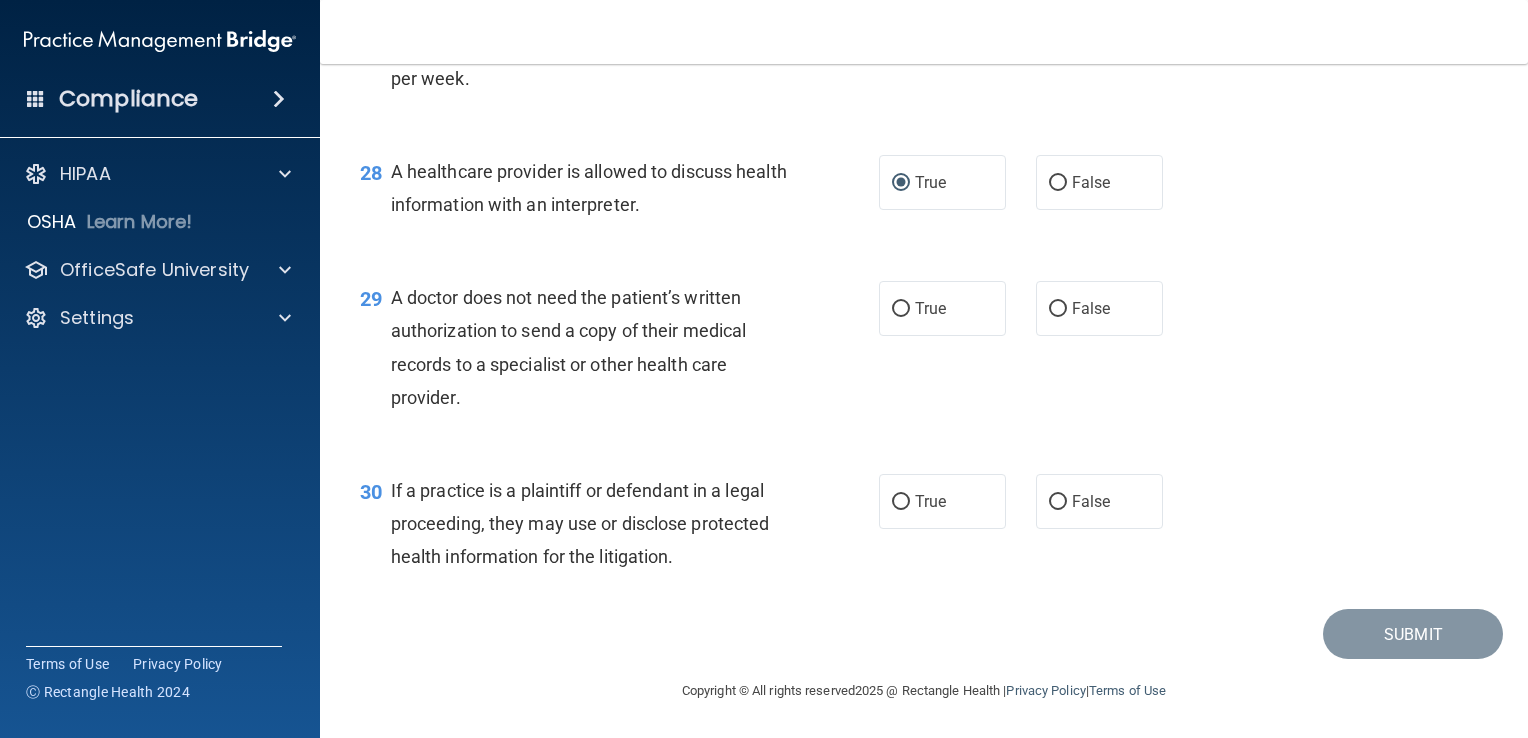 scroll, scrollTop: 4813, scrollLeft: 0, axis: vertical 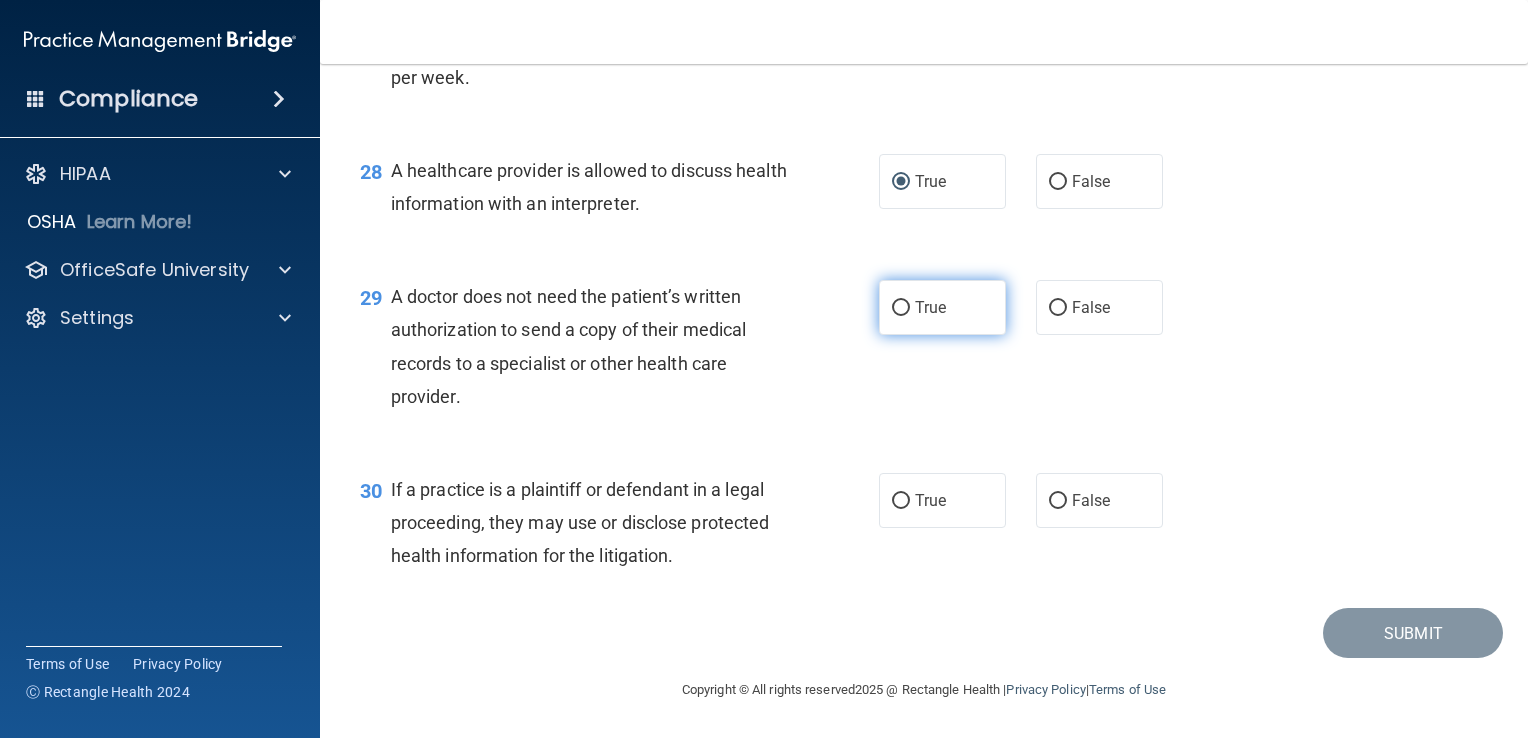 click on "True" at bounding box center [942, 307] 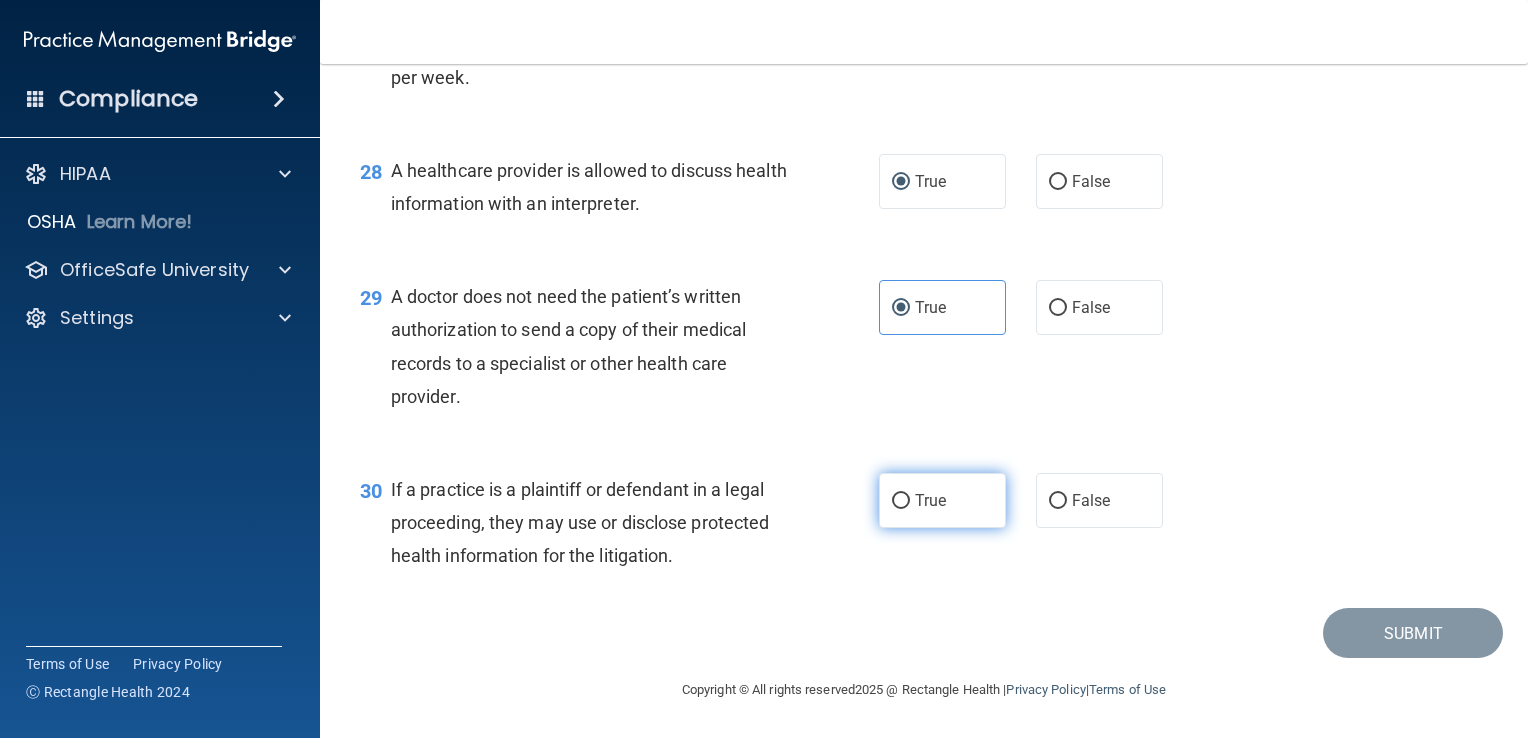 click on "True" at bounding box center (901, 501) 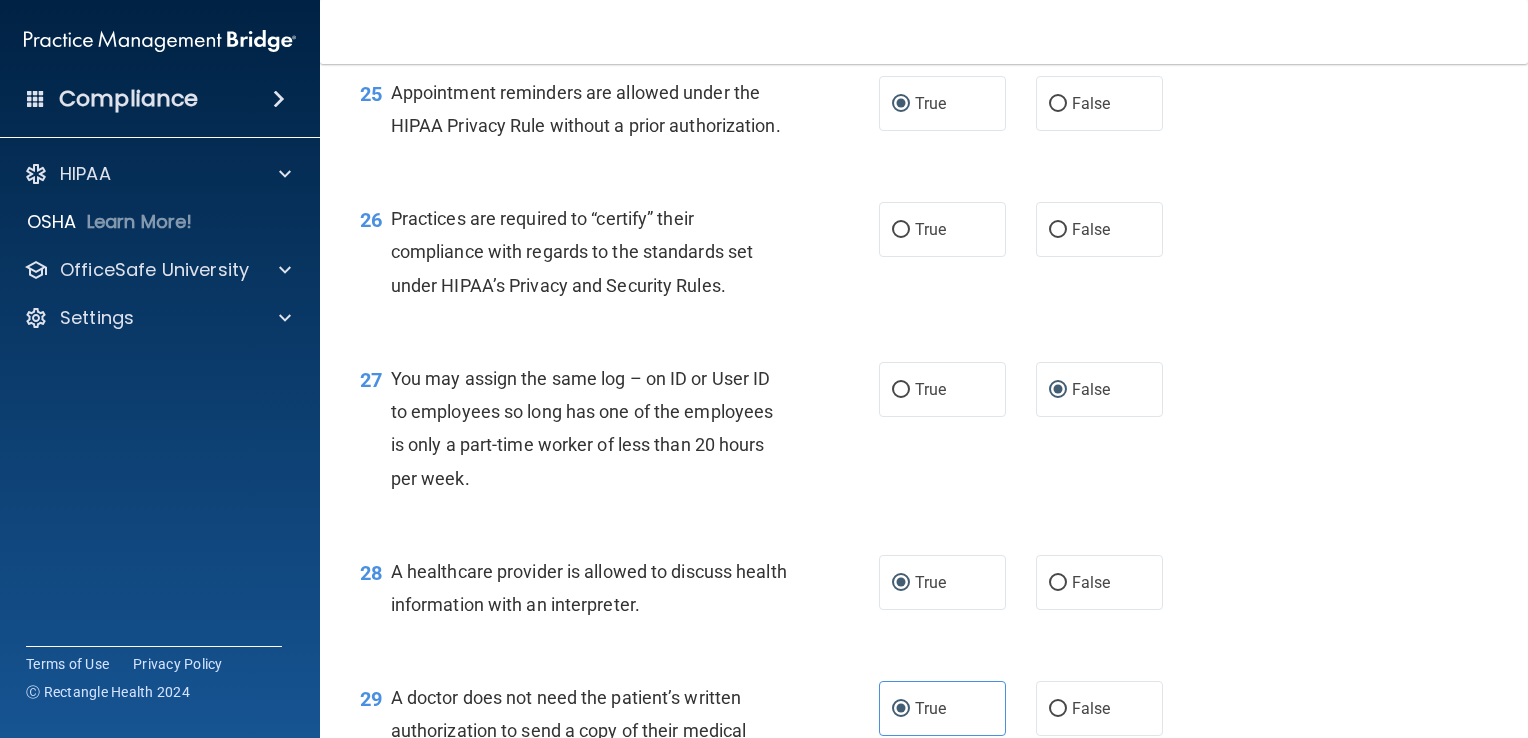 scroll, scrollTop: 4213, scrollLeft: 0, axis: vertical 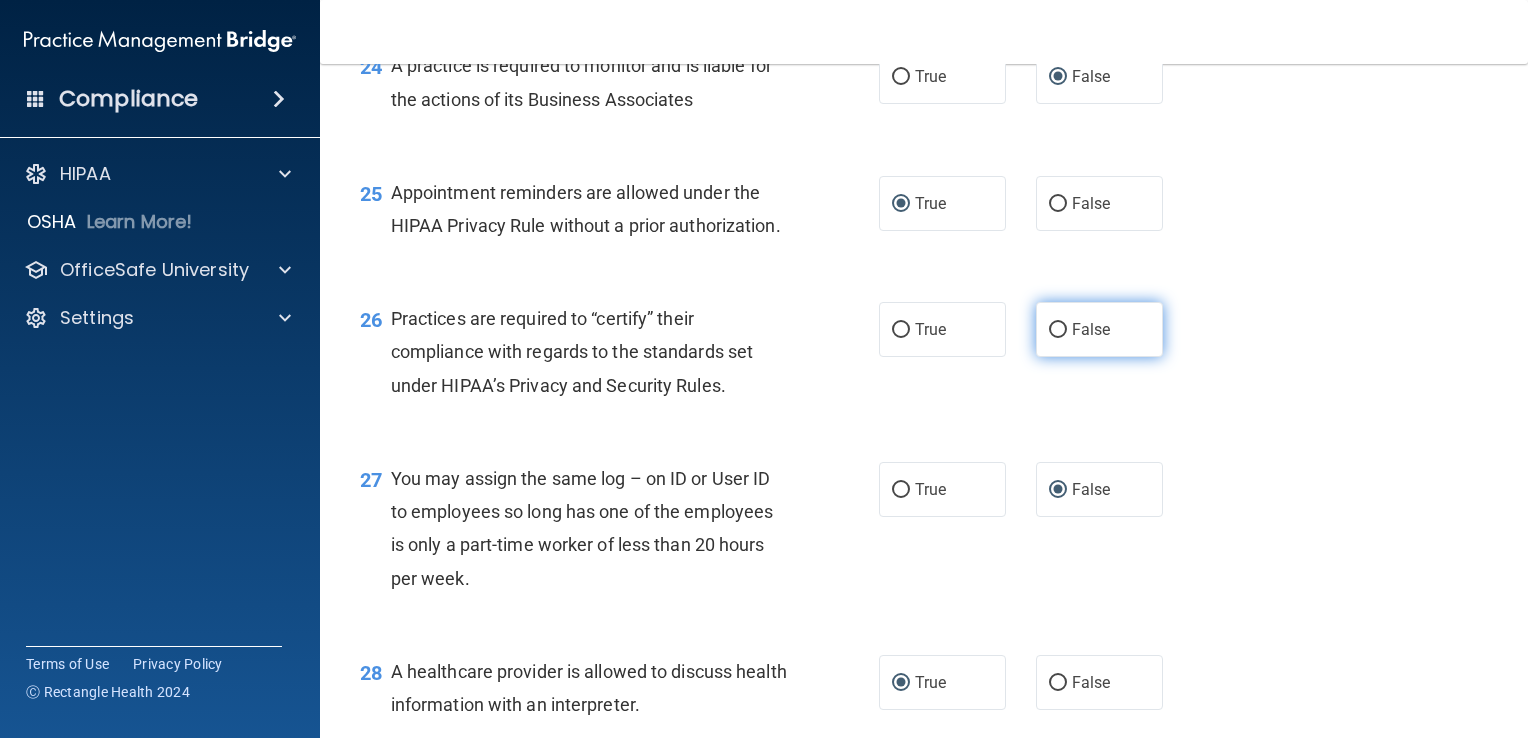 click on "False" at bounding box center (1058, 330) 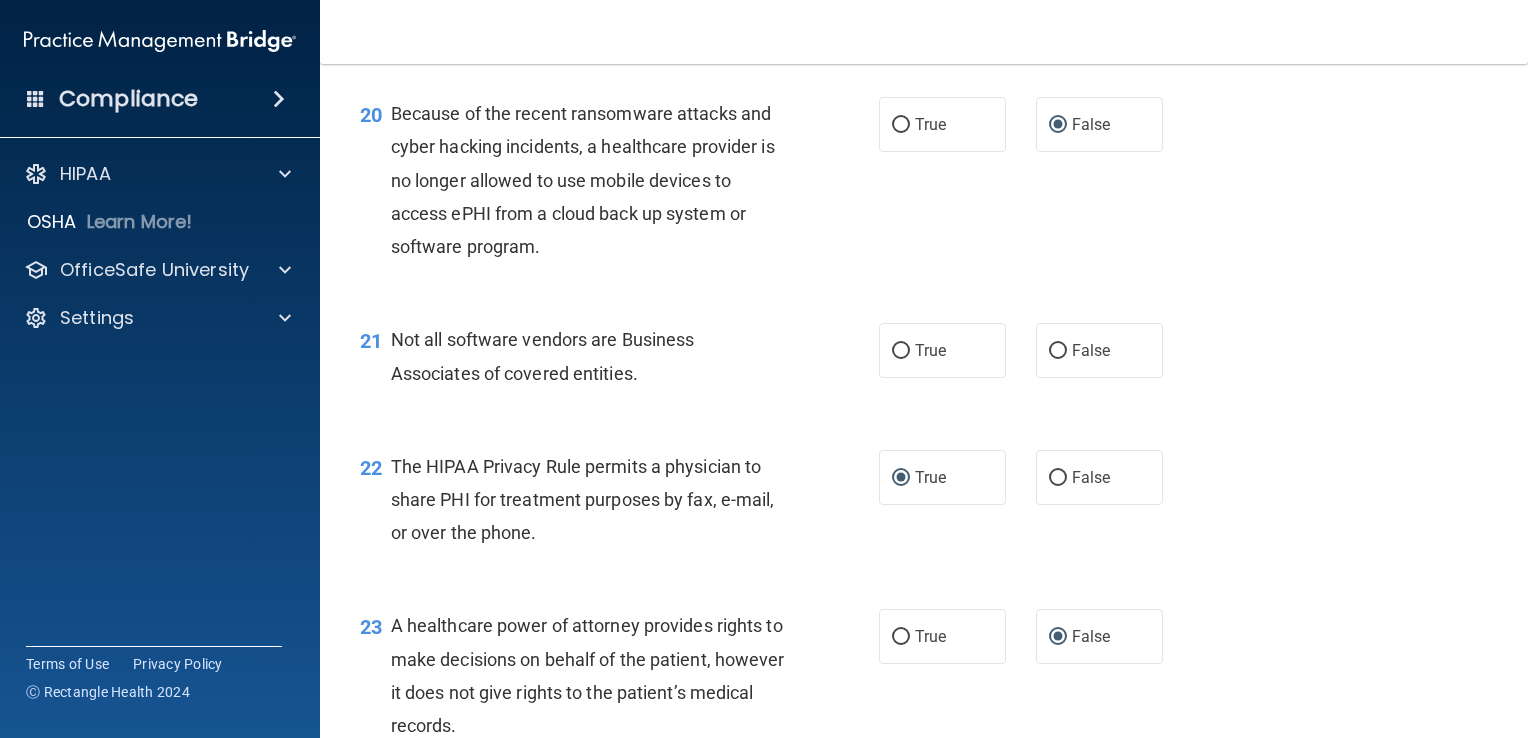 scroll, scrollTop: 3413, scrollLeft: 0, axis: vertical 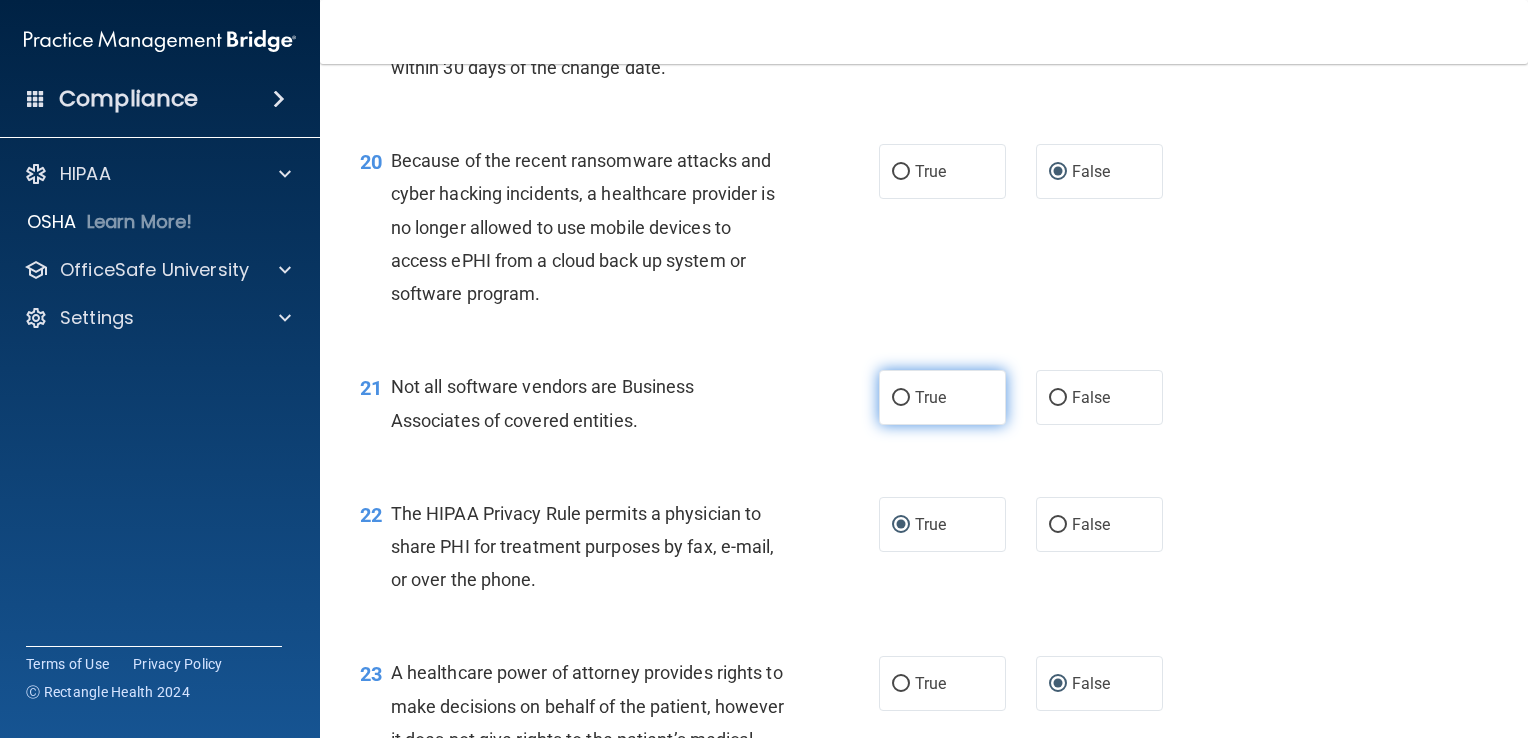 click on "True" at bounding box center [901, 398] 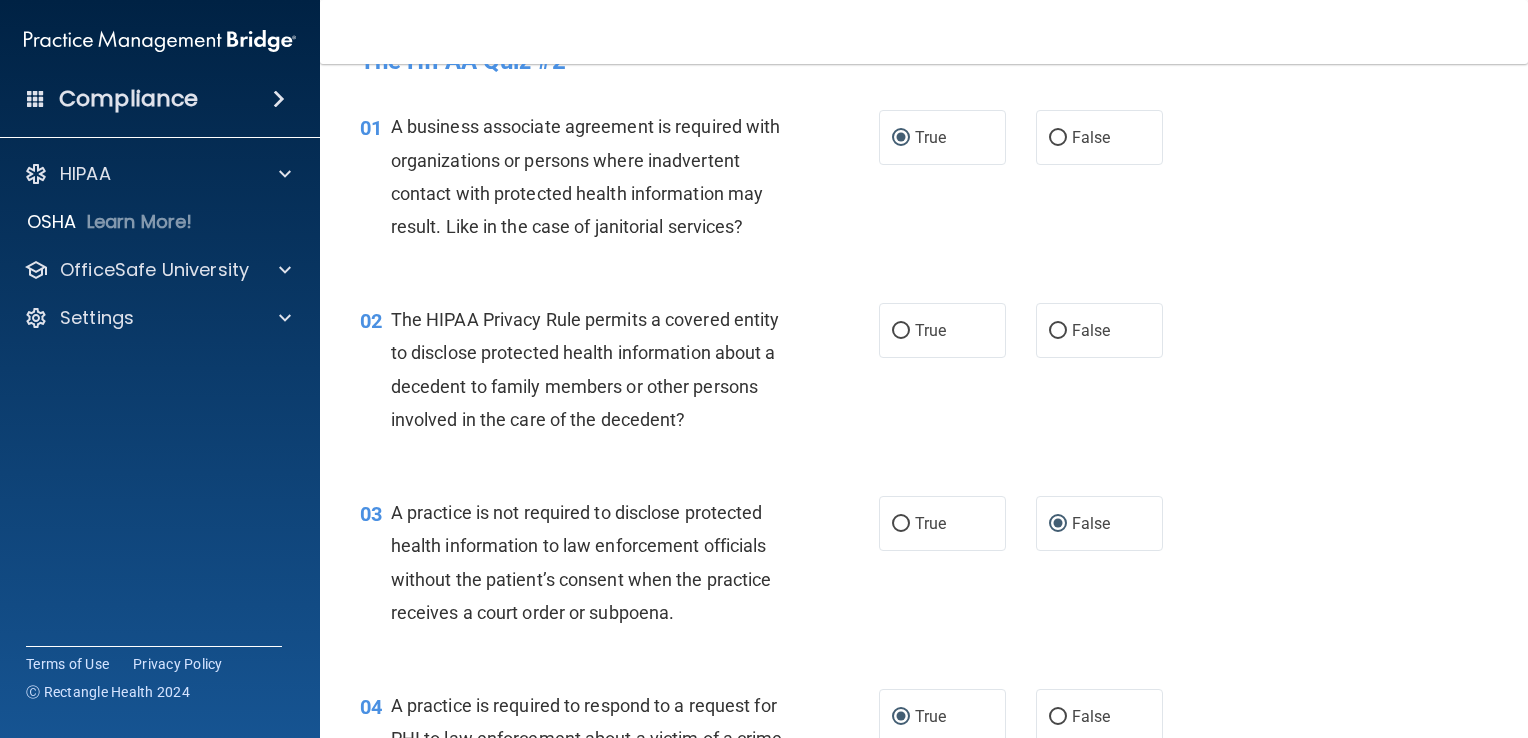 scroll, scrollTop: 13, scrollLeft: 0, axis: vertical 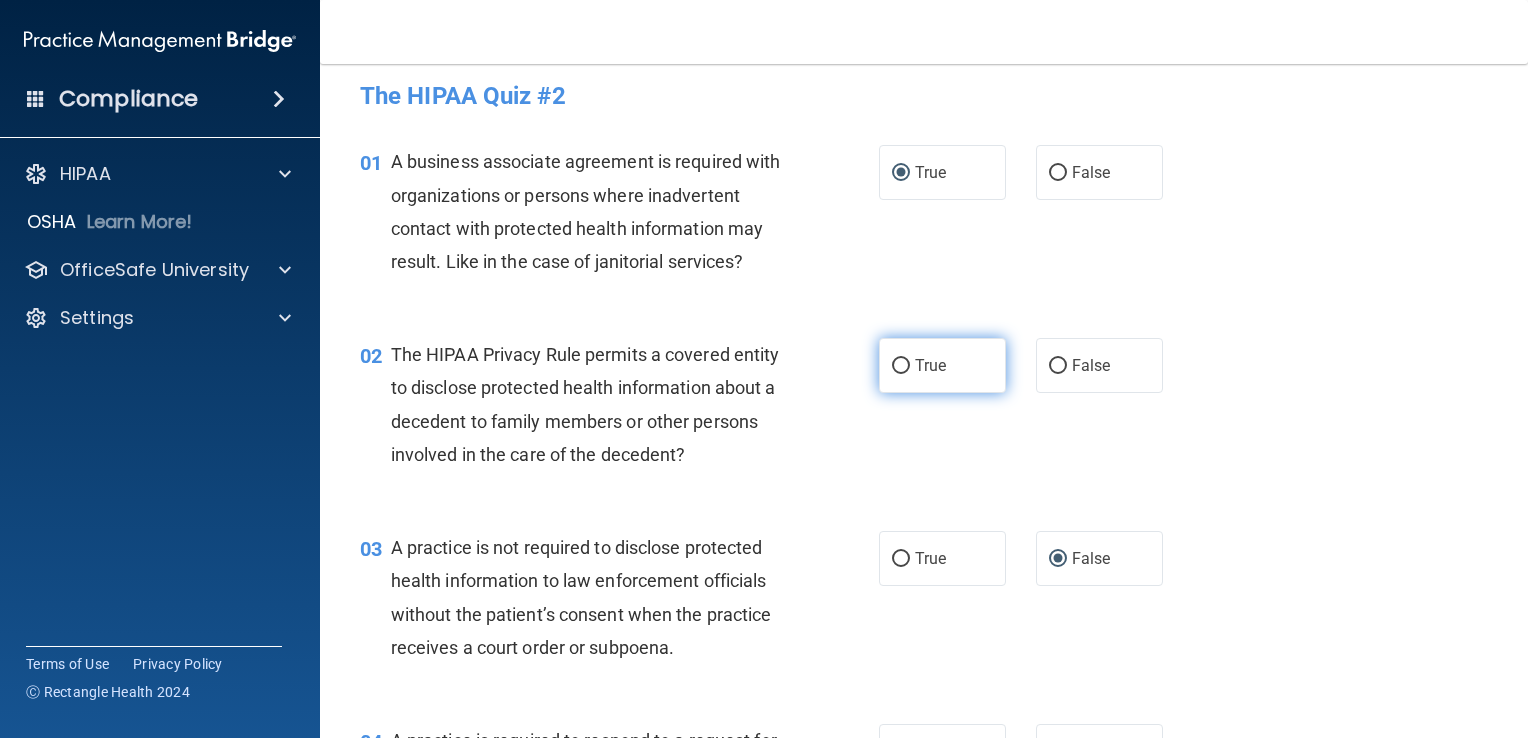 click on "True" at bounding box center (901, 366) 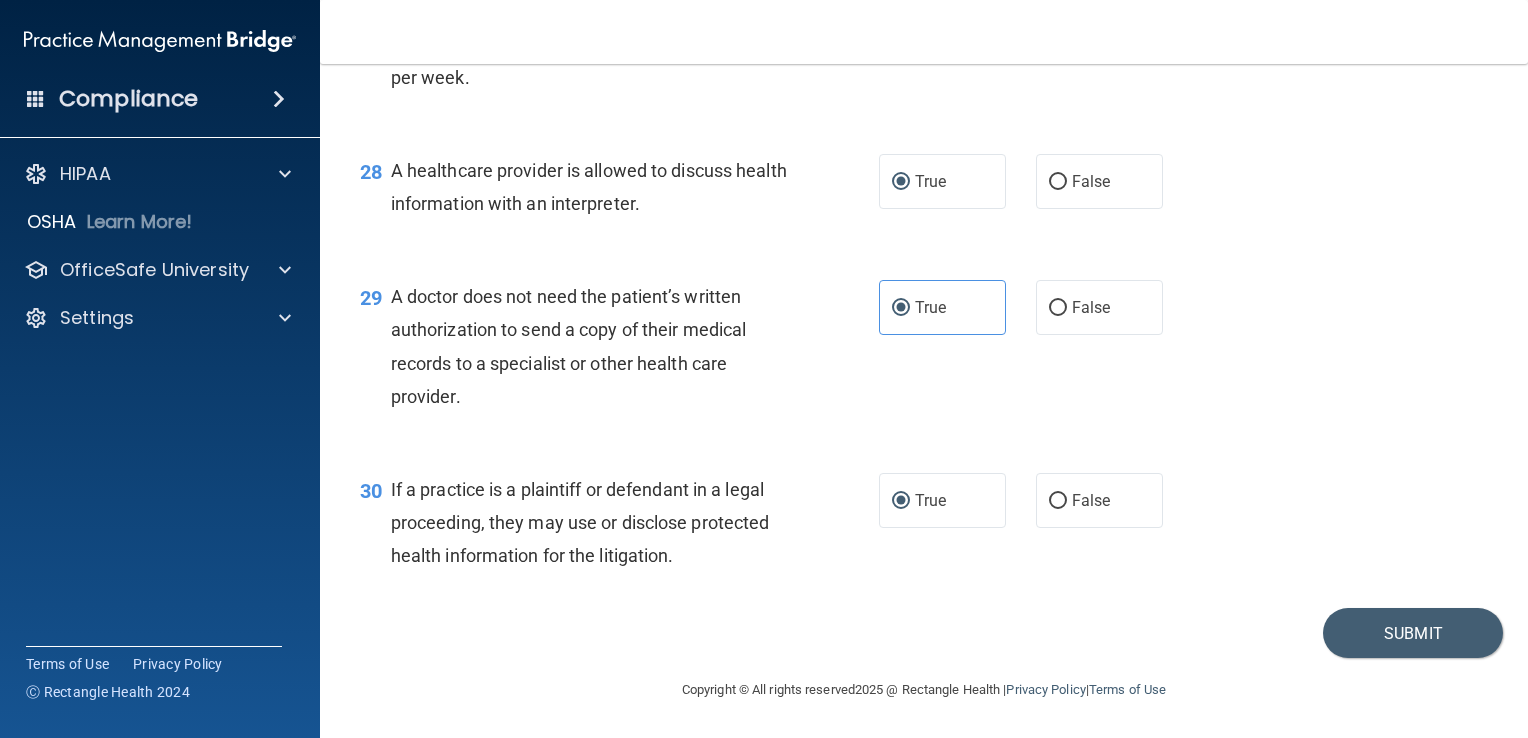 scroll, scrollTop: 4800, scrollLeft: 0, axis: vertical 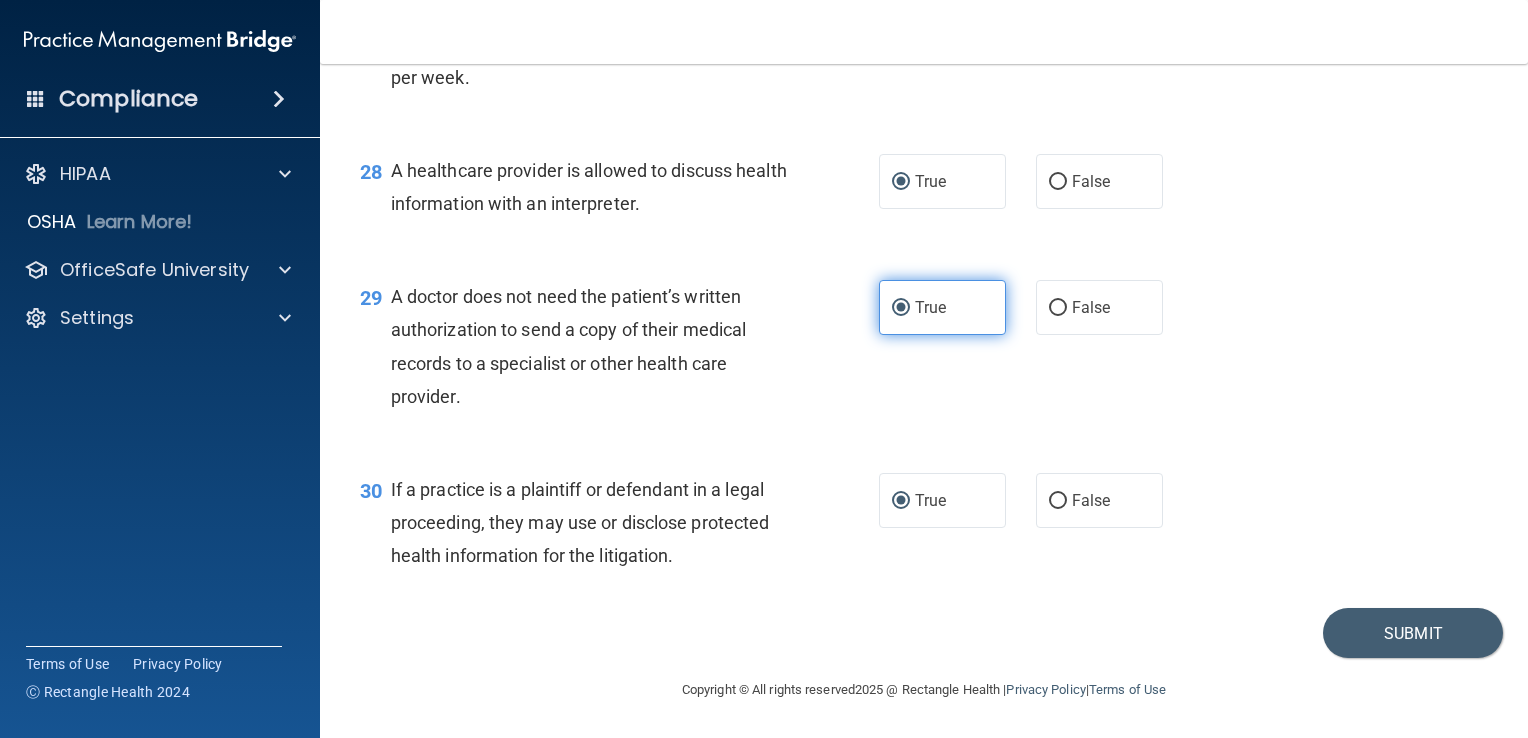 click on "True" at bounding box center [901, 308] 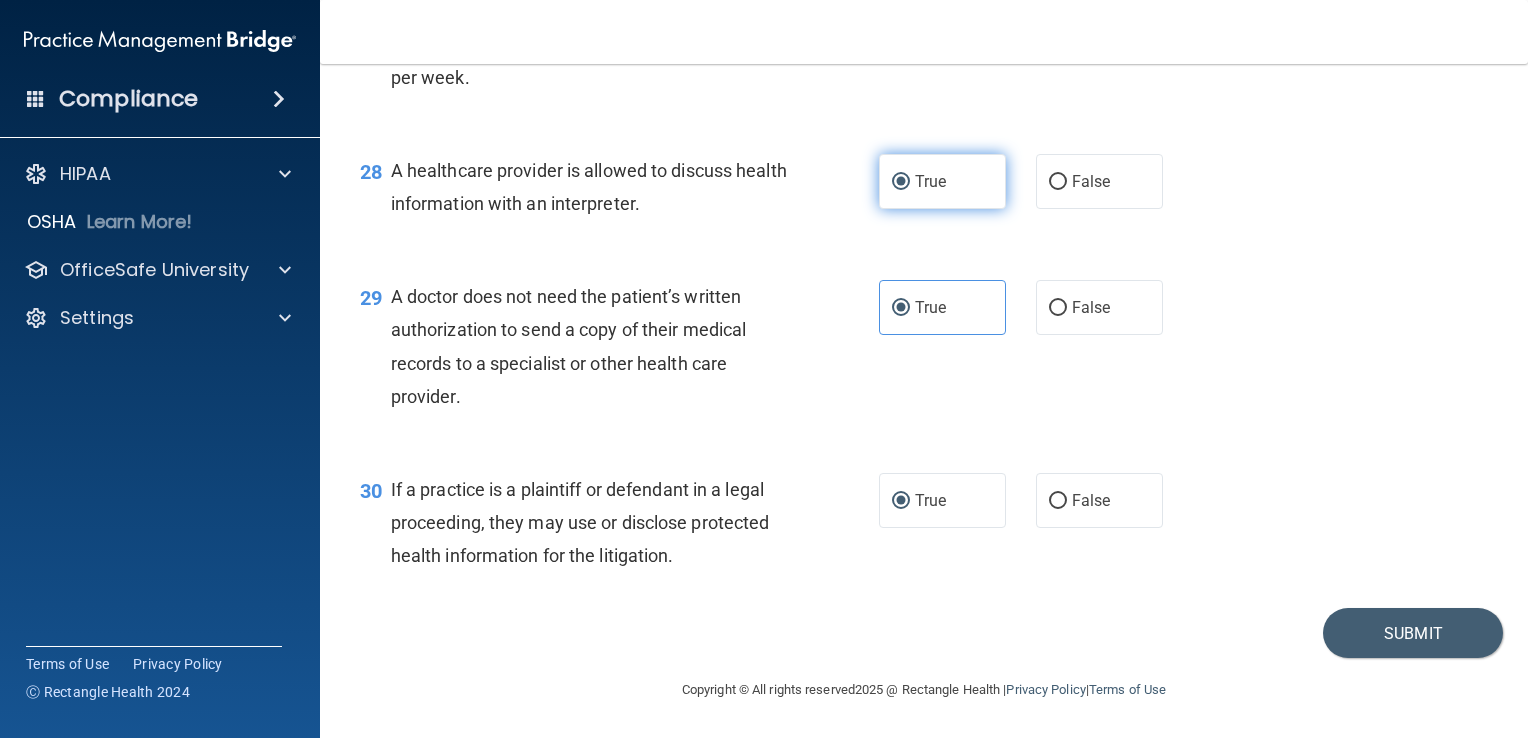 click on "True" at bounding box center (901, 182) 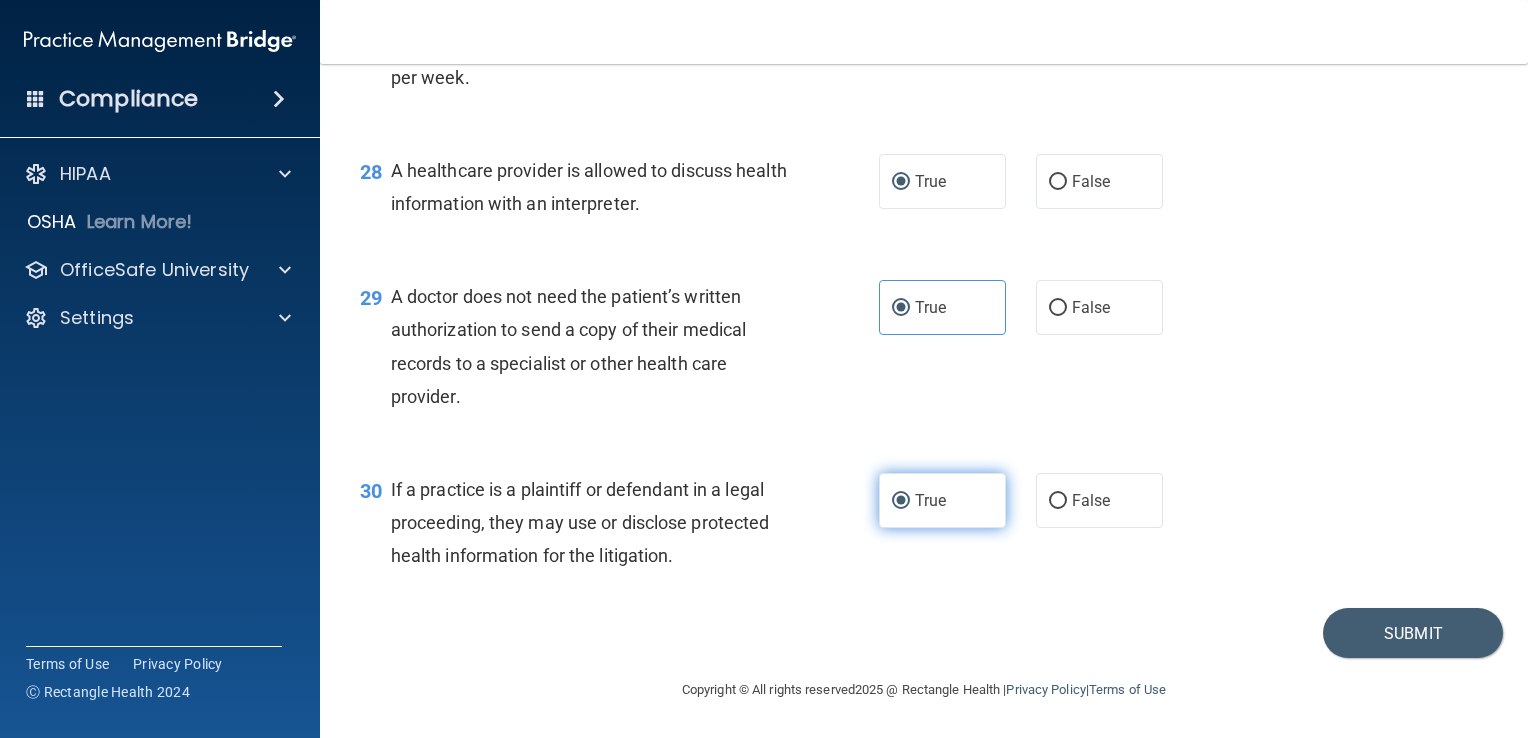 click on "True" at bounding box center [901, 501] 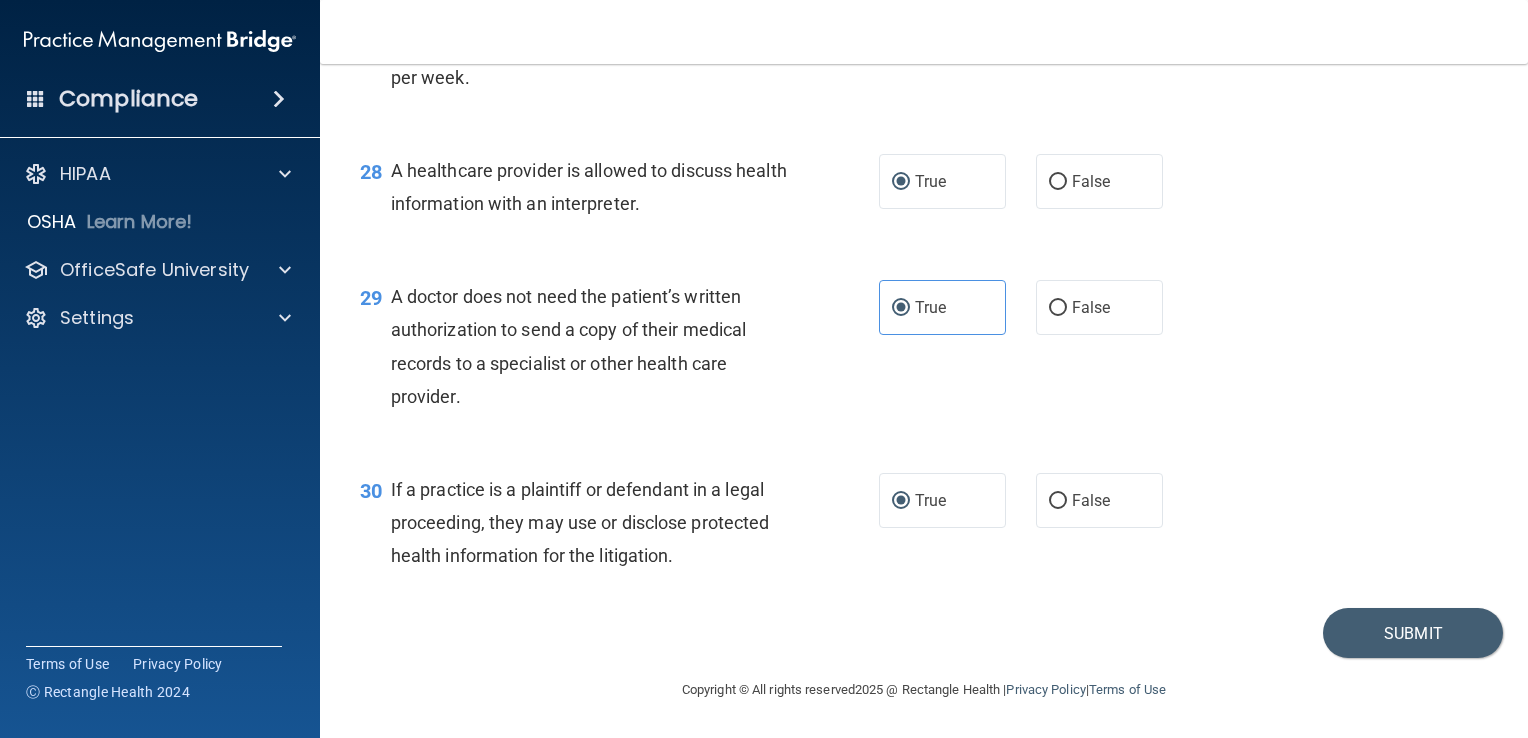 scroll, scrollTop: 4813, scrollLeft: 0, axis: vertical 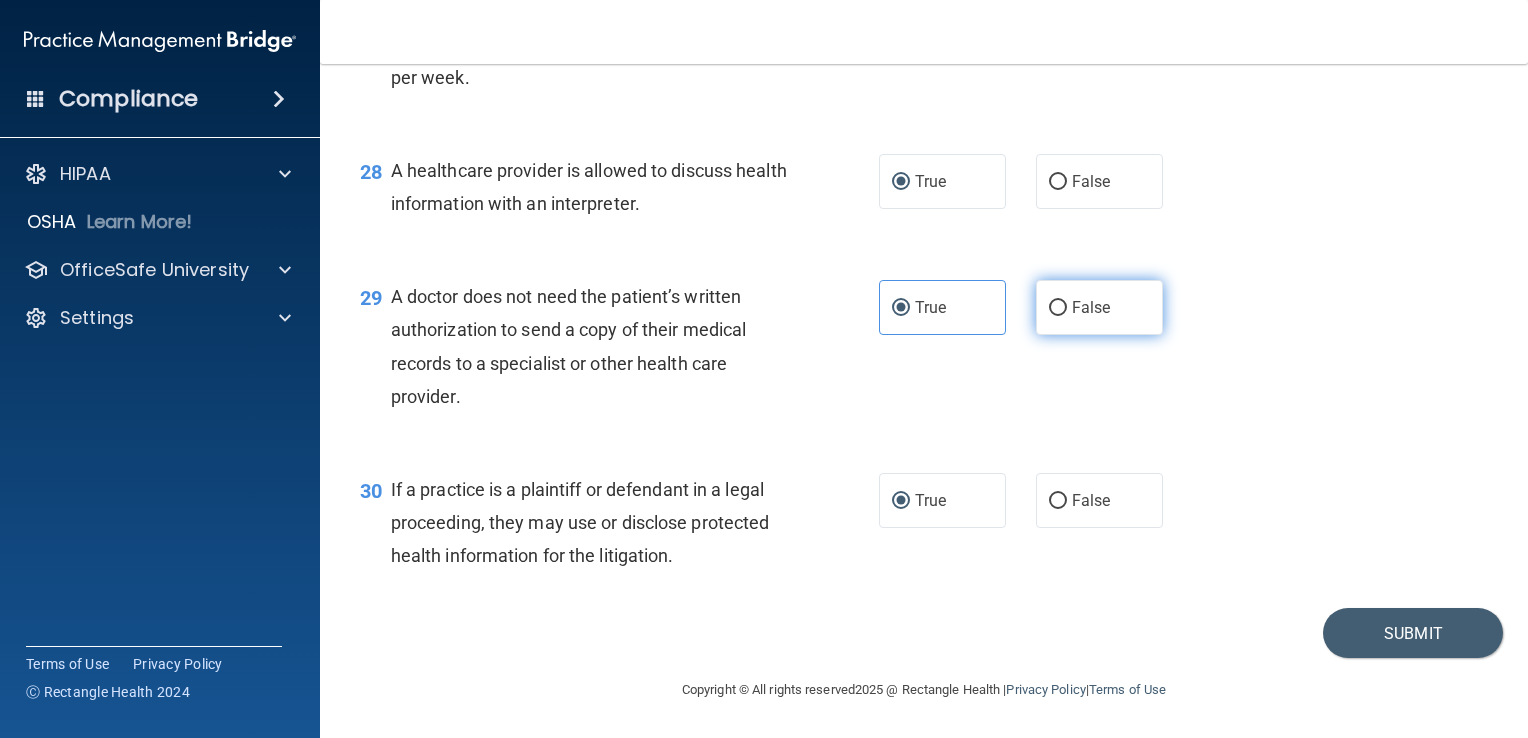 click on "False" at bounding box center (1099, 307) 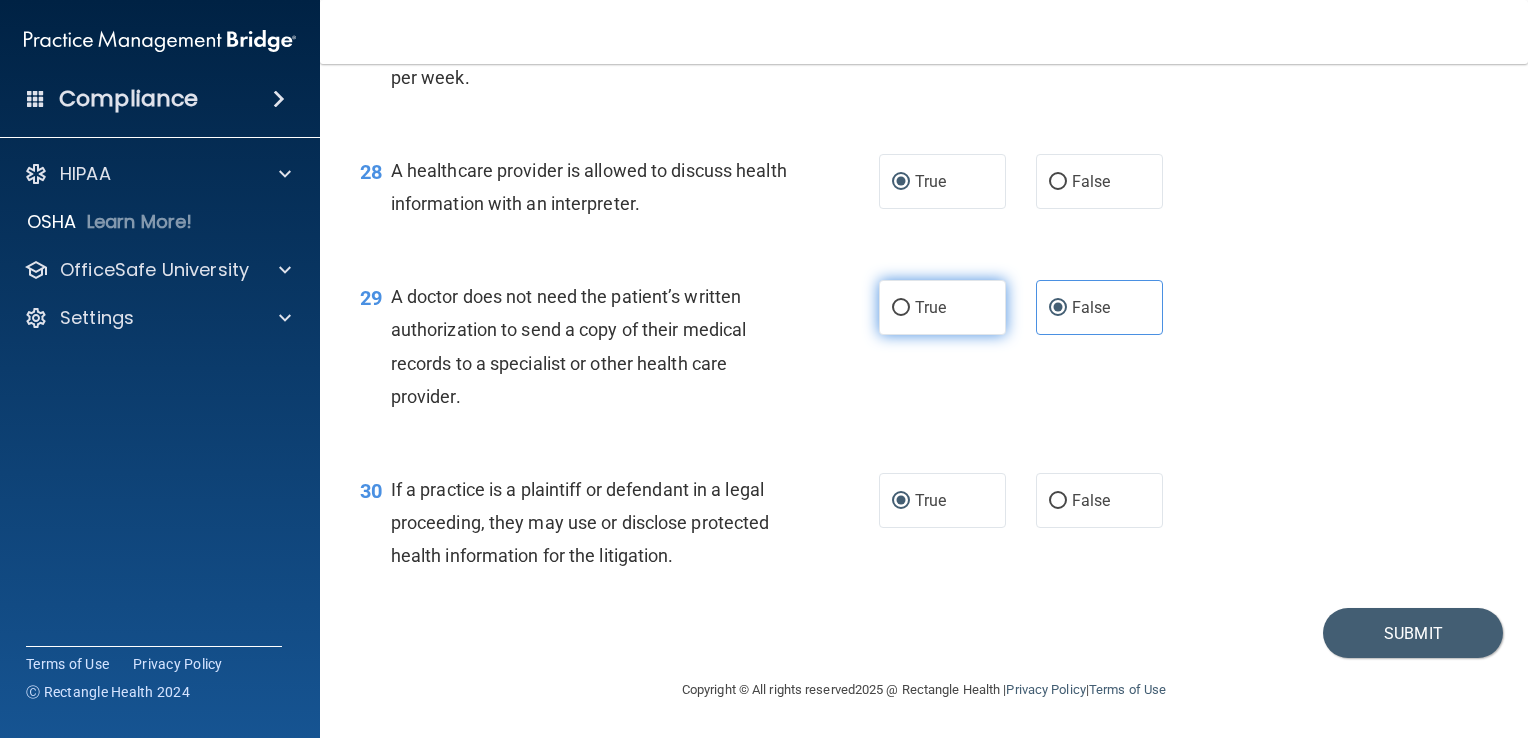 click on "True" at bounding box center [930, 307] 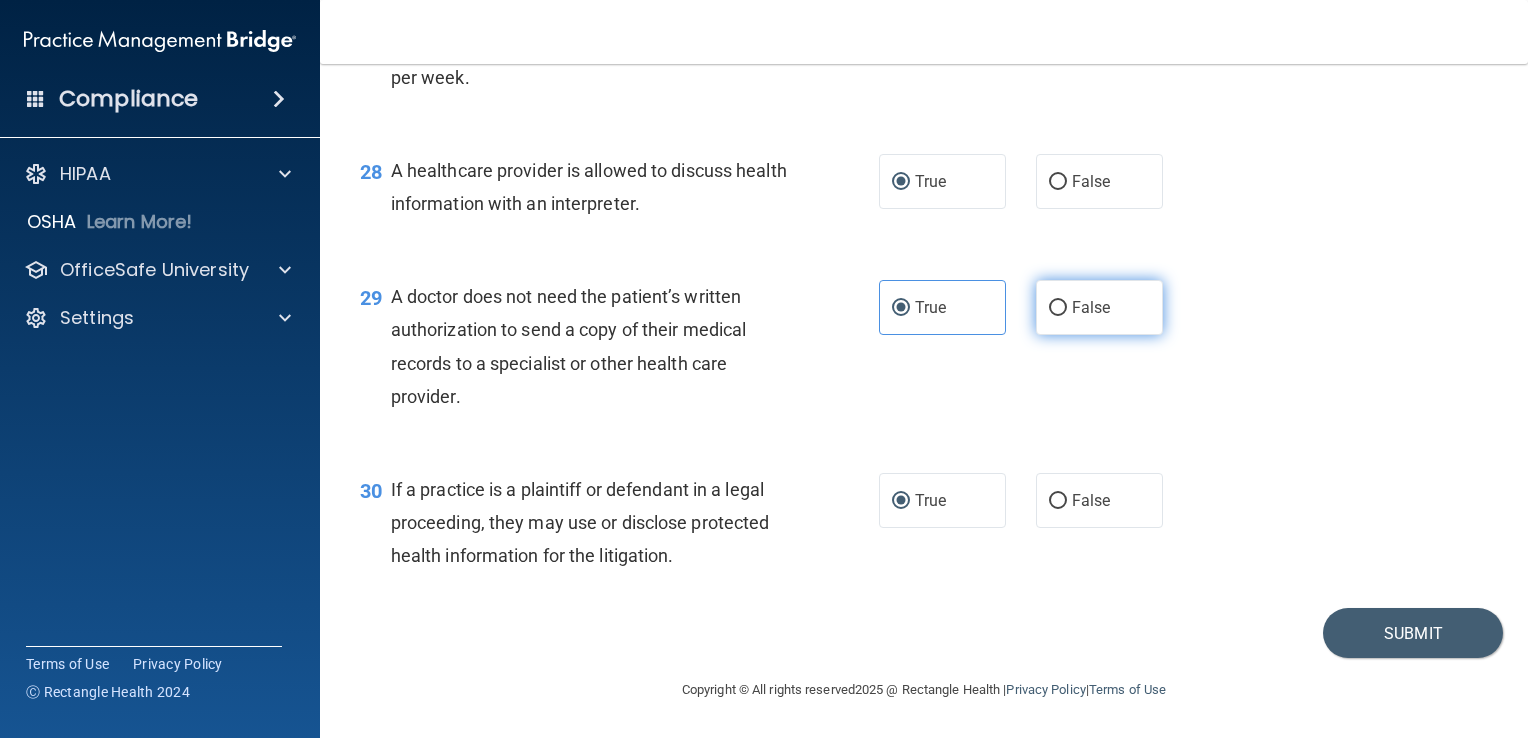 click on "False" at bounding box center (1099, 307) 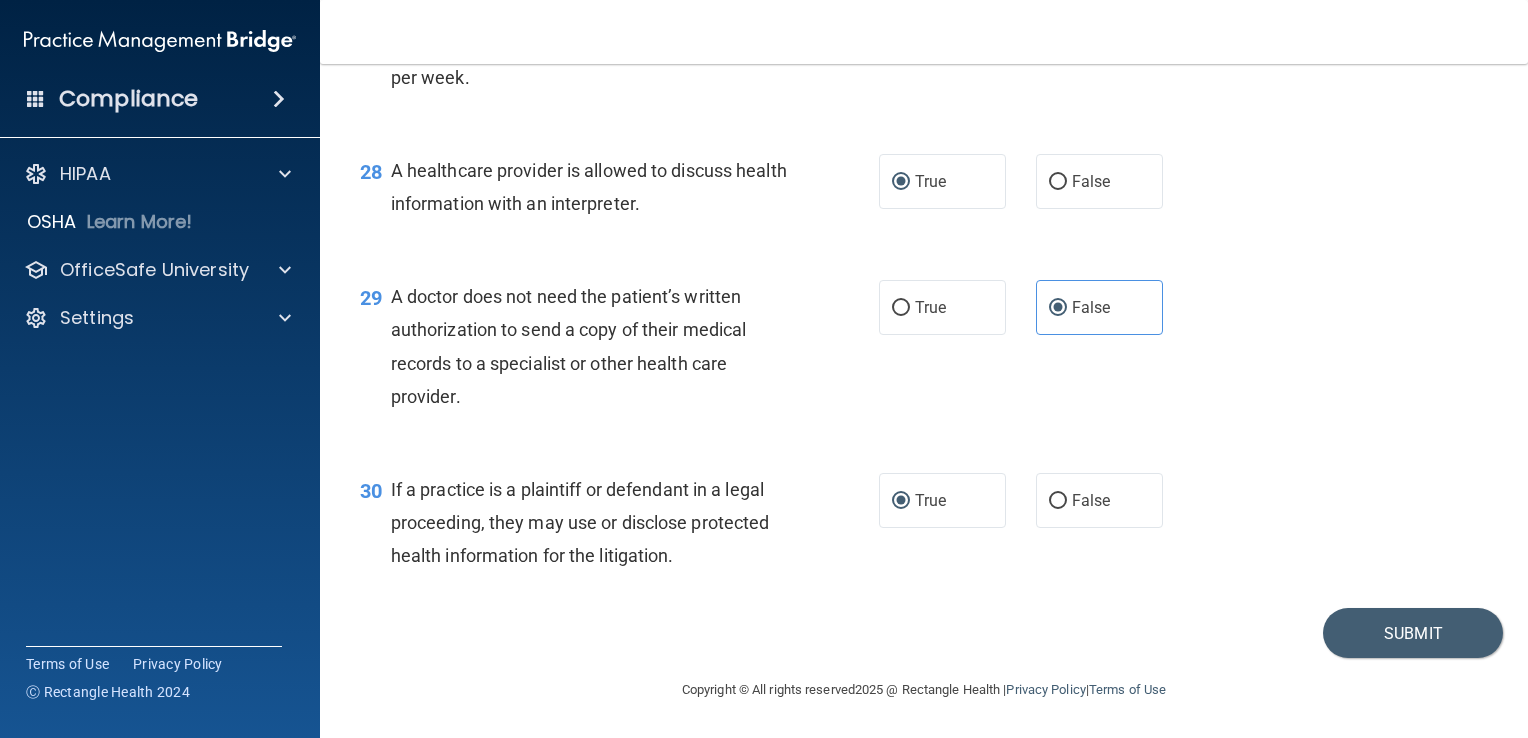 scroll, scrollTop: 4813, scrollLeft: 0, axis: vertical 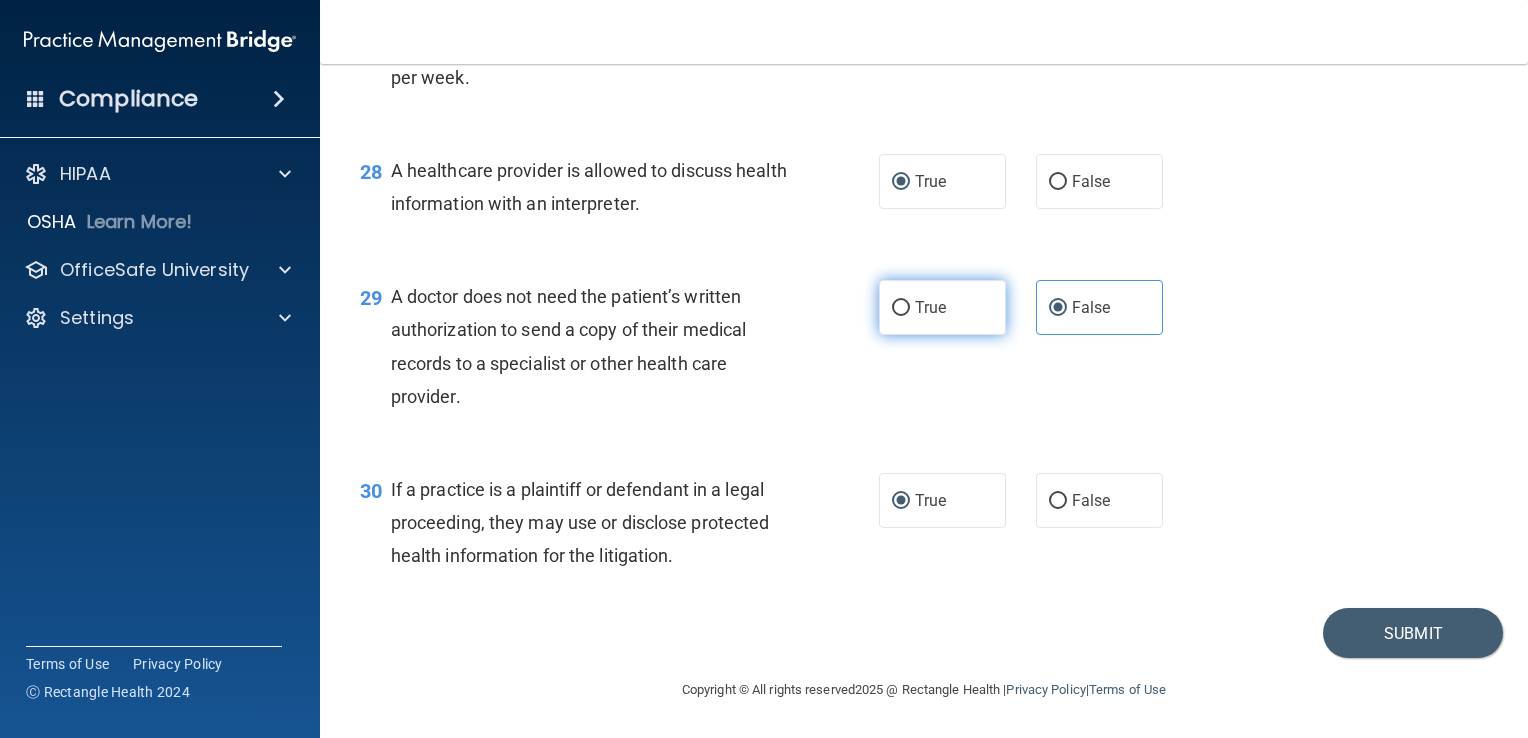 click on "True" at bounding box center (942, 307) 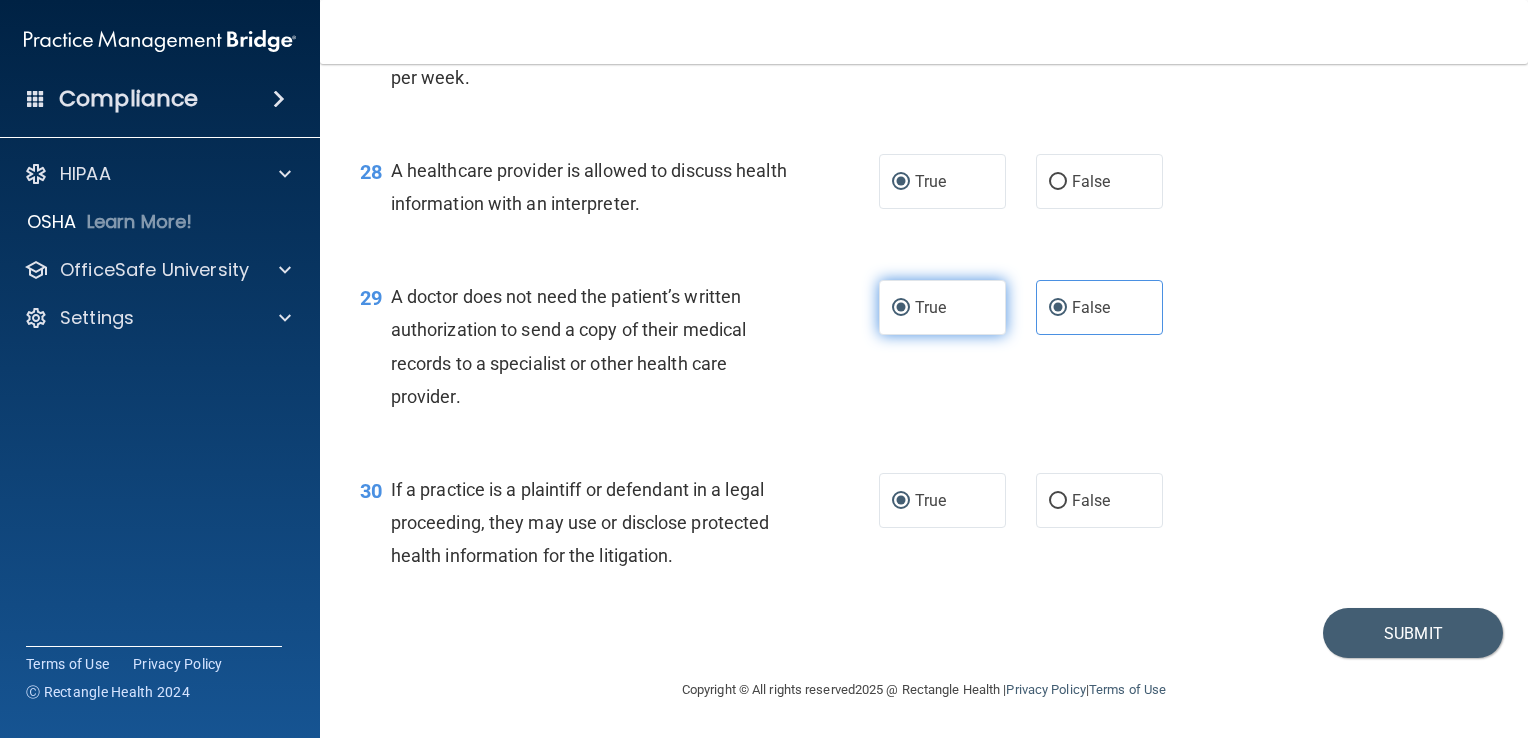 radio on "false" 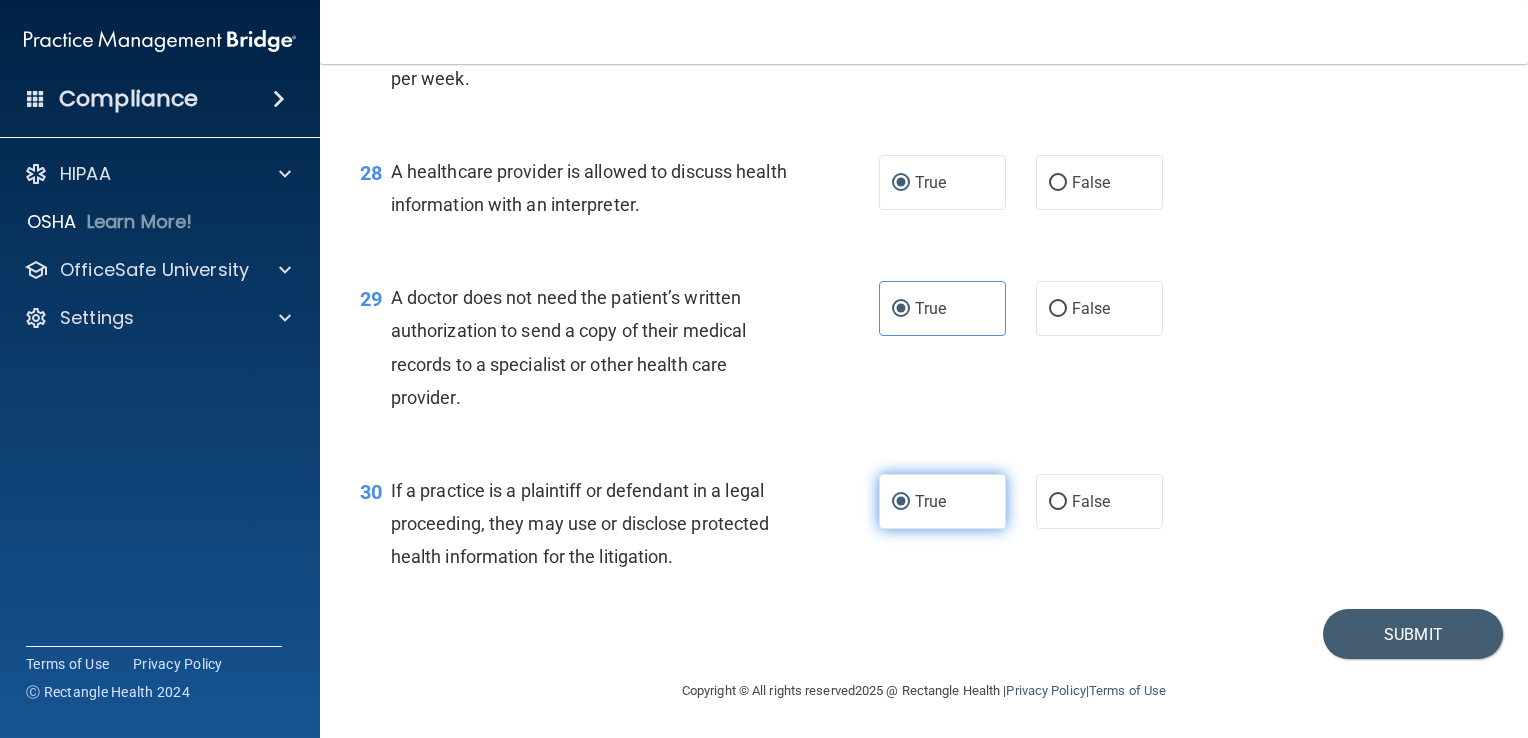 scroll, scrollTop: 4813, scrollLeft: 0, axis: vertical 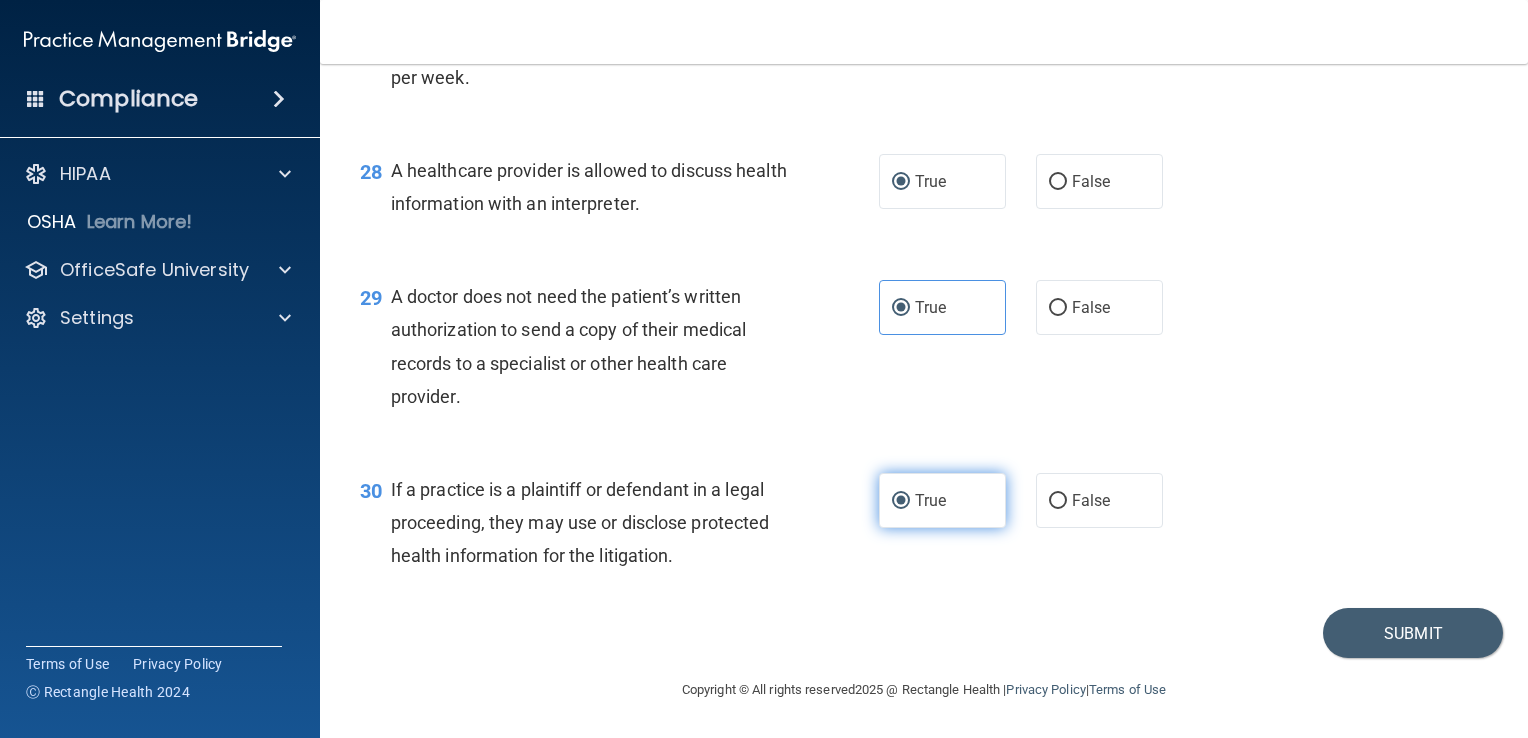 click on "True" at bounding box center (942, 500) 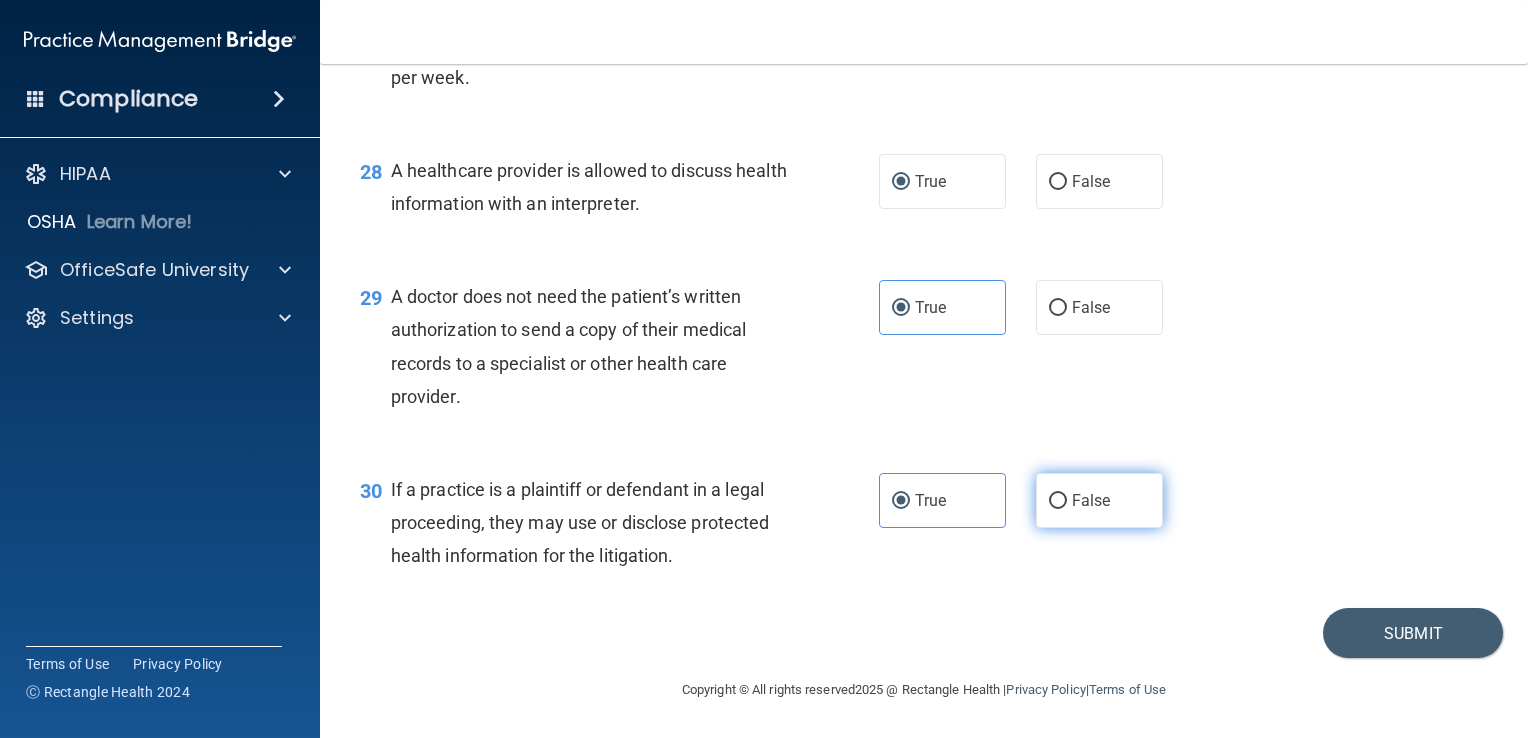 click on "False" at bounding box center (1099, 500) 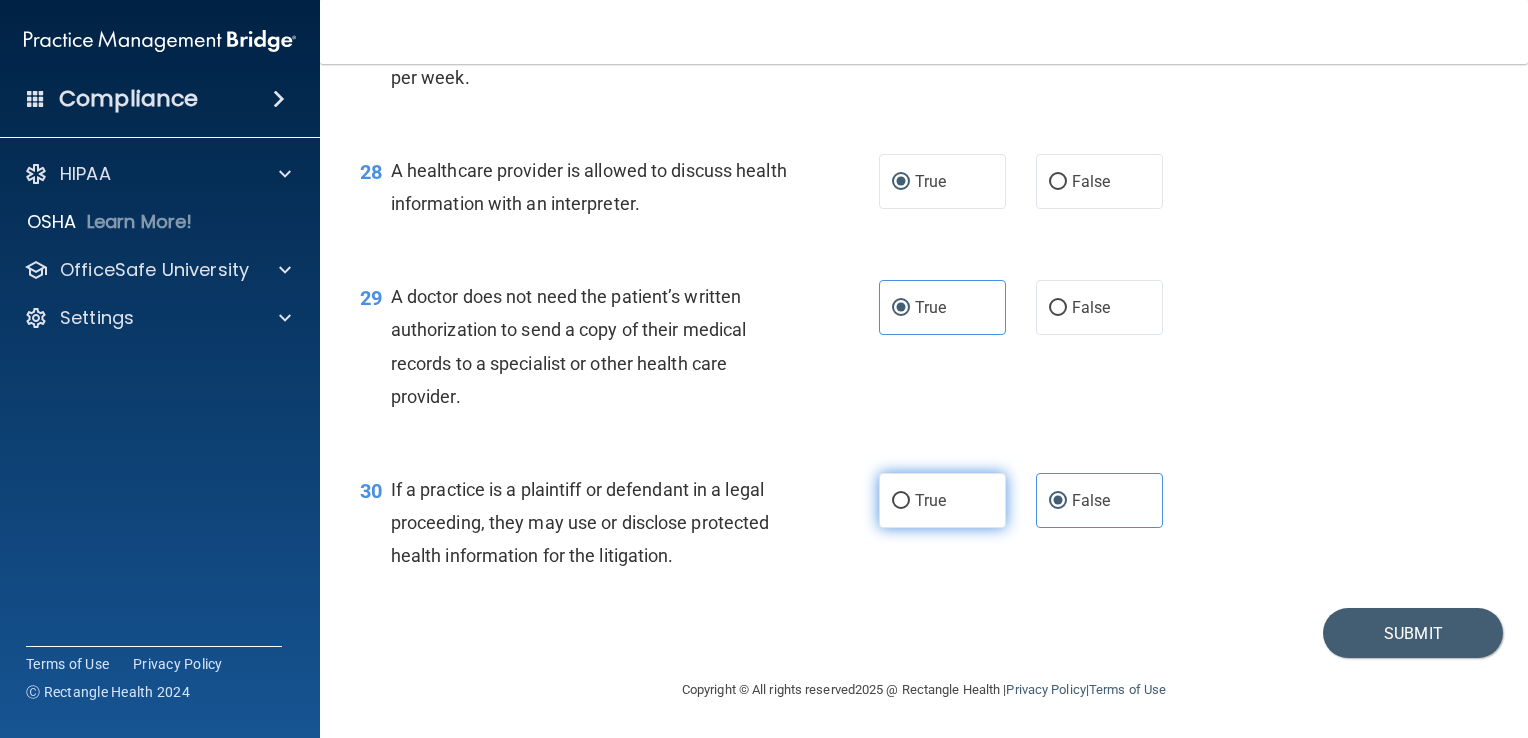 click on "True" at bounding box center [942, 500] 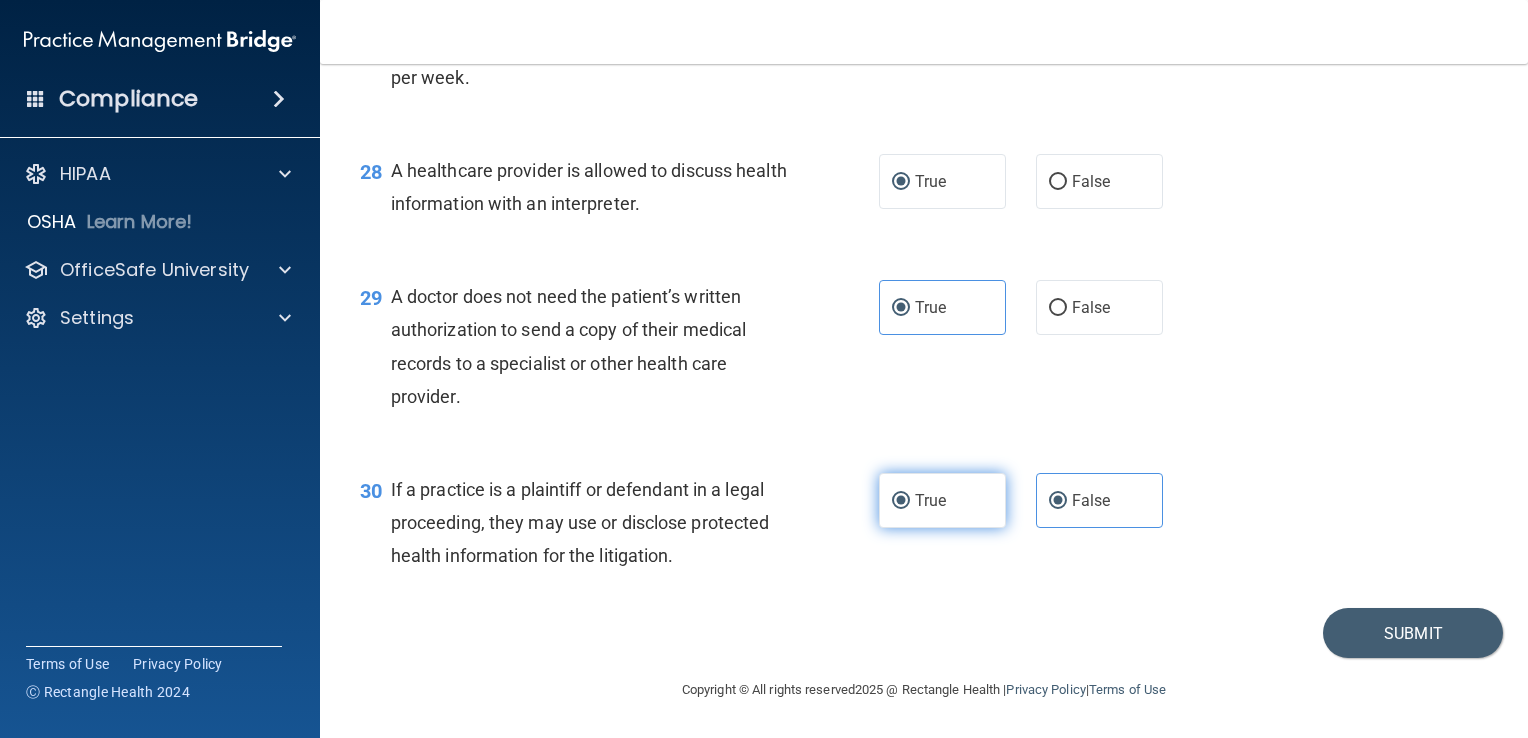 radio on "false" 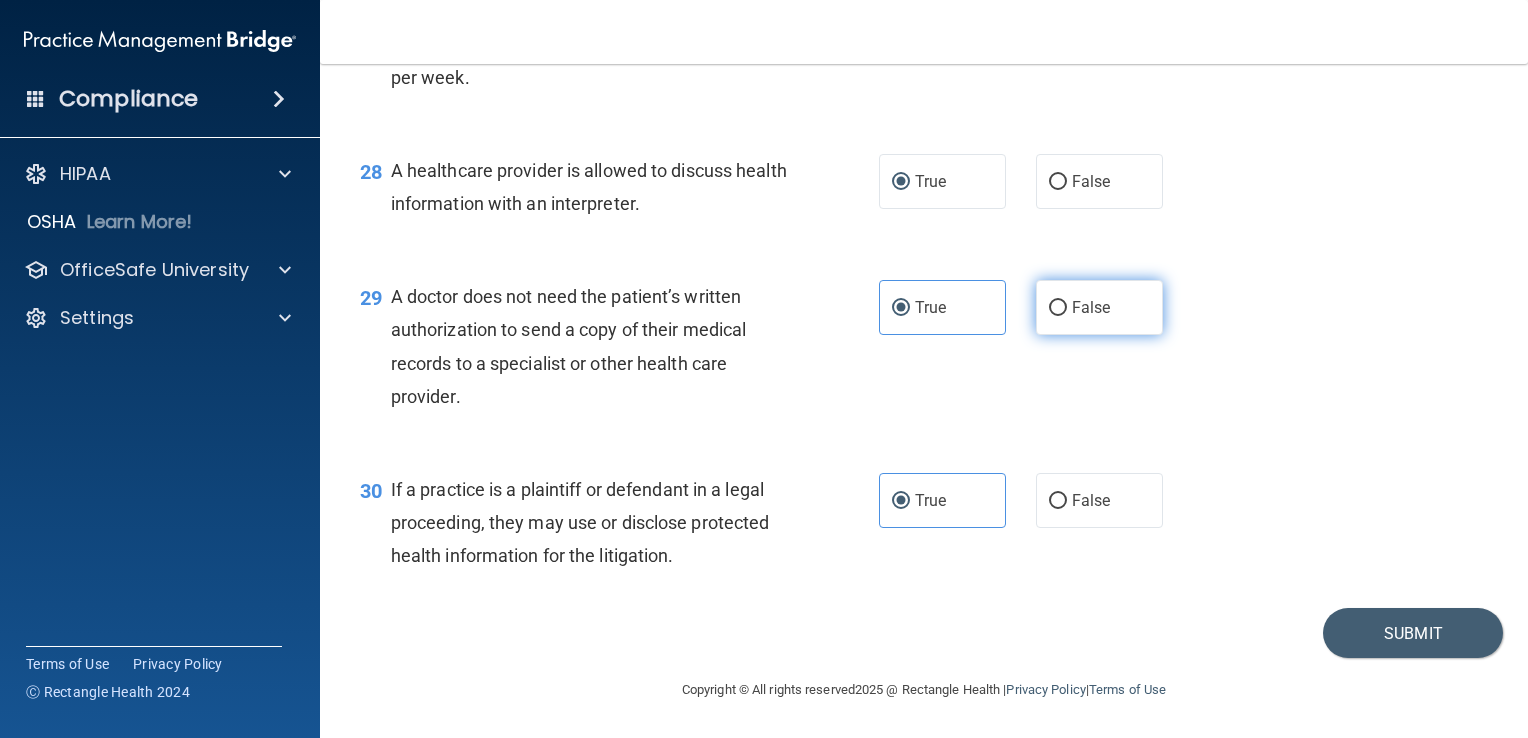 click on "False" at bounding box center [1091, 307] 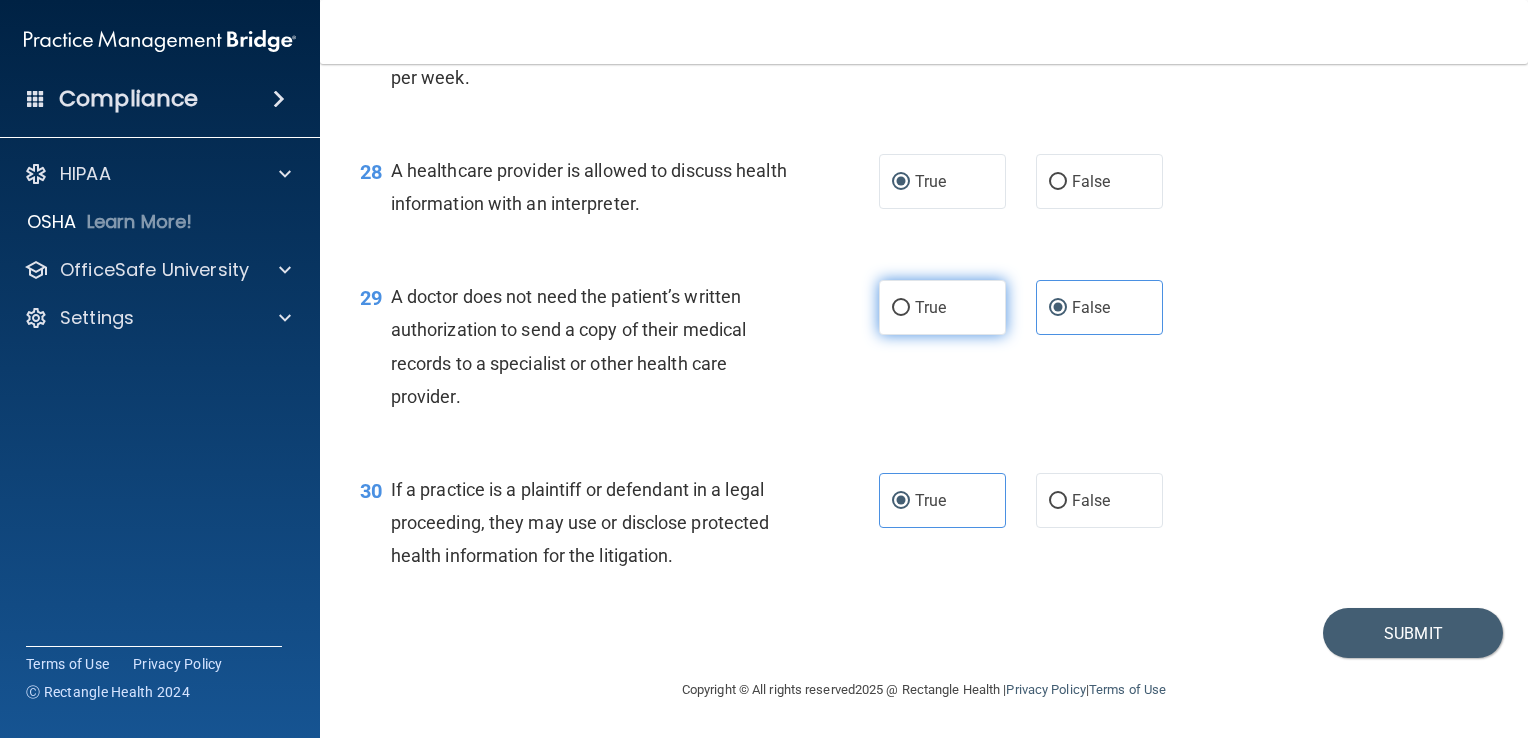 click on "True" at bounding box center (942, 307) 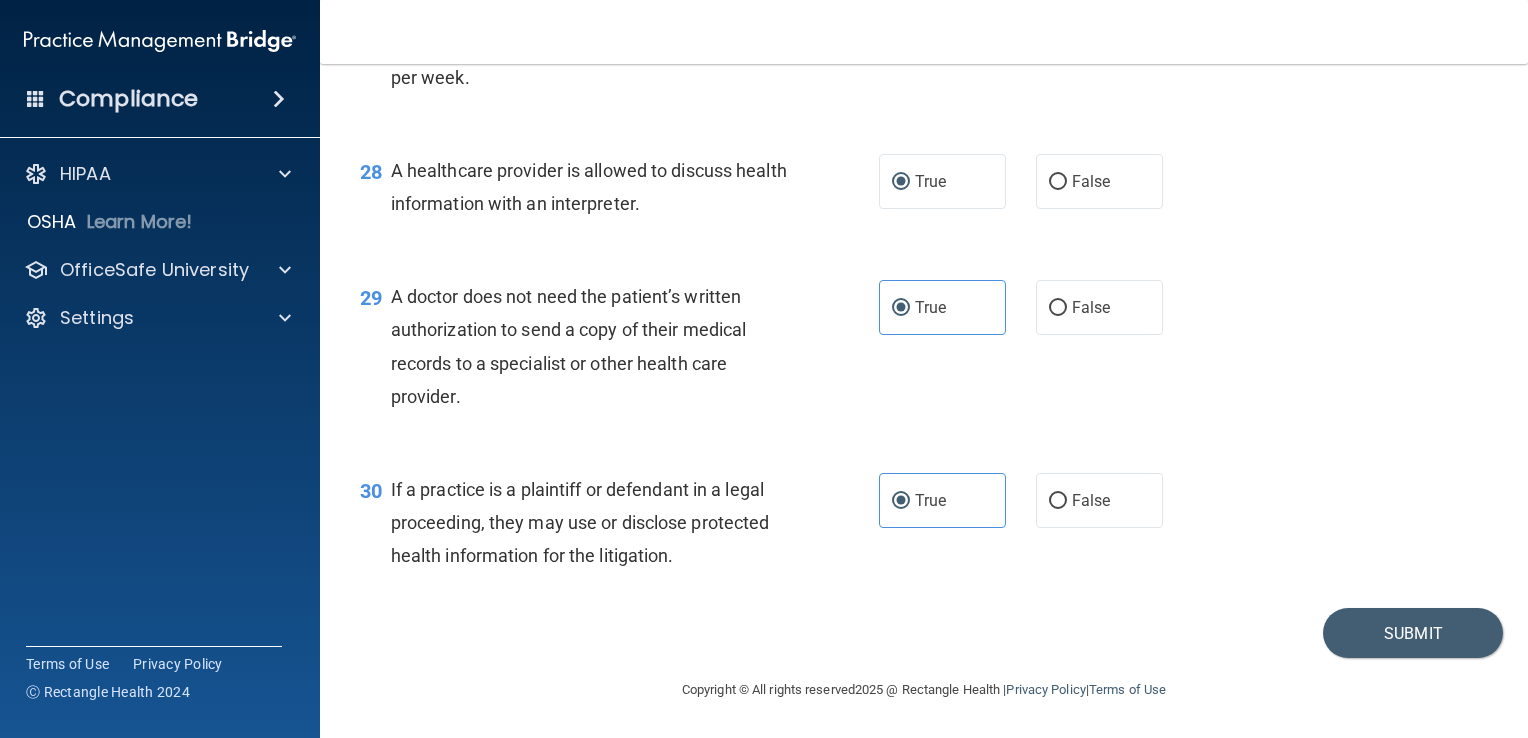 scroll, scrollTop: 4813, scrollLeft: 0, axis: vertical 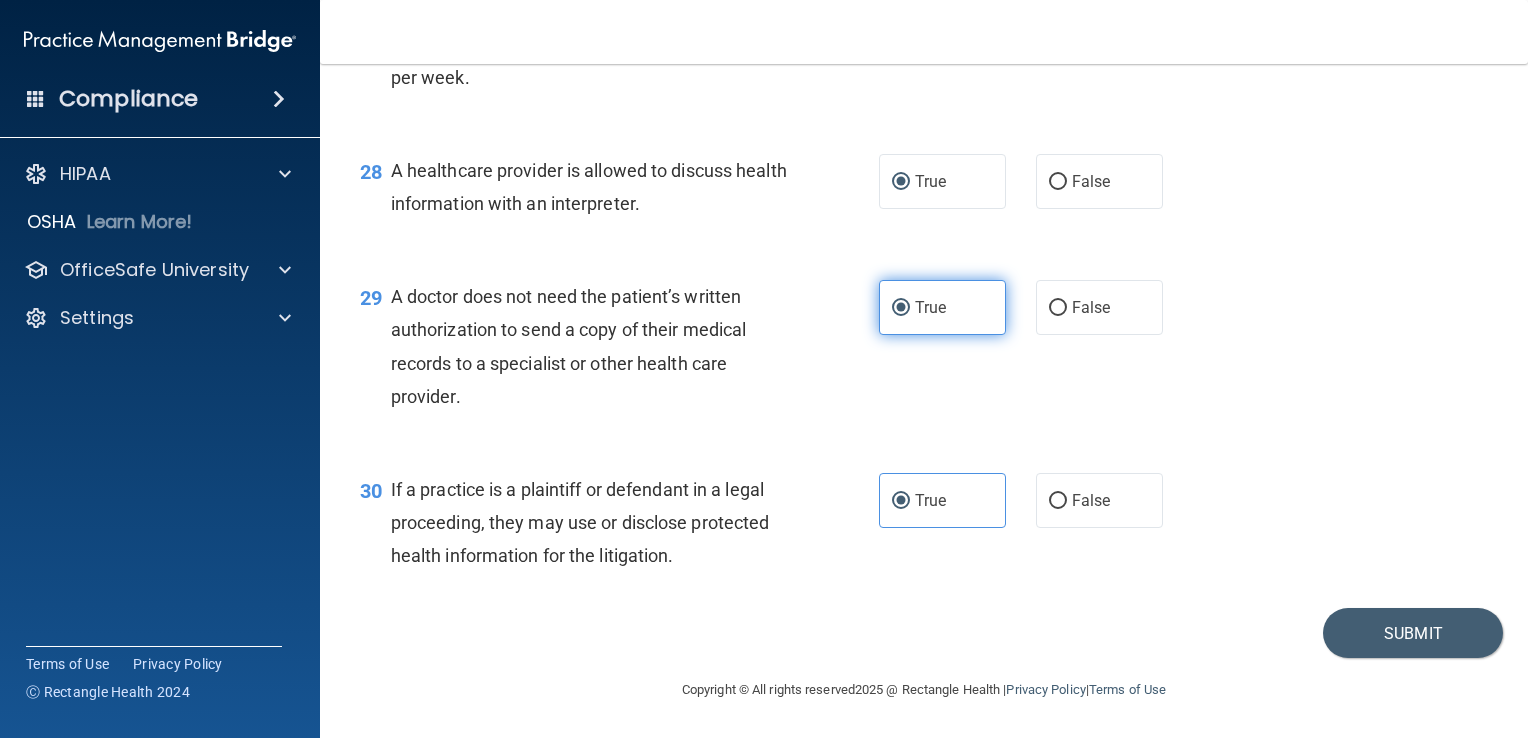click on "True" at bounding box center [942, 307] 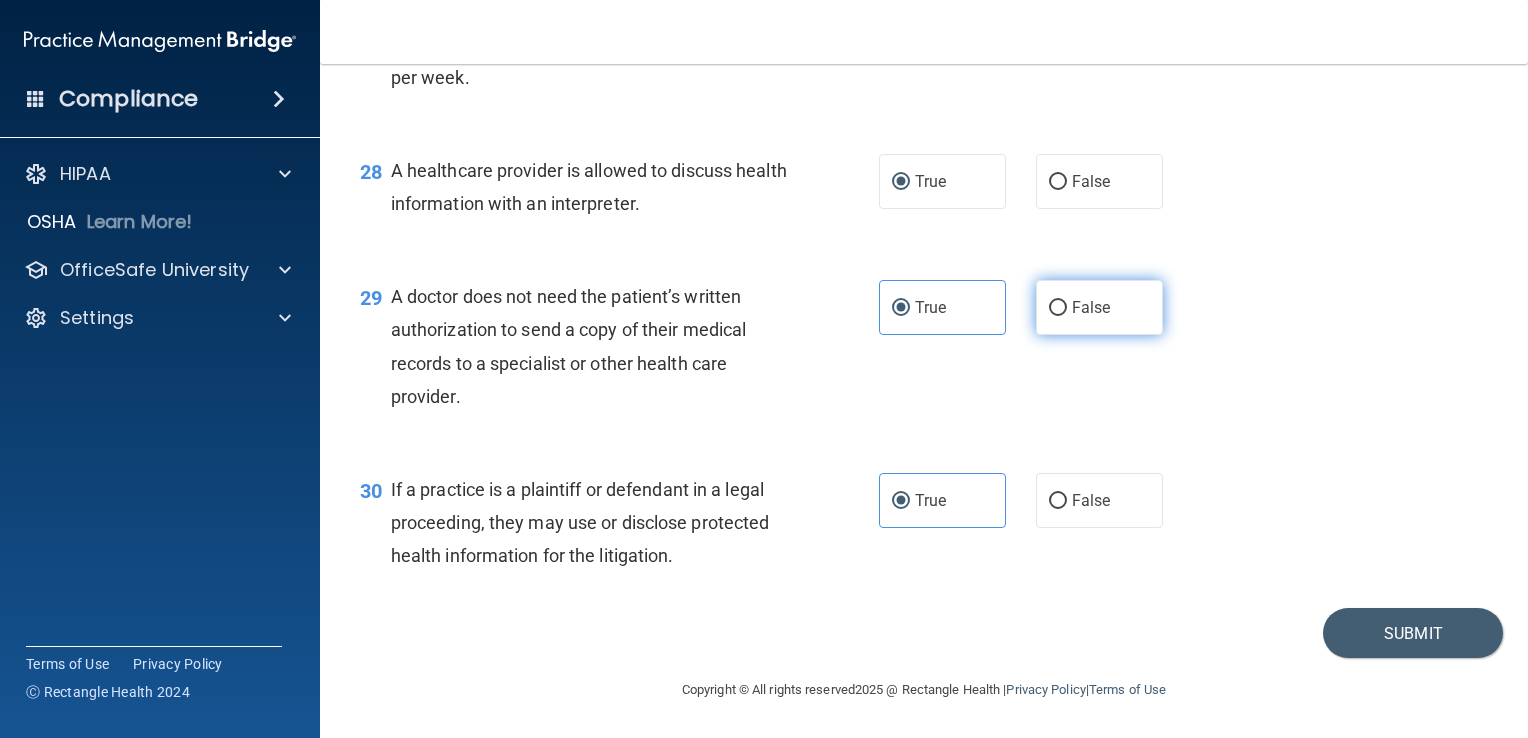 click on "False" at bounding box center (1091, 307) 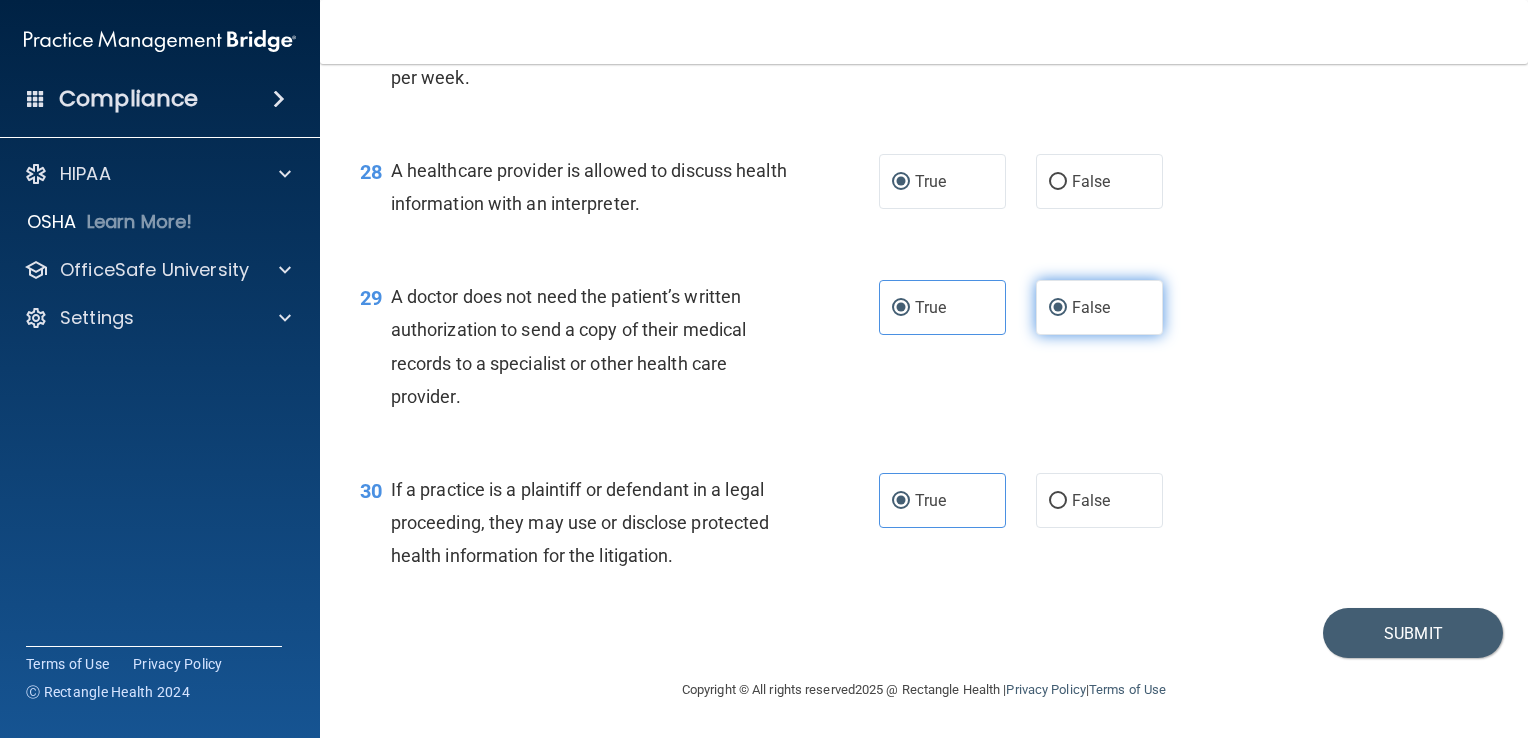 radio on "false" 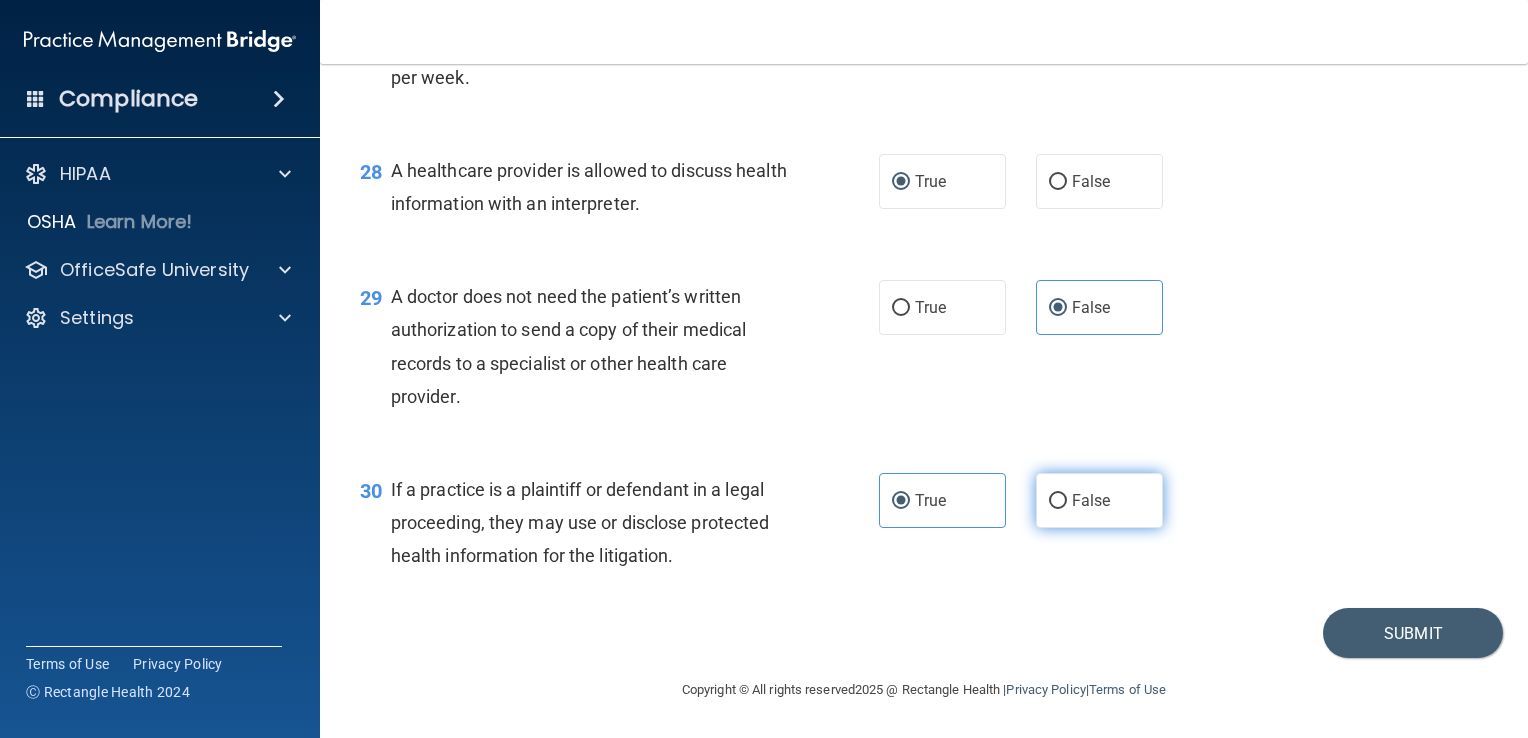 click on "False" at bounding box center (1099, 500) 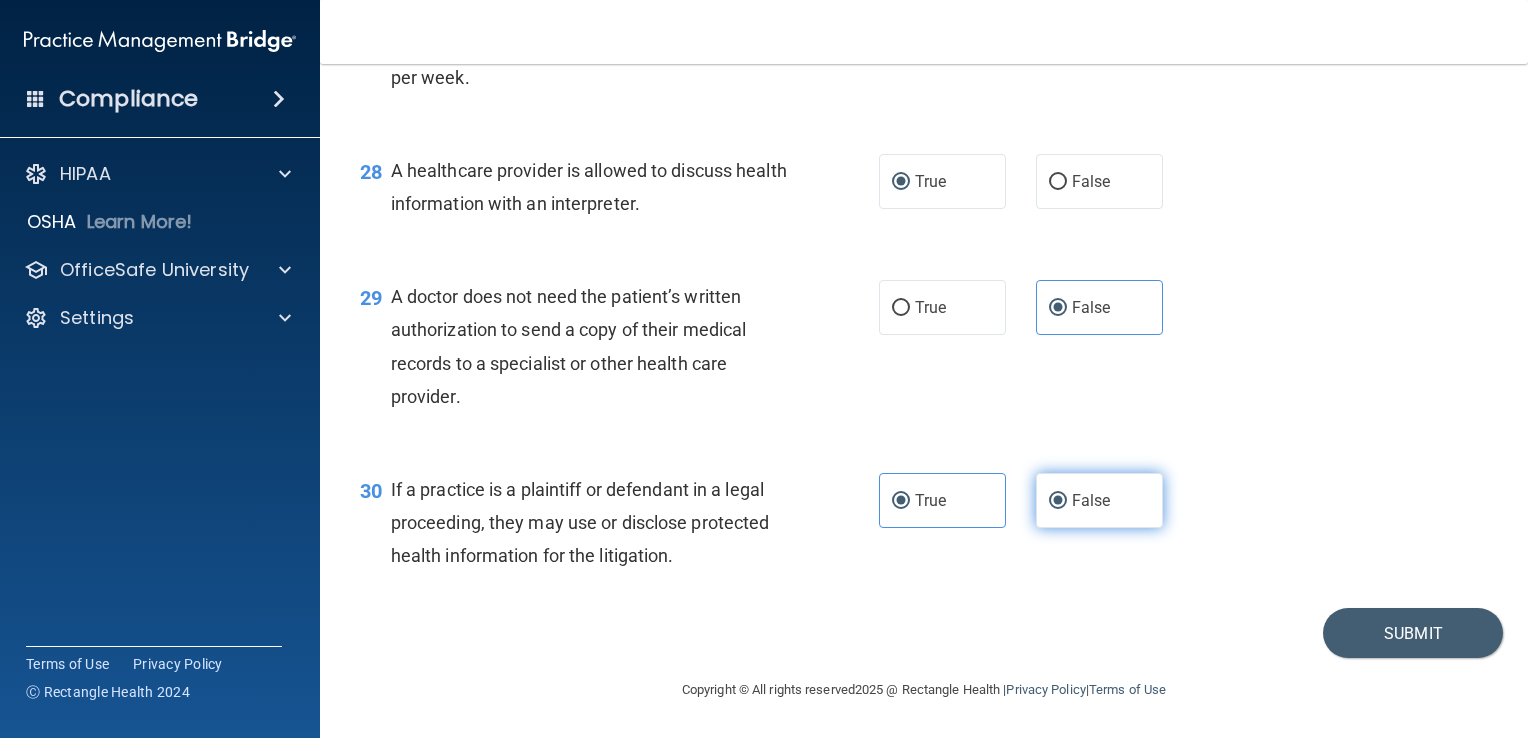radio on "false" 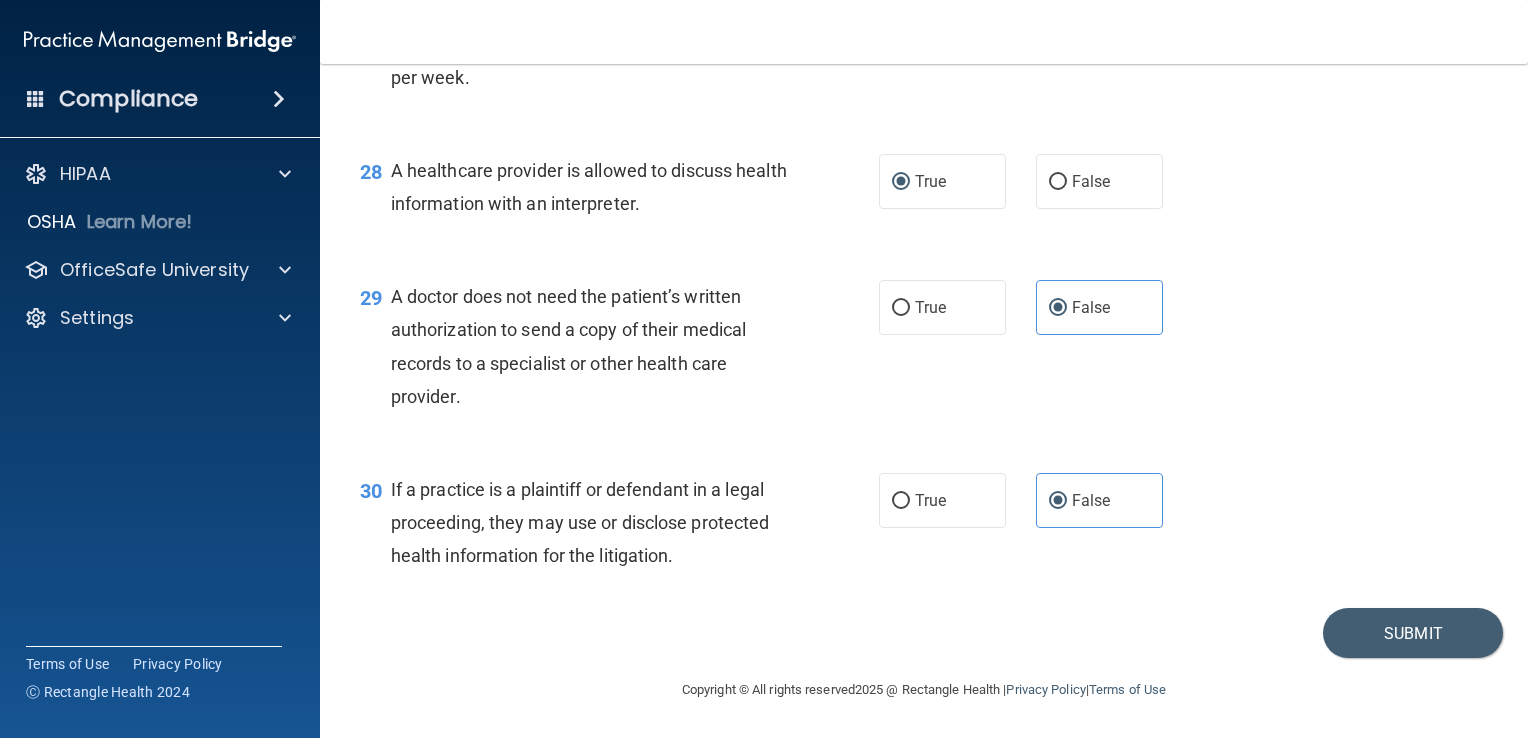 click on "30       If a practice is a plaintiff or defendant in a legal proceeding, they may use or disclose protected health information for the litigation.                 True           False" at bounding box center [924, 528] 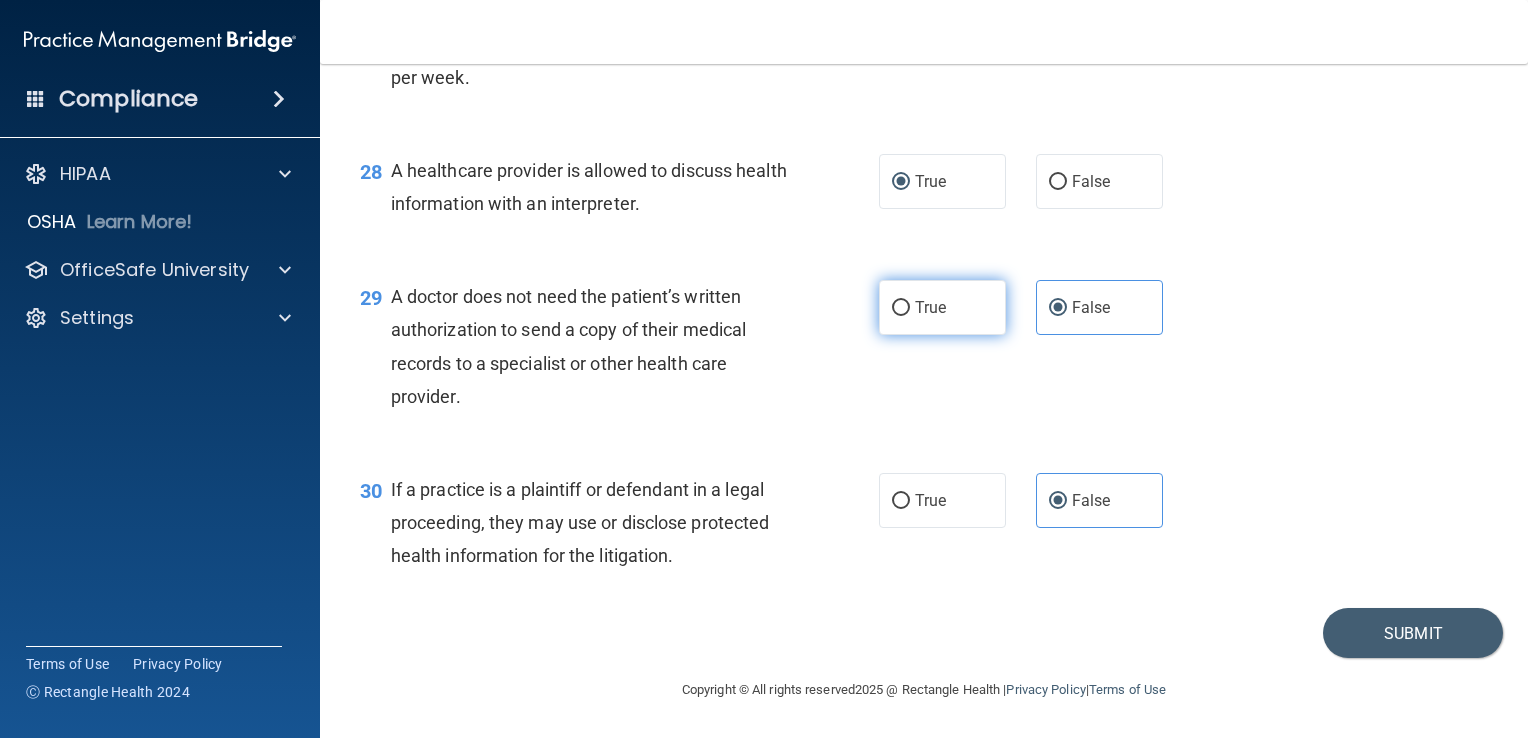 click on "True" at bounding box center [901, 308] 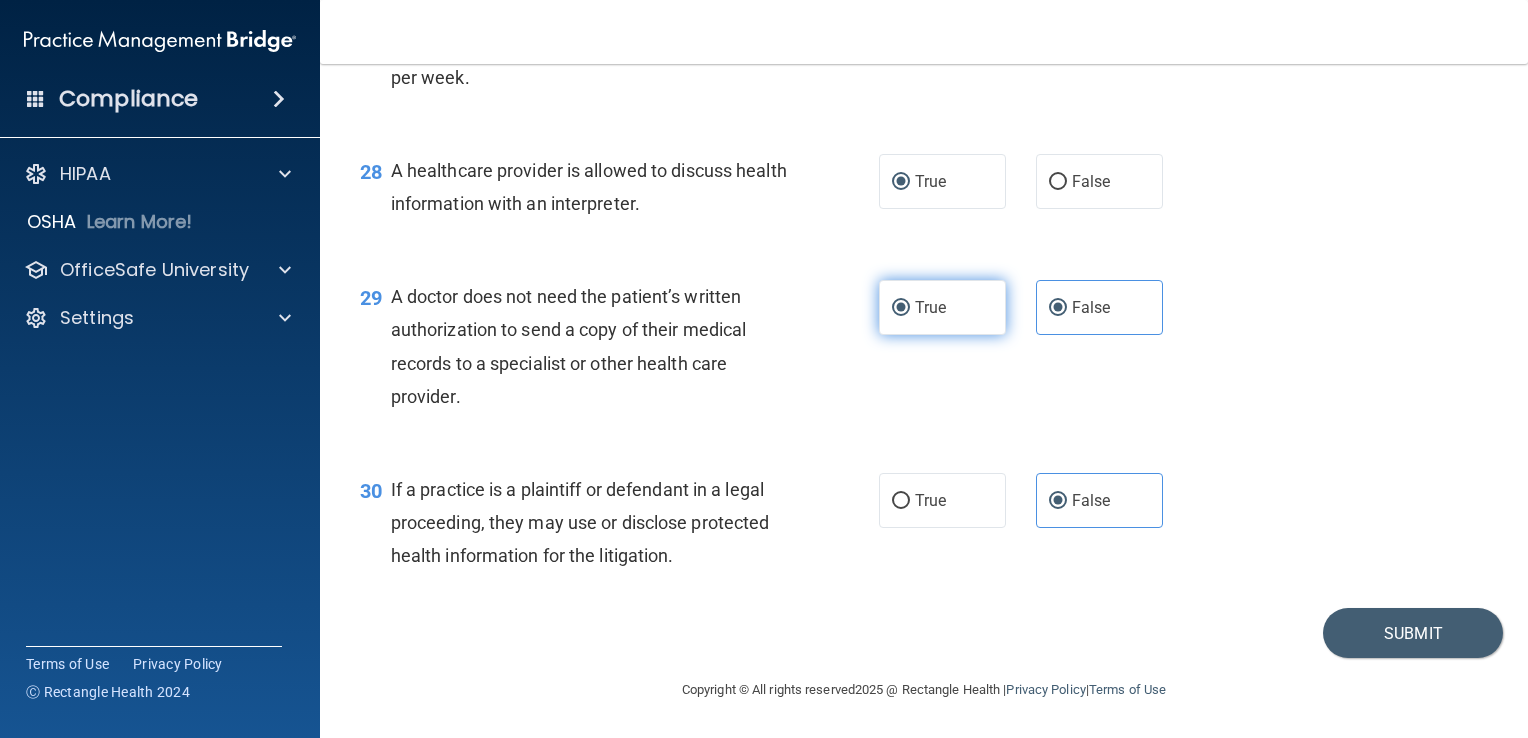 radio on "false" 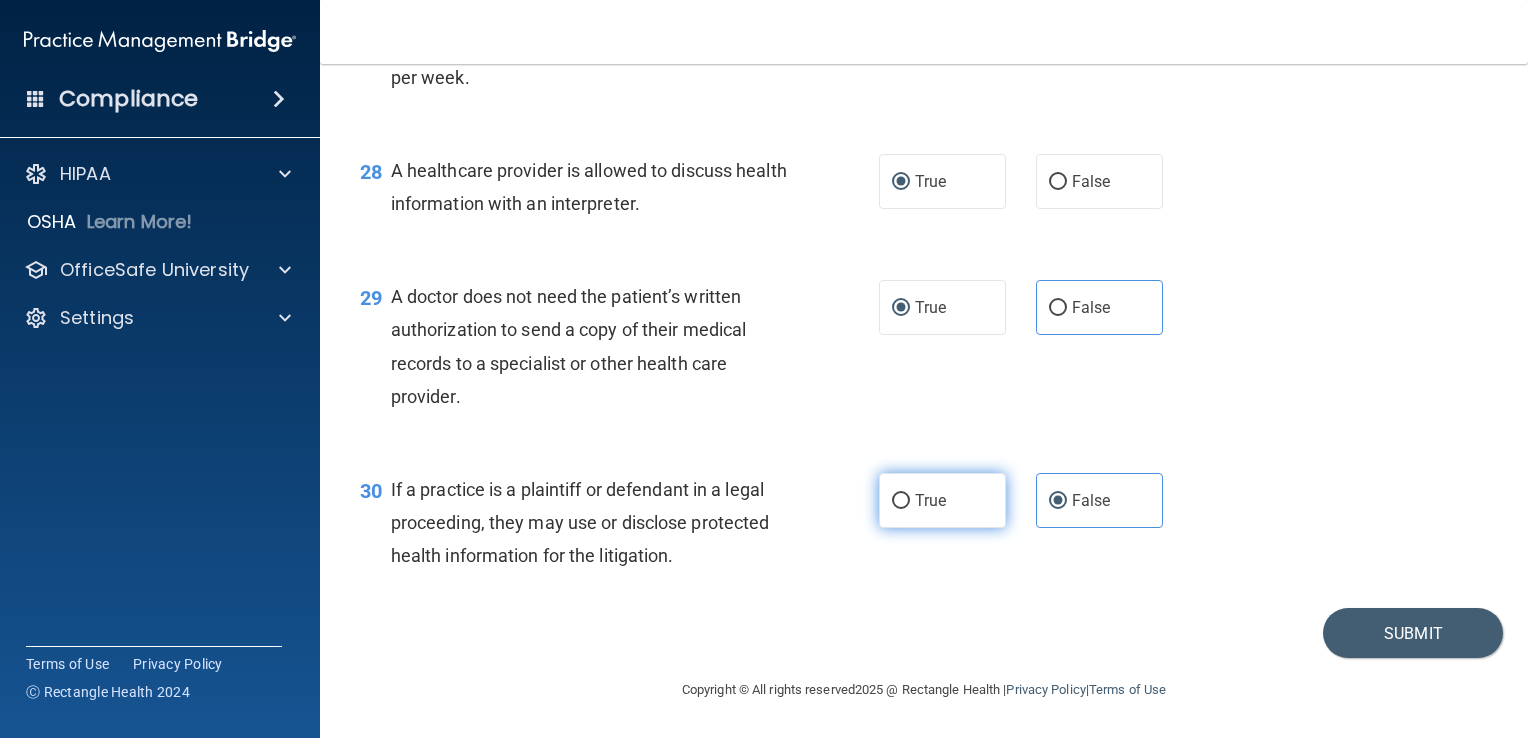click on "True" at bounding box center (901, 501) 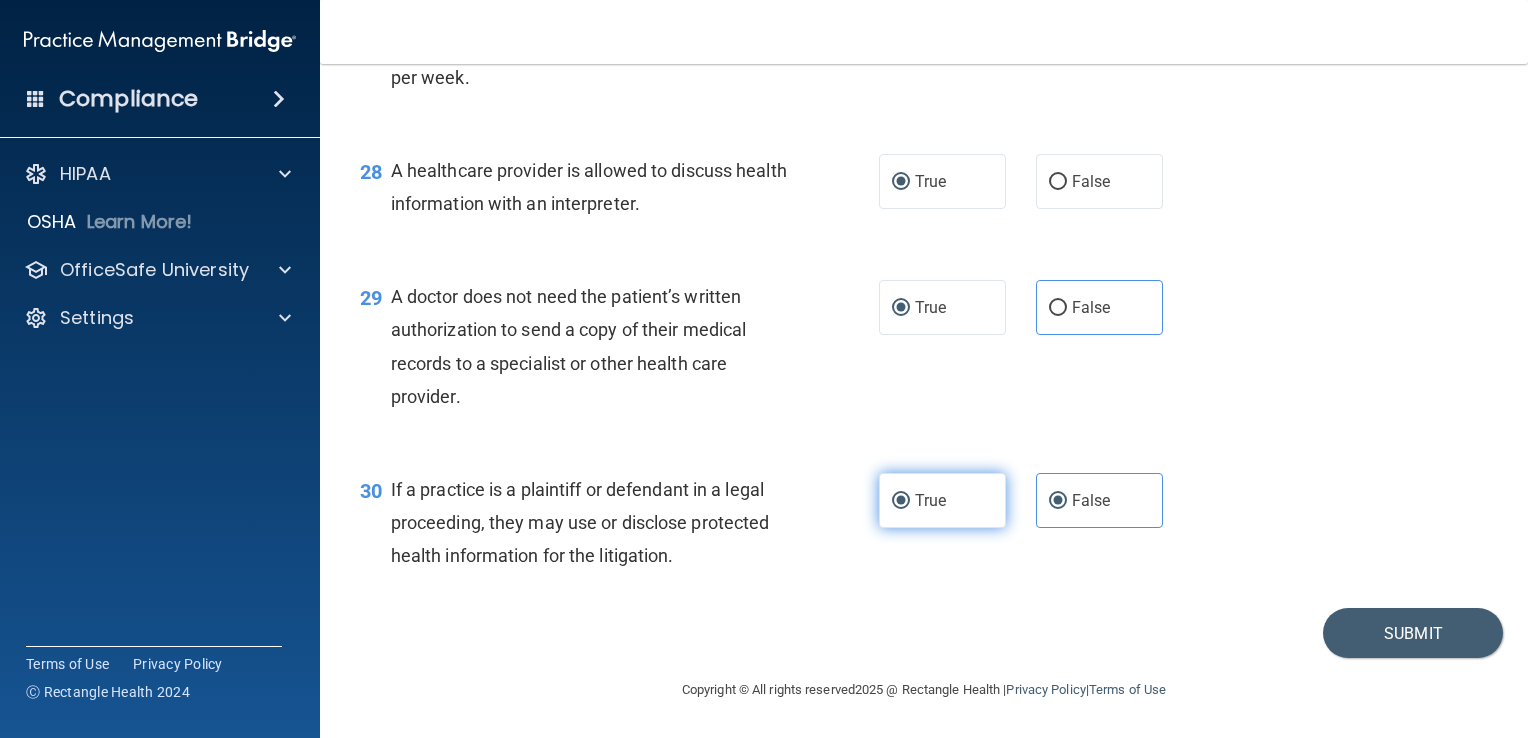 radio on "false" 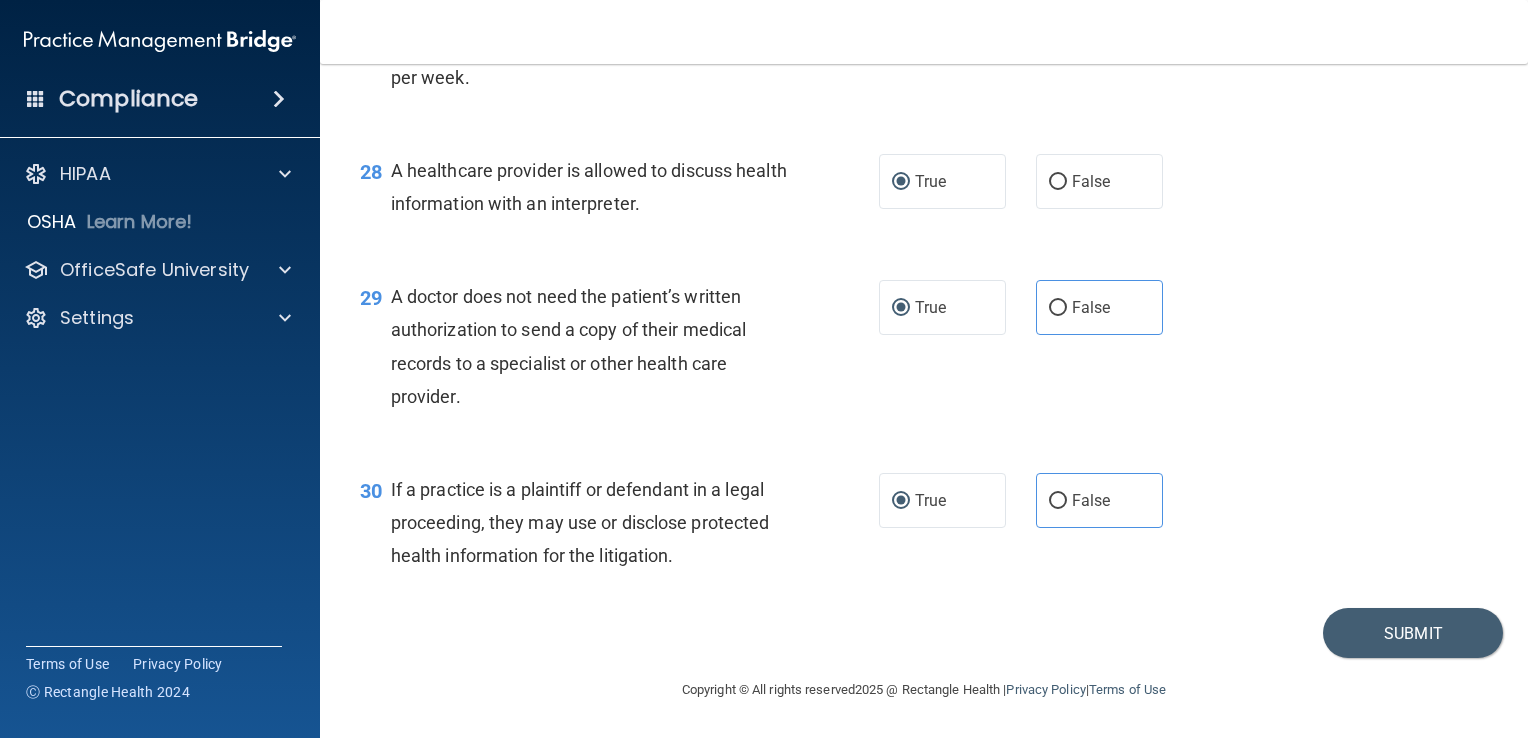 scroll, scrollTop: 4740, scrollLeft: 0, axis: vertical 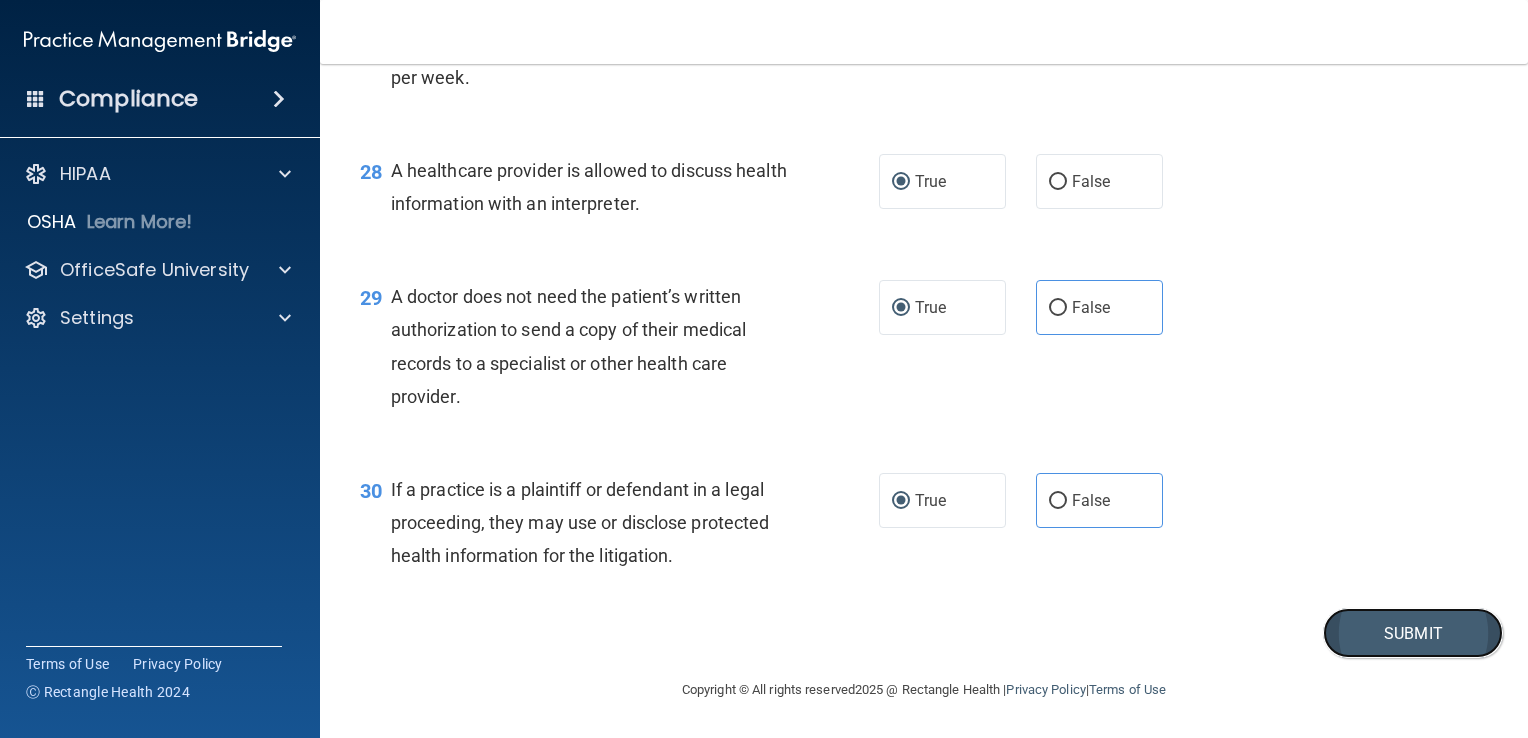 click on "Submit" at bounding box center [1413, 633] 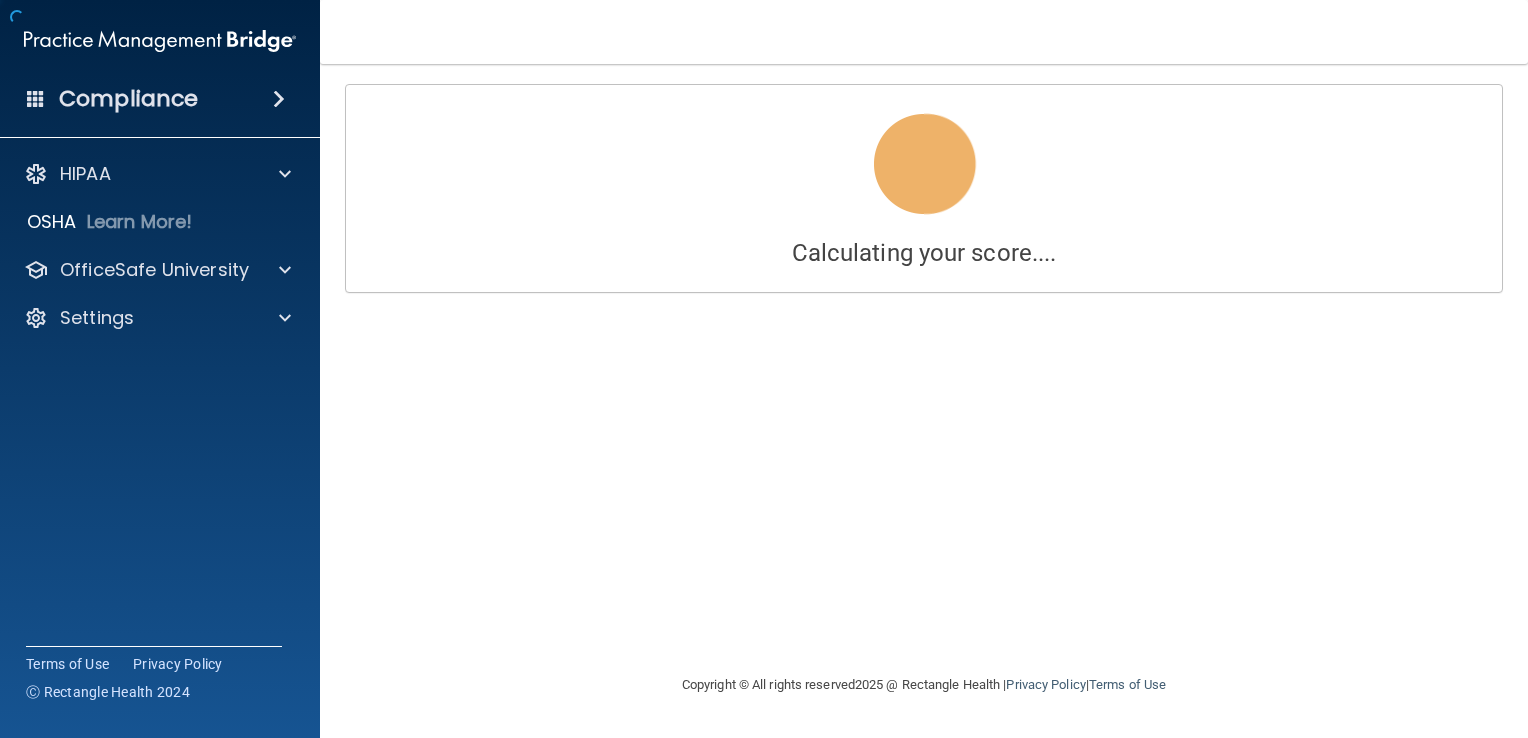 scroll, scrollTop: 0, scrollLeft: 0, axis: both 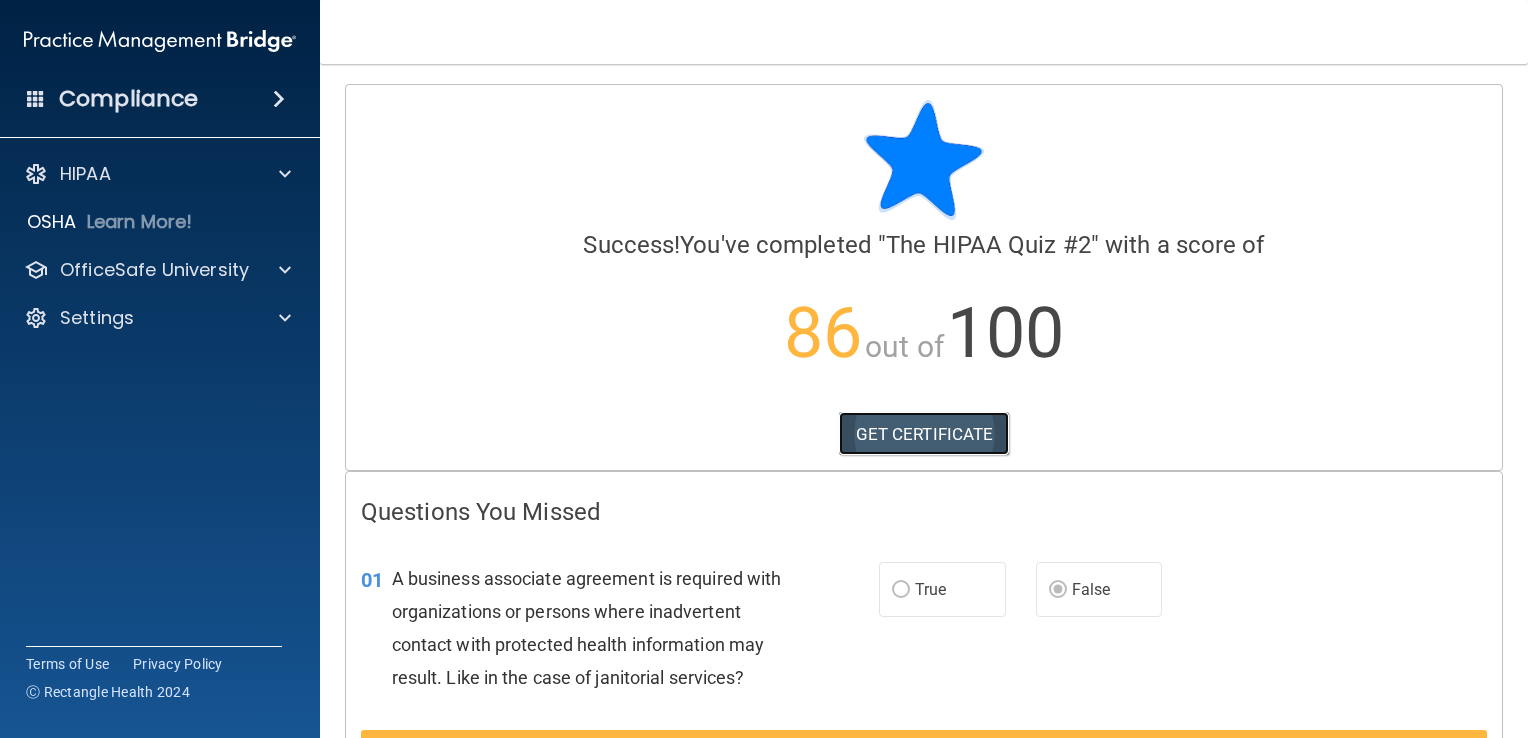 click on "GET CERTIFICATE" at bounding box center (924, 434) 